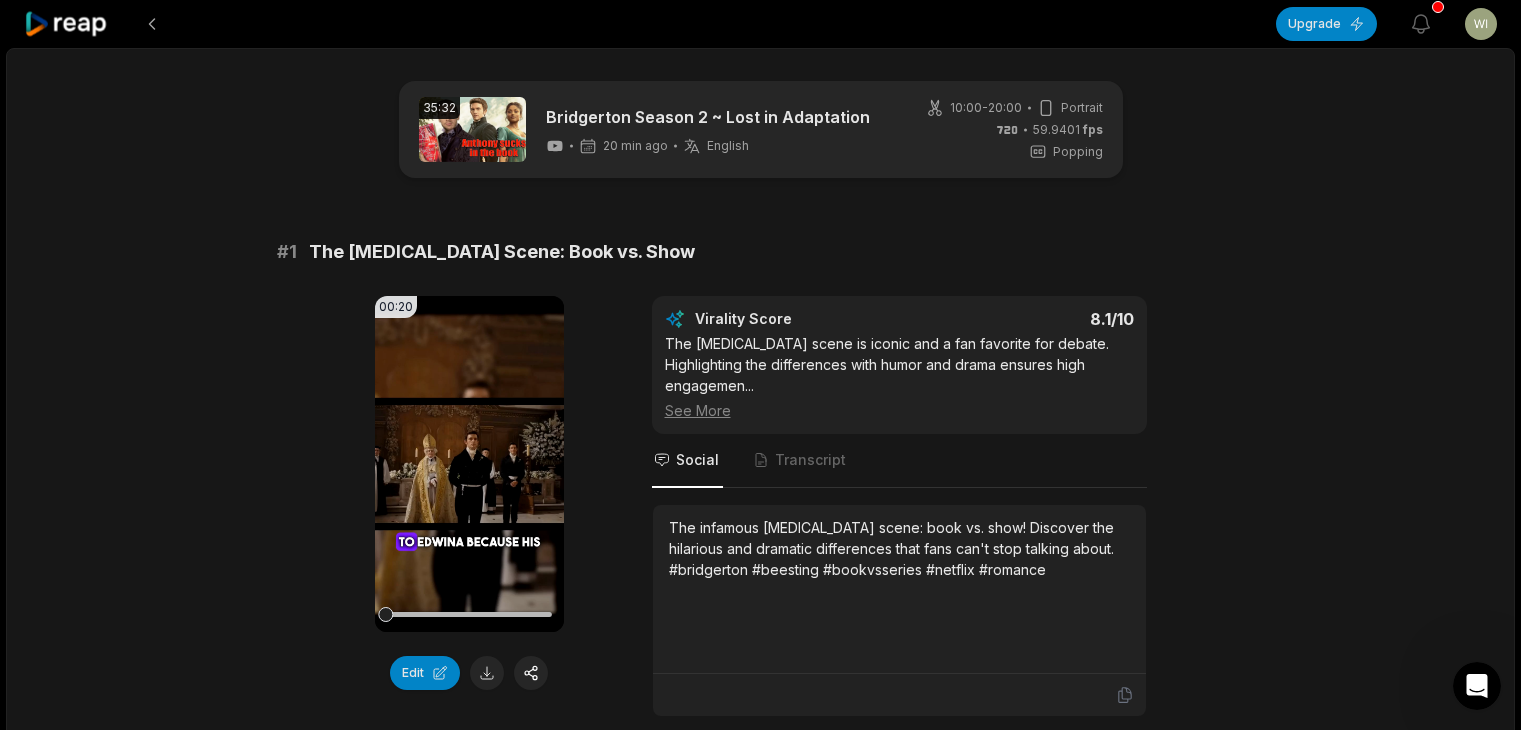 scroll, scrollTop: 0, scrollLeft: 0, axis: both 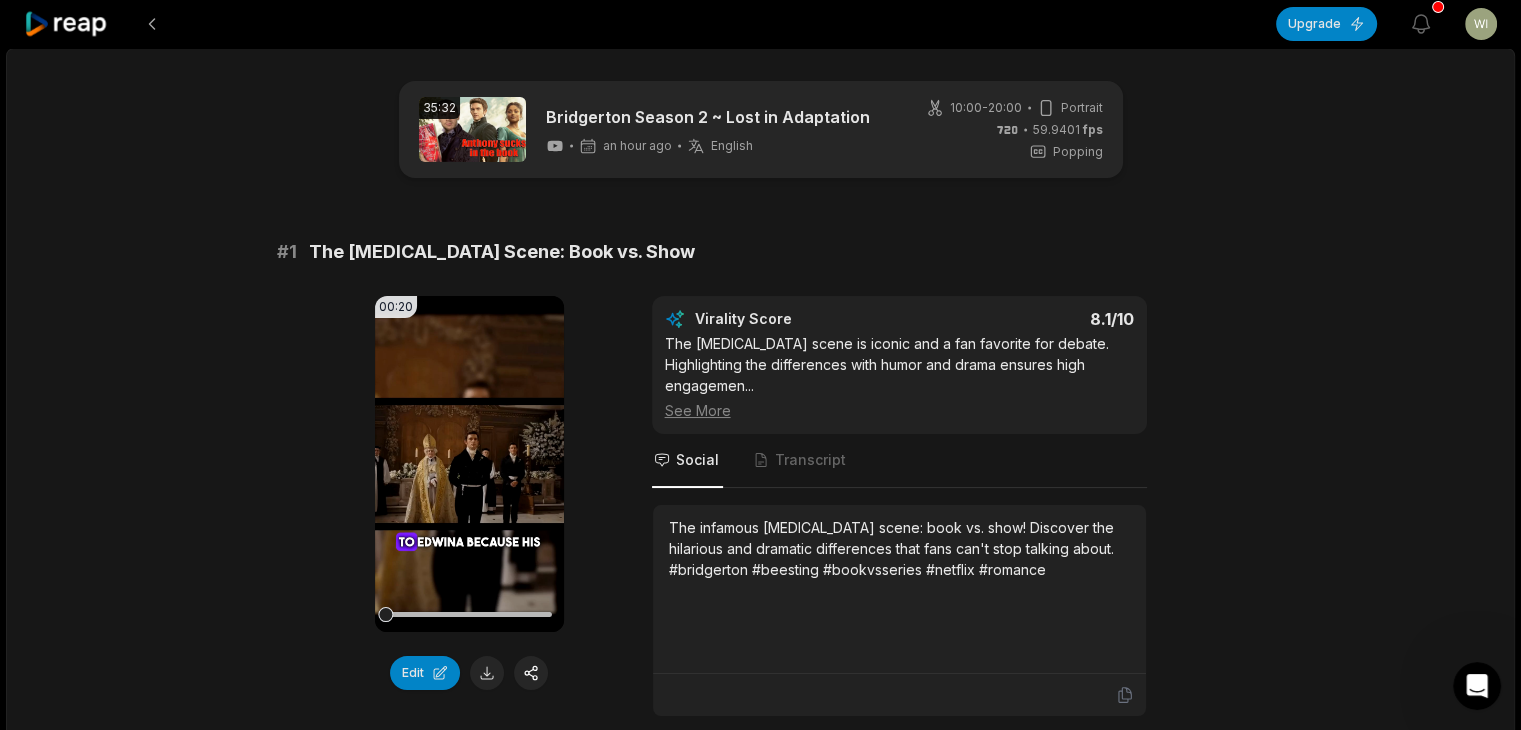 click on "The [MEDICAL_DATA] Scene: Book vs. Show" at bounding box center (502, 252) 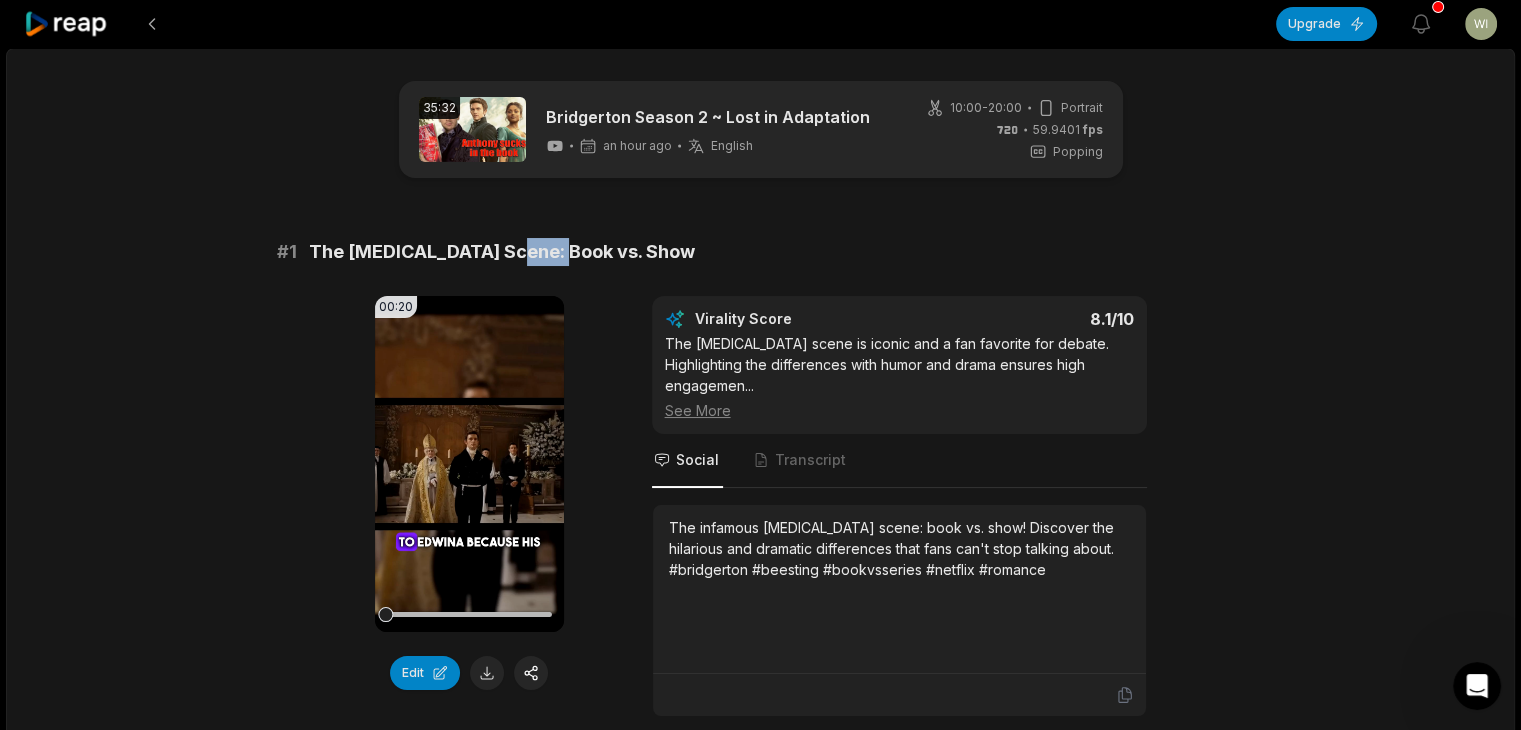 click on "The [MEDICAL_DATA] Scene: Book vs. Show" at bounding box center [502, 252] 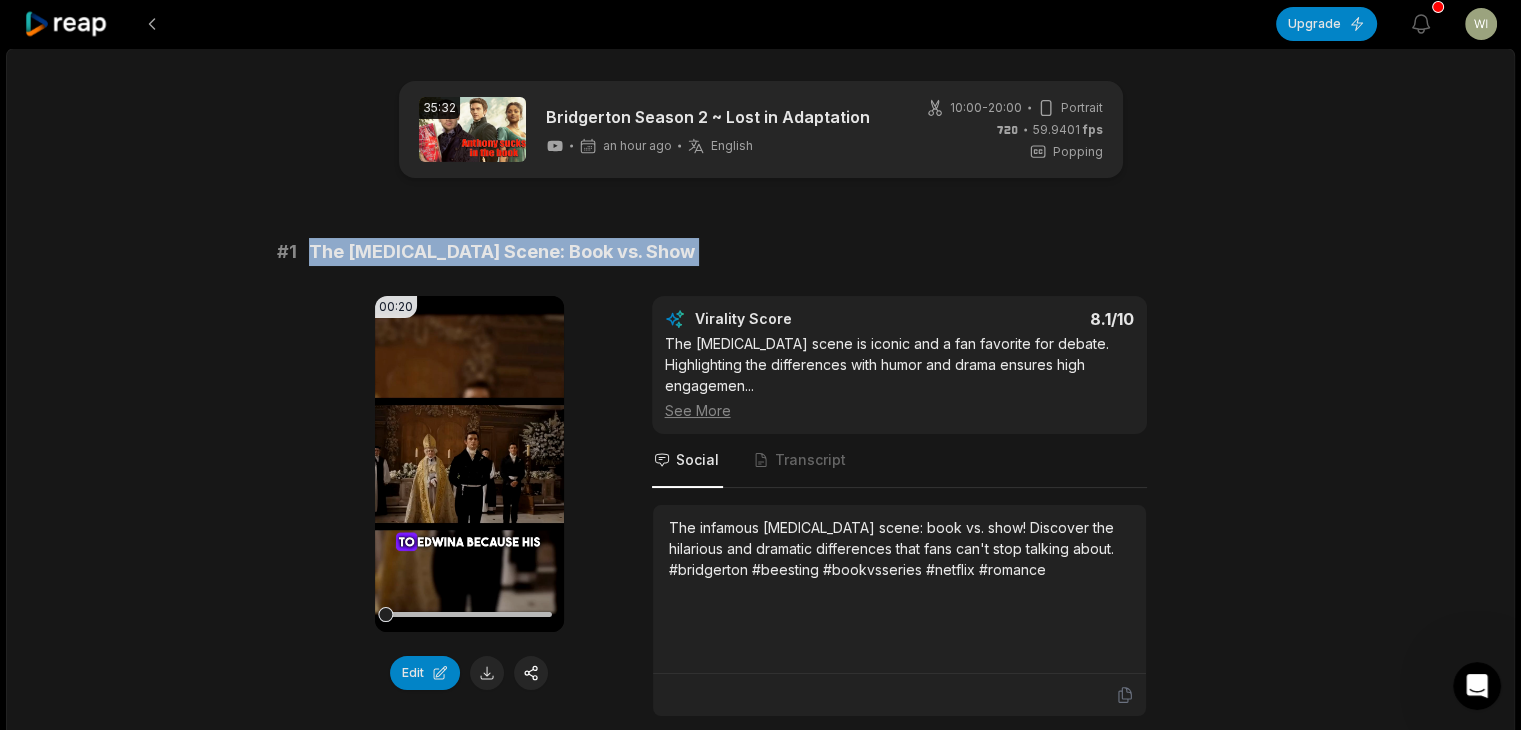 click on "The [MEDICAL_DATA] Scene: Book vs. Show" at bounding box center [502, 252] 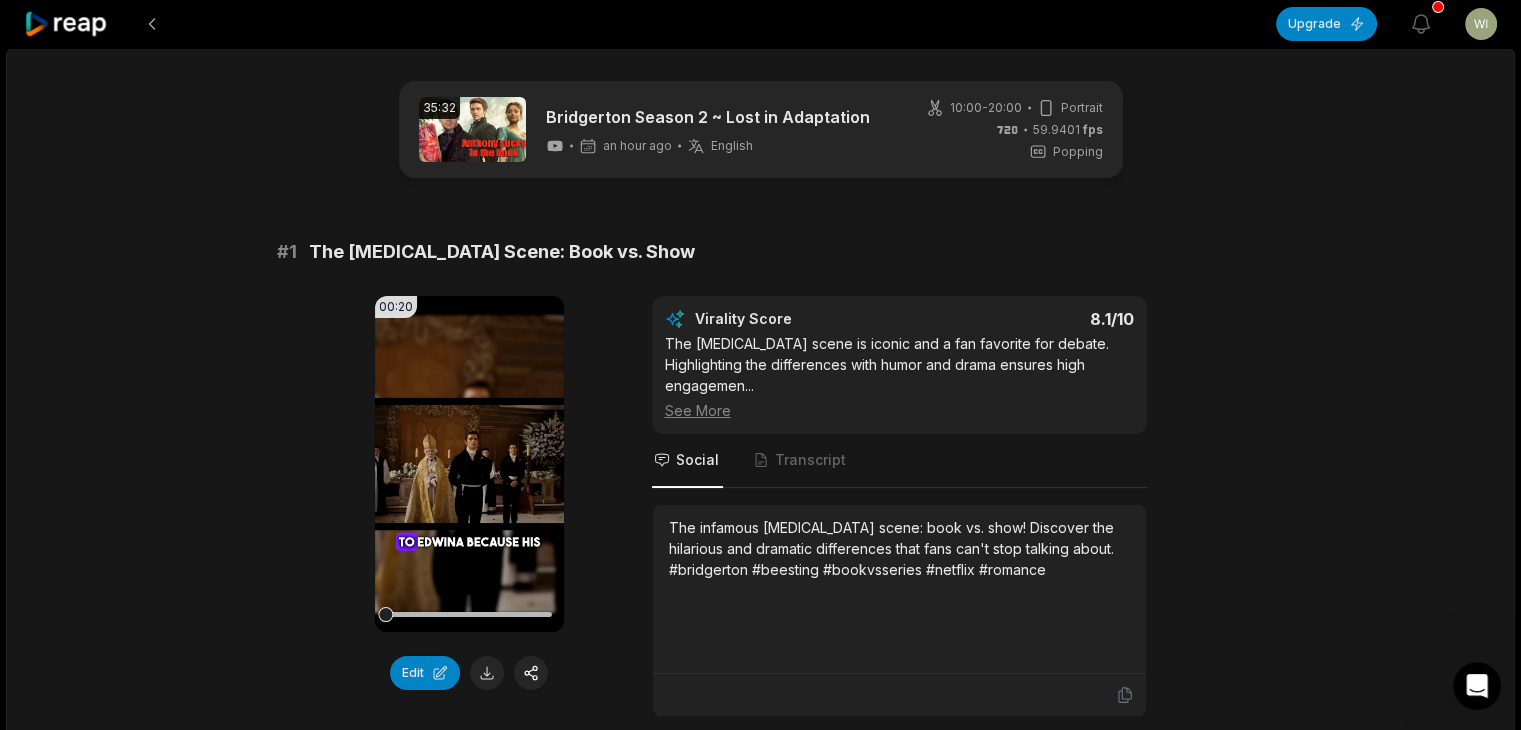 click on "35:32 Bridgerton Season 2 ~ Lost in Adaptation an hour ago English en 10:00  -  20:00 Portrait 59.9401   fps Popping # 1 The [MEDICAL_DATA] Scene: Book vs. Show 00:20 Your browser does not support mp4 format. Edit Virality Score 8.1 /10 The [MEDICAL_DATA] scene is iconic and a fan favorite for debate. Highlighting the differences with humor and drama ensures high engagemen ...   See More Social Transcript The infamous [MEDICAL_DATA] scene: book vs. show! Discover the hilarious and dramatic differences that fans can't stop talking about. #bridgerton #beesting #bookvsseries #netflix #romance # 2 [PERSON_NAME]'s Shocking Book Persona 00:15 Your browser does not support mp4 format. Edit Virality Score 7.8 /10 This segment delivers a surprising and emotional comparison between [PERSON_NAME]'s book and show personas, highlighting his extreme flaws  ...   See More Social Transcript # 3 Scandal and Social Fallout 00:16 Your browser does not support mp4 format. Edit Virality Score 7.6 /10 ...   See More Social Transcript # 4 00:18 Edit 7.5 /10" at bounding box center (760, 3164) 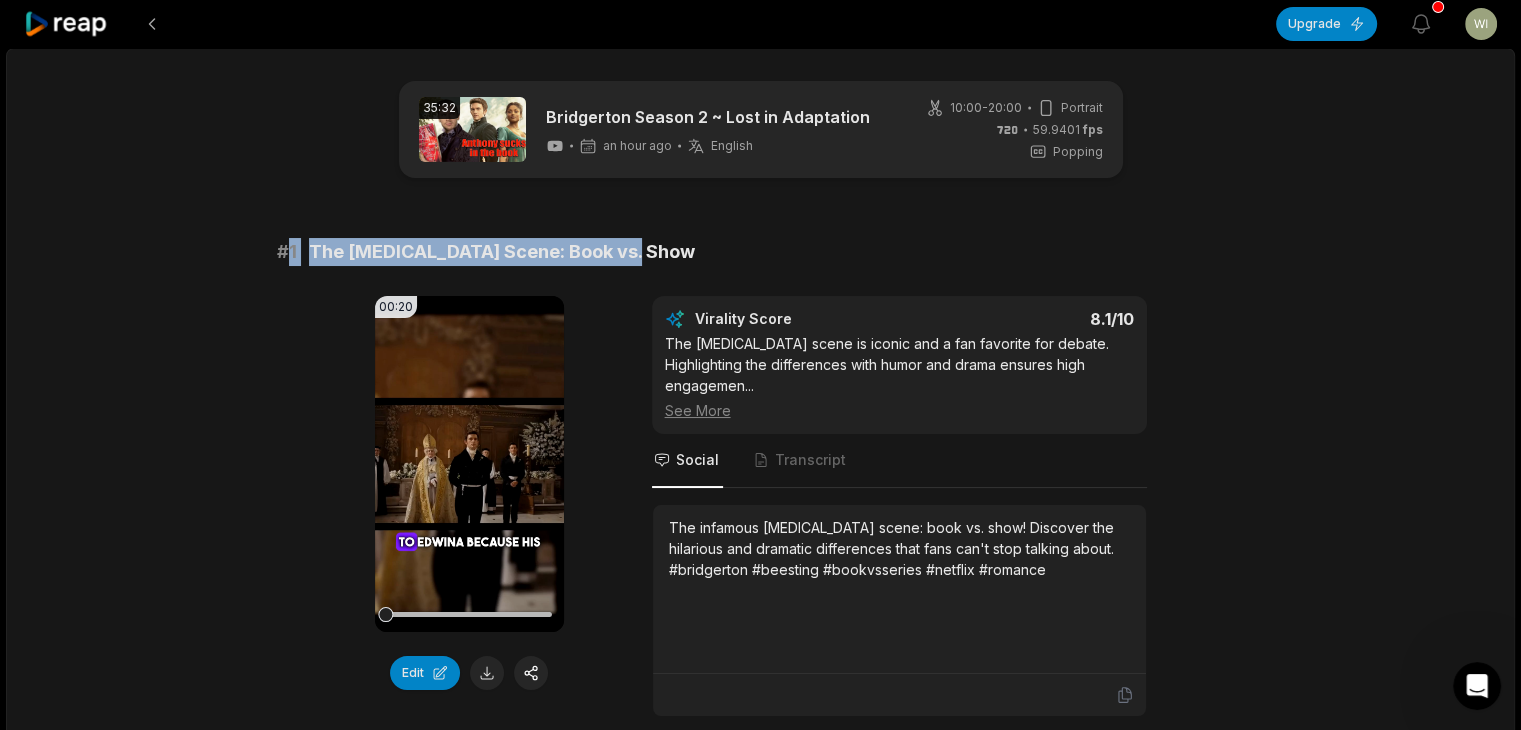drag, startPoint x: 288, startPoint y: 253, endPoint x: 846, endPoint y: 249, distance: 558.01434 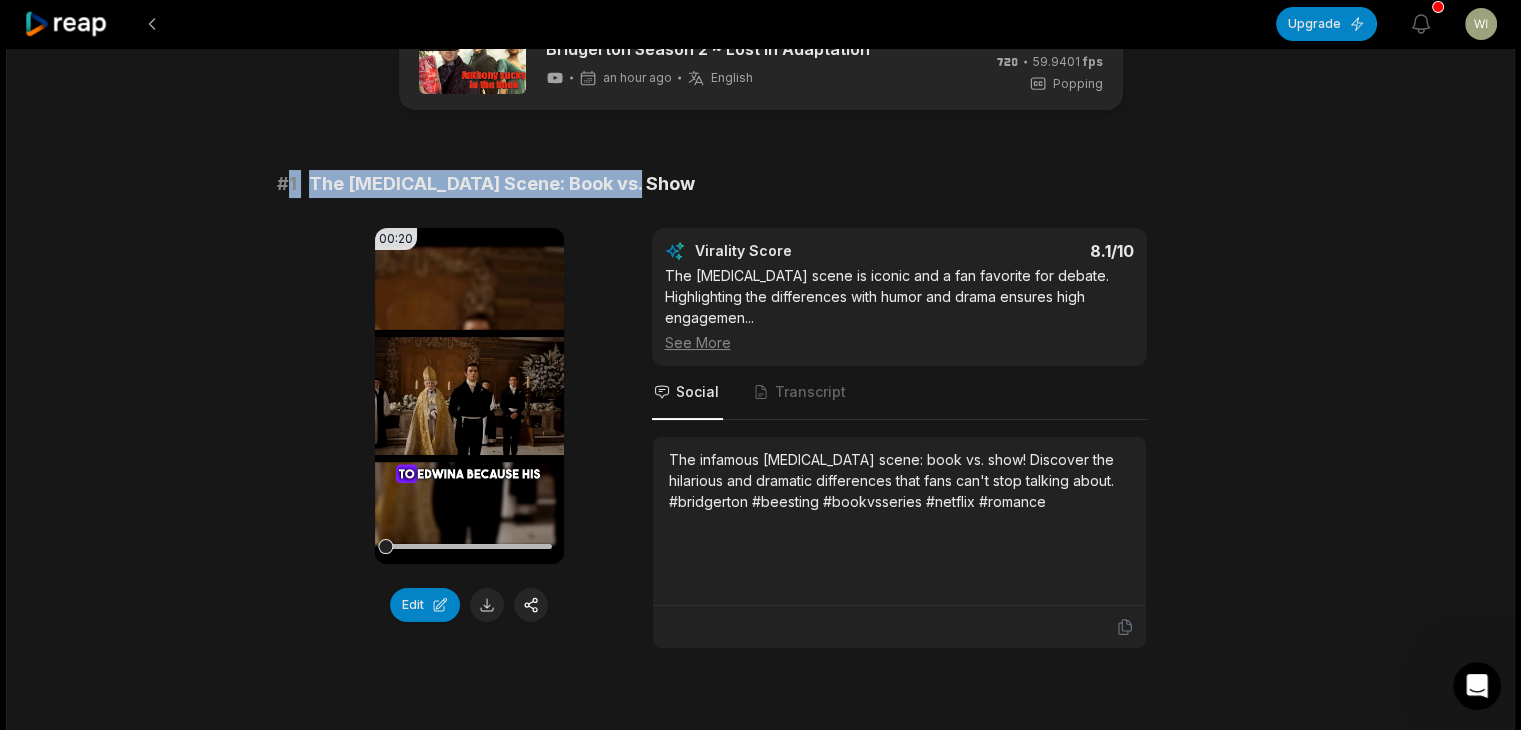 scroll, scrollTop: 200, scrollLeft: 0, axis: vertical 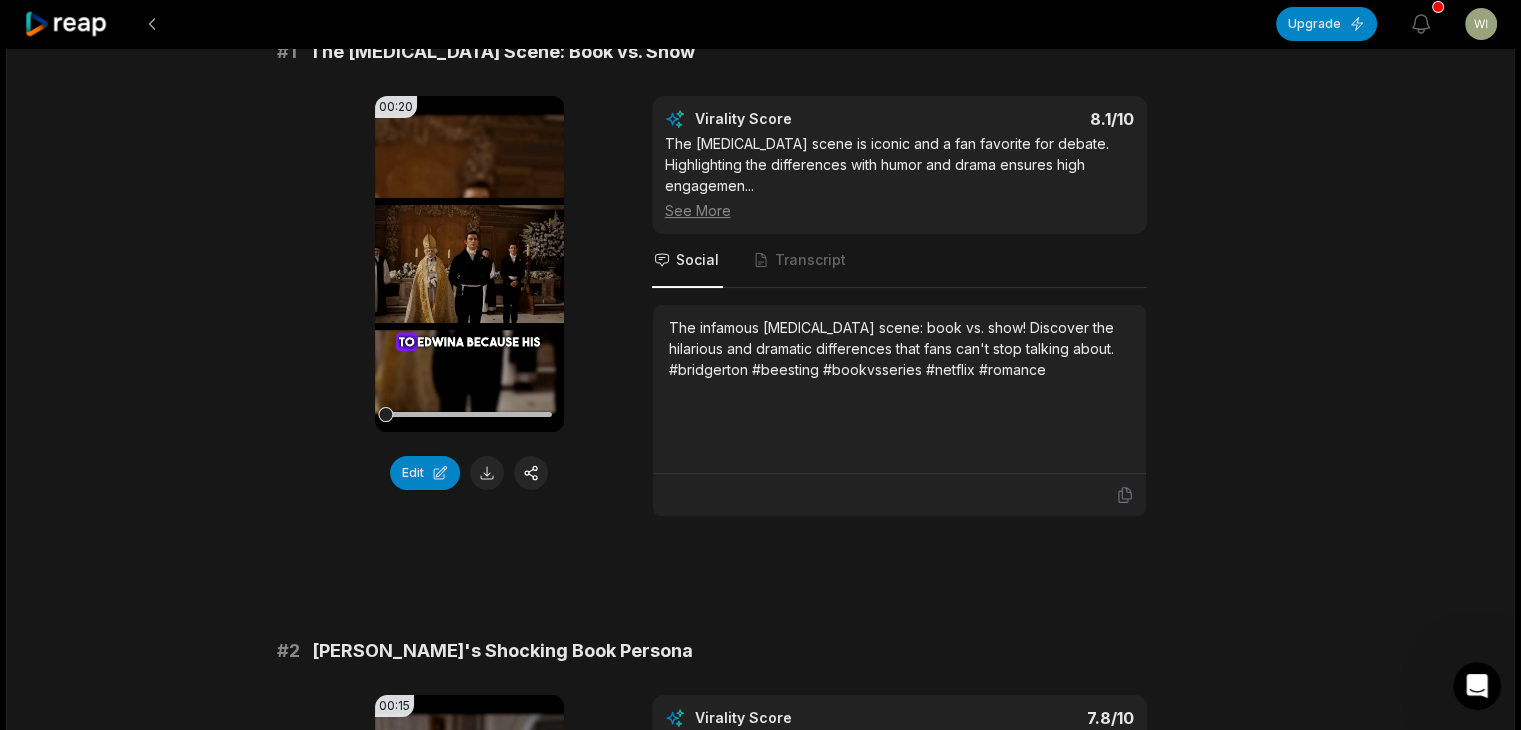 click on "The infamous [MEDICAL_DATA] scene: book vs. show! Discover the hilarious and dramatic differences that fans can't stop talking about. #bridgerton #beesting #bookvsseries #netflix #romance" at bounding box center [899, 348] 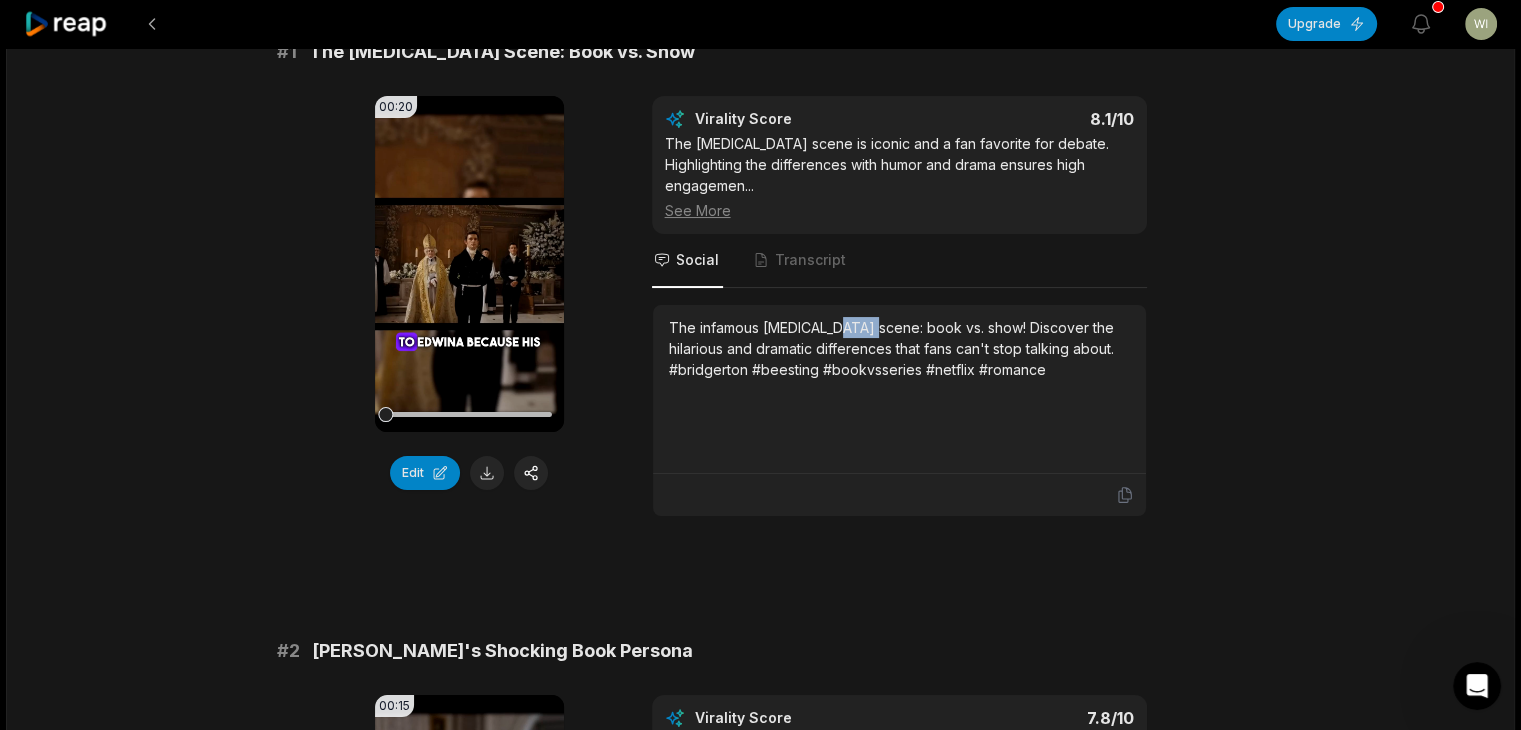 click on "The infamous [MEDICAL_DATA] scene: book vs. show! Discover the hilarious and dramatic differences that fans can't stop talking about. #bridgerton #beesting #bookvsseries #netflix #romance" at bounding box center [899, 348] 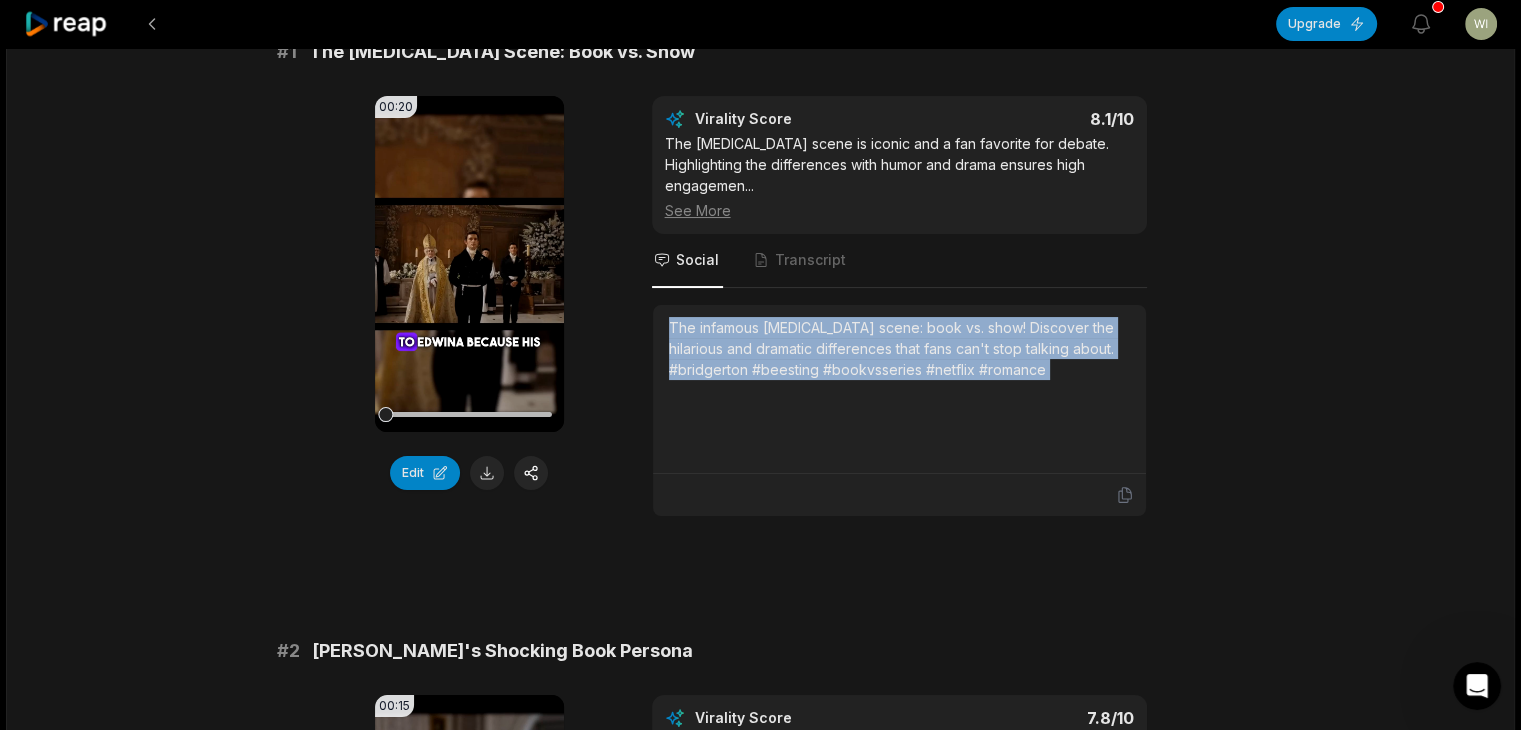 click on "The infamous [MEDICAL_DATA] scene: book vs. show! Discover the hilarious and dramatic differences that fans can't stop talking about. #bridgerton #beesting #bookvsseries #netflix #romance" at bounding box center [899, 348] 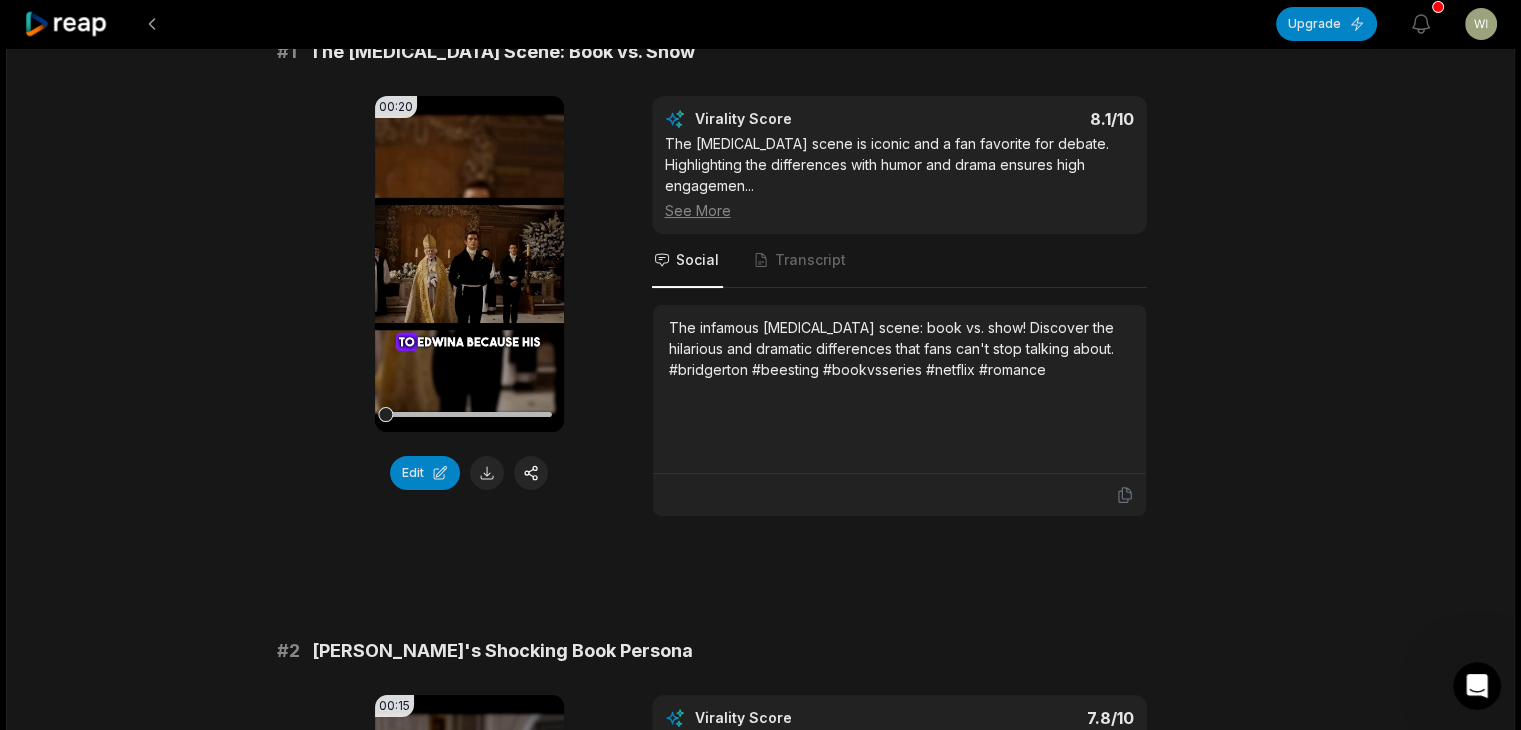 click on "00:20 Your browser does not support mp4 format. Edit" at bounding box center [469, 306] 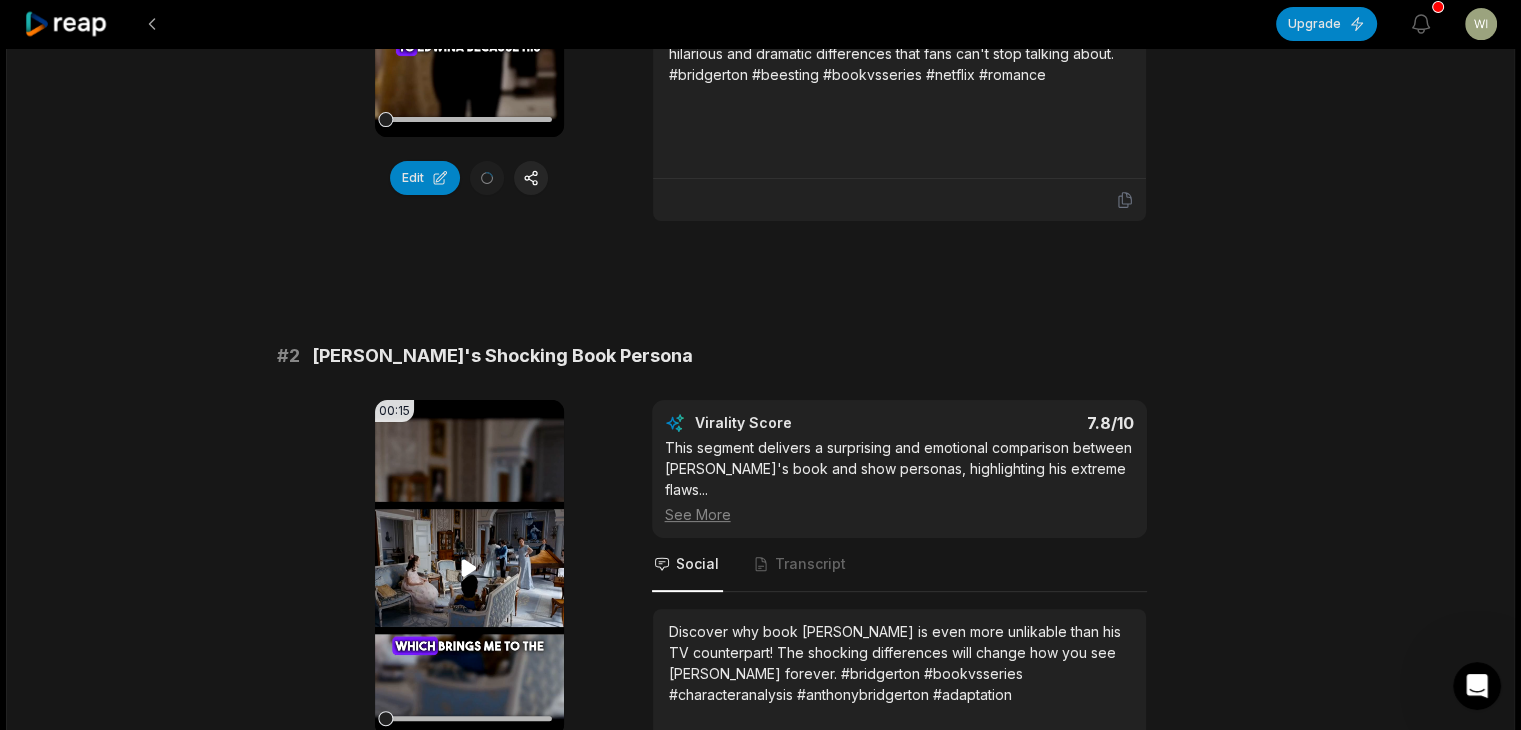 scroll, scrollTop: 500, scrollLeft: 0, axis: vertical 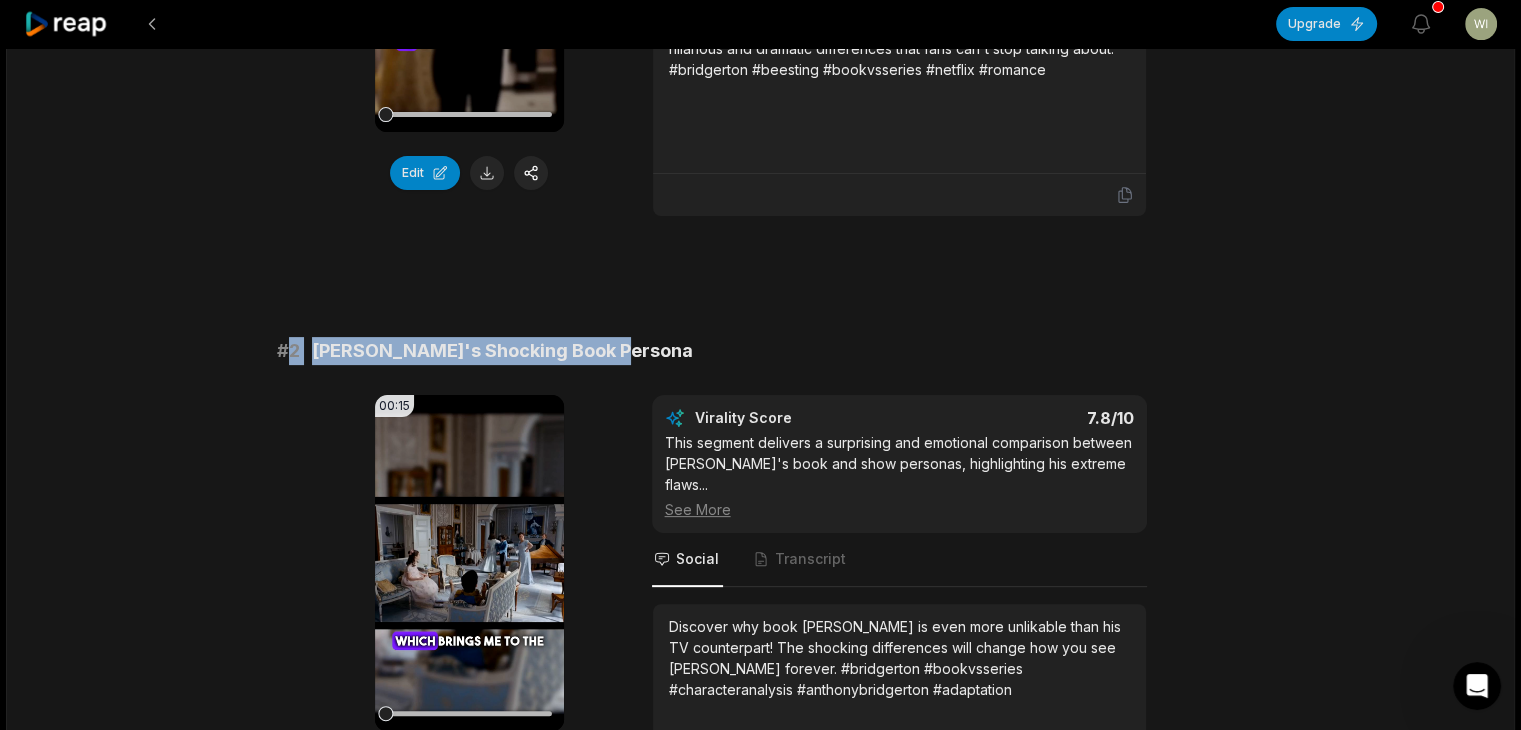 drag, startPoint x: 284, startPoint y: 351, endPoint x: 712, endPoint y: 333, distance: 428.37833 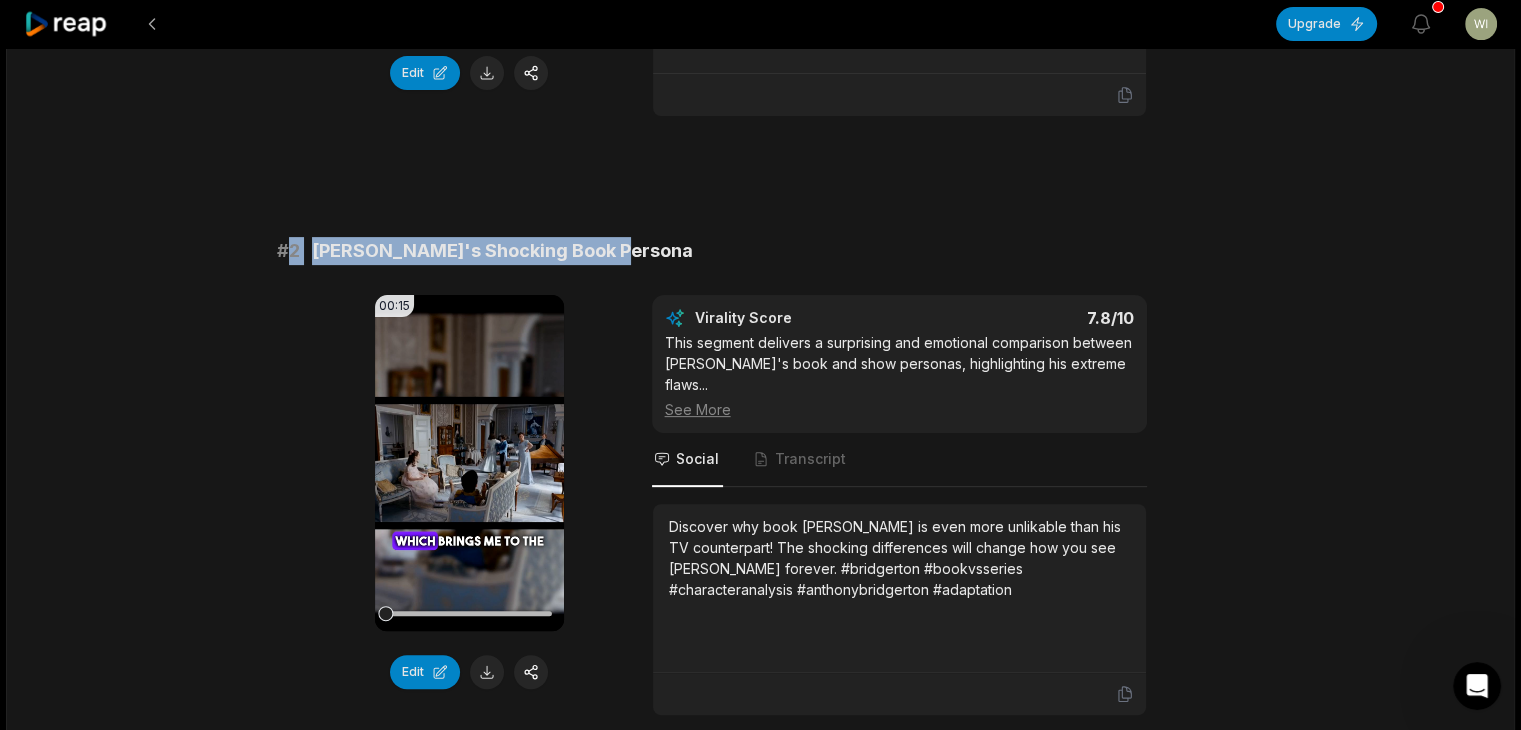 click on "Discover why book [PERSON_NAME] is even more unlikable than his TV counterpart! The shocking differences will change how you see [PERSON_NAME] forever. #bridgerton #bookvsseries #characteranalysis #anthonybridgerton #adaptation" at bounding box center (899, 558) 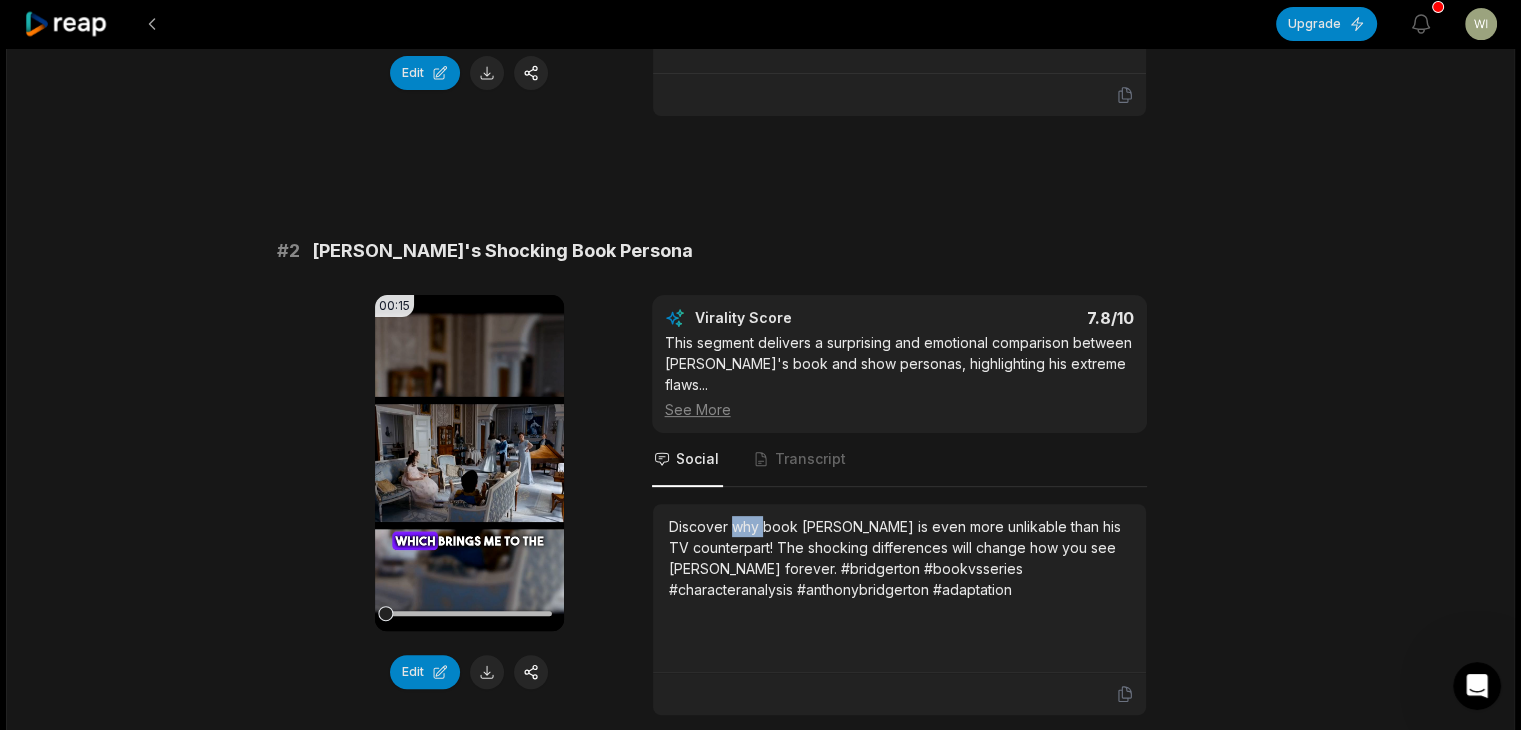 click on "Discover why book [PERSON_NAME] is even more unlikable than his TV counterpart! The shocking differences will change how you see [PERSON_NAME] forever. #bridgerton #bookvsseries #characteranalysis #anthonybridgerton #adaptation" at bounding box center (899, 558) 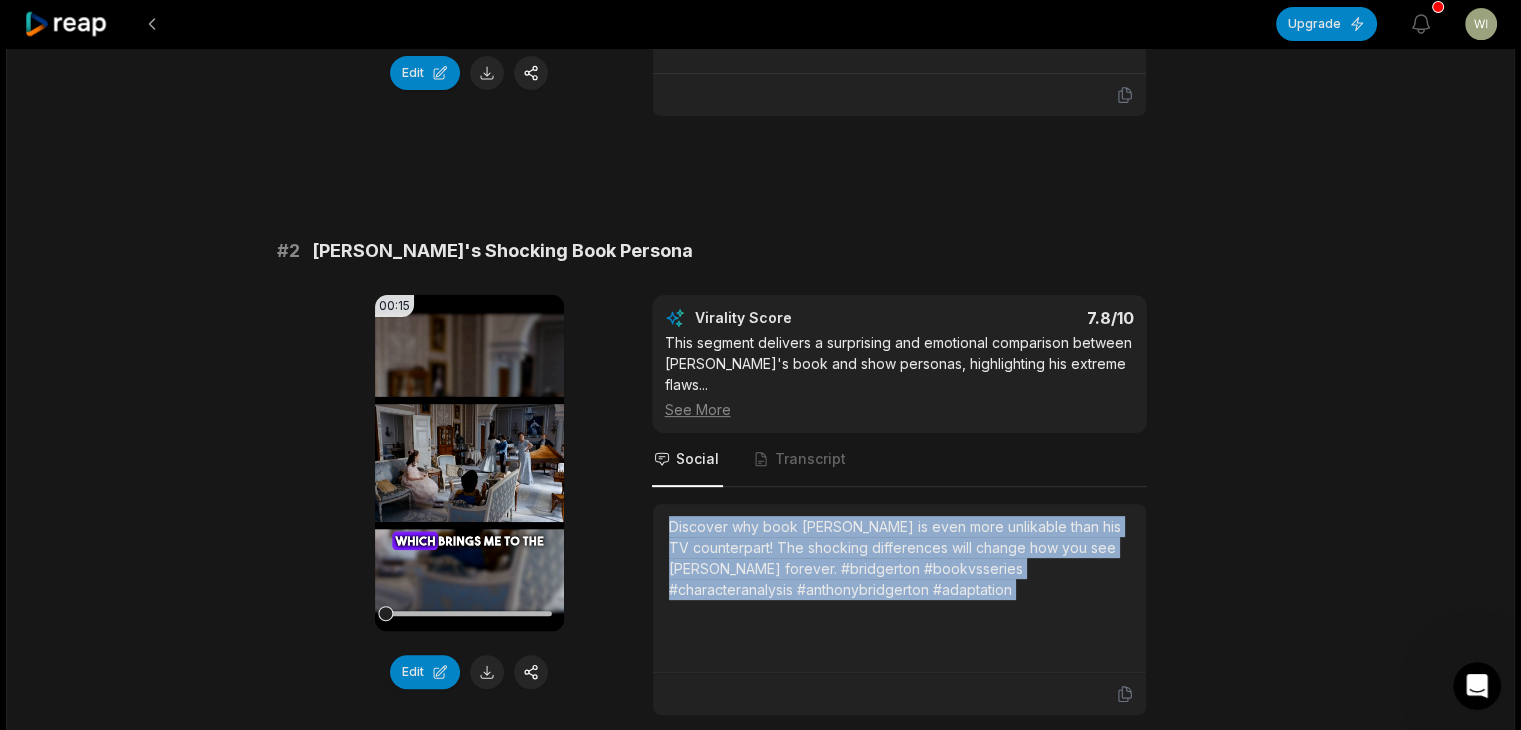 click on "Discover why book [PERSON_NAME] is even more unlikable than his TV counterpart! The shocking differences will change how you see [PERSON_NAME] forever. #bridgerton #bookvsseries #characteranalysis #anthonybridgerton #adaptation" at bounding box center (899, 558) 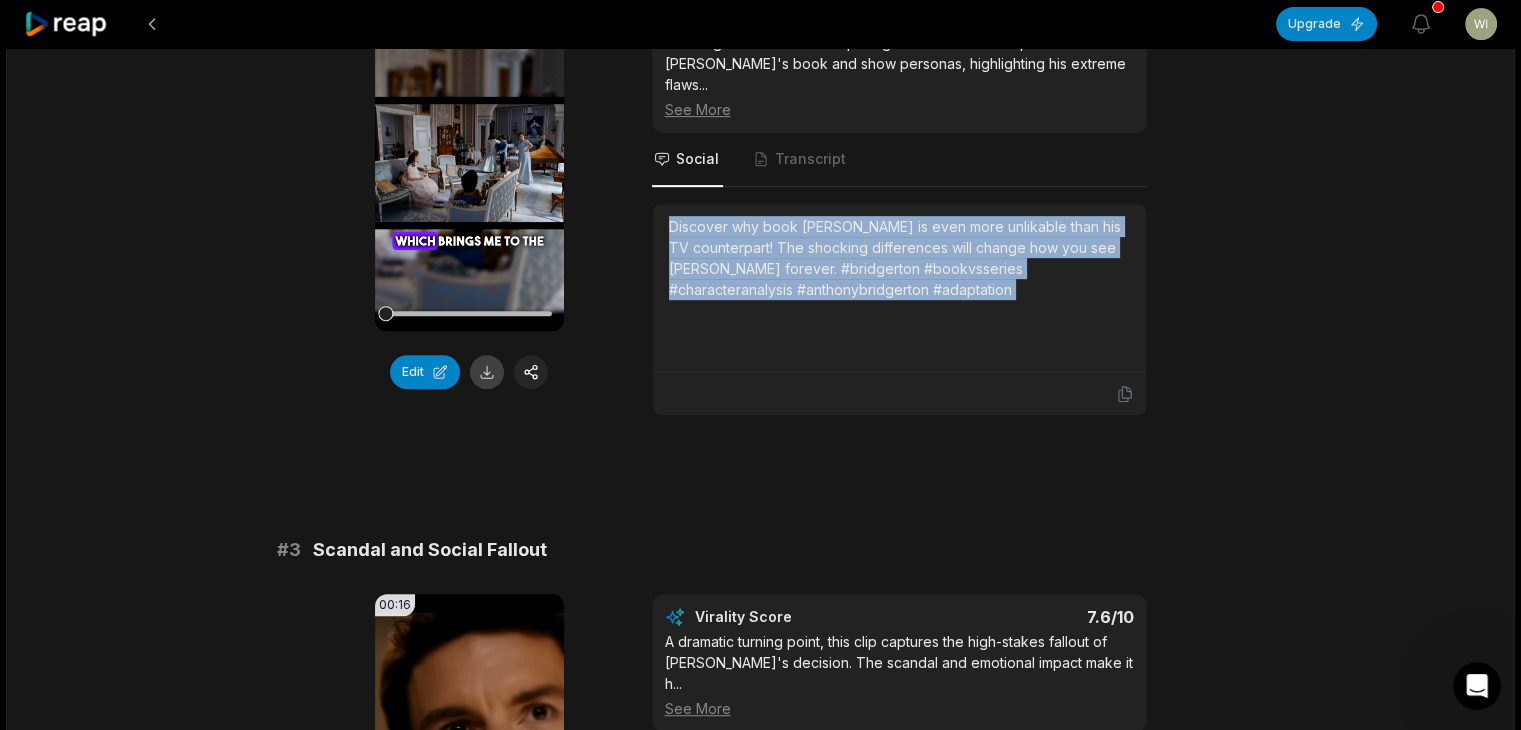 click at bounding box center (487, 372) 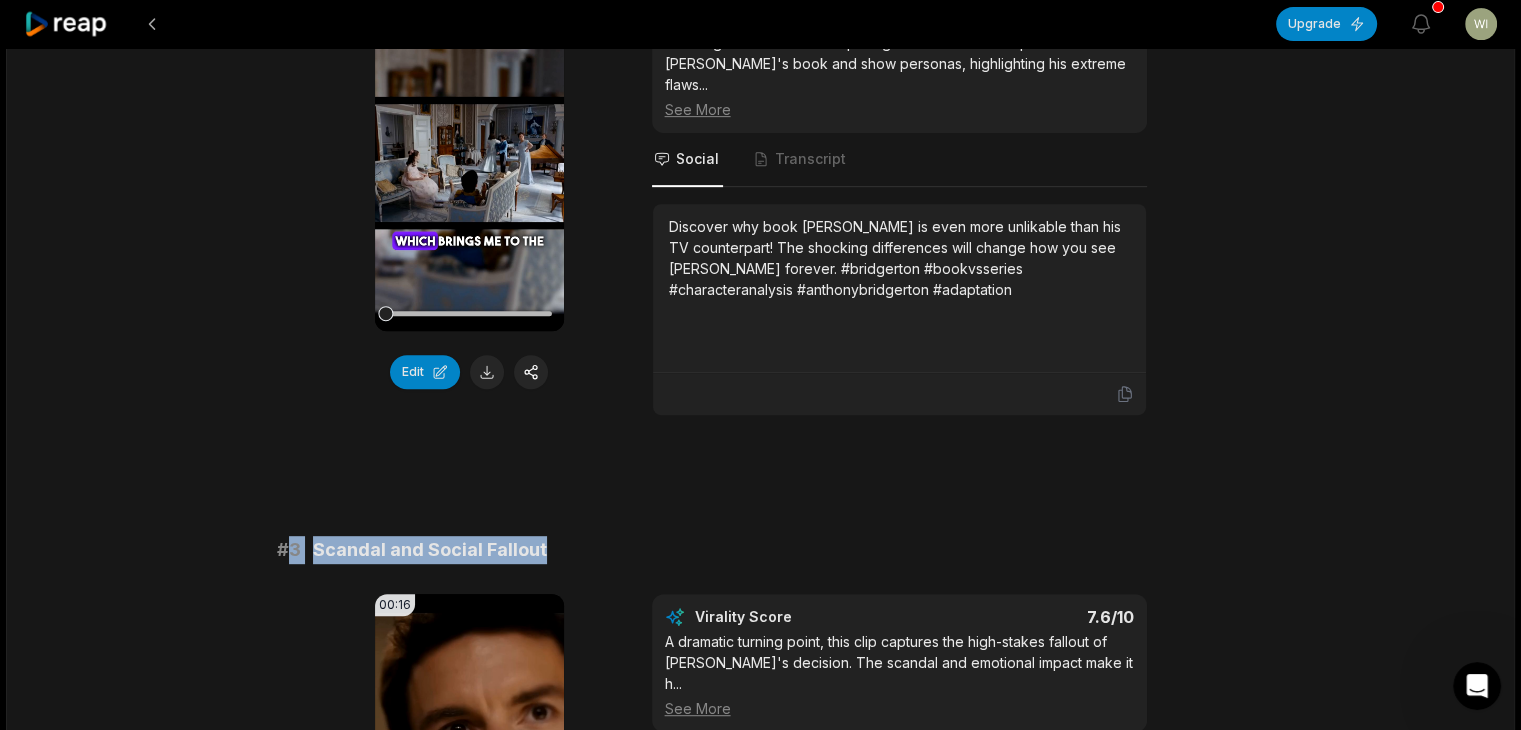 drag, startPoint x: 290, startPoint y: 517, endPoint x: 596, endPoint y: 515, distance: 306.00653 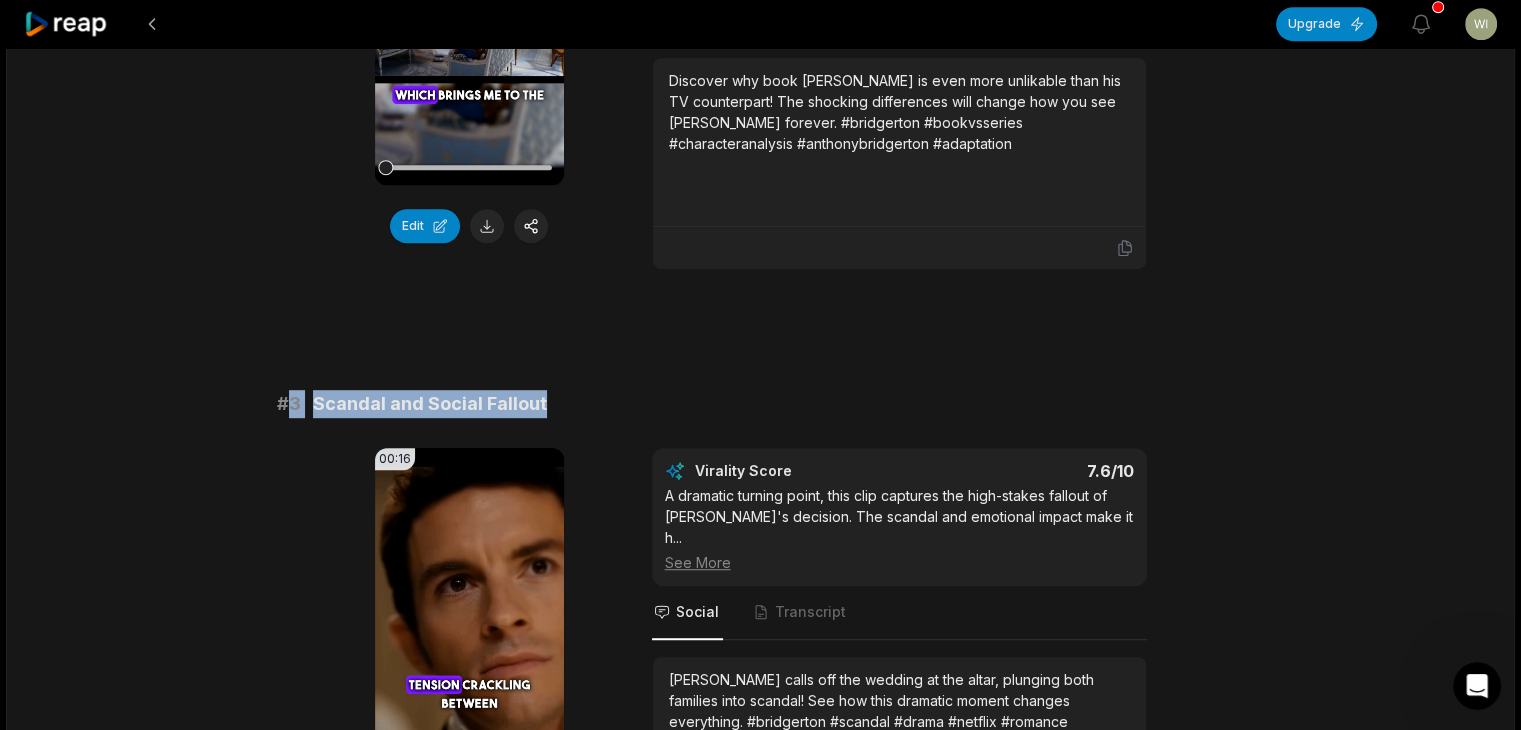 scroll, scrollTop: 1200, scrollLeft: 0, axis: vertical 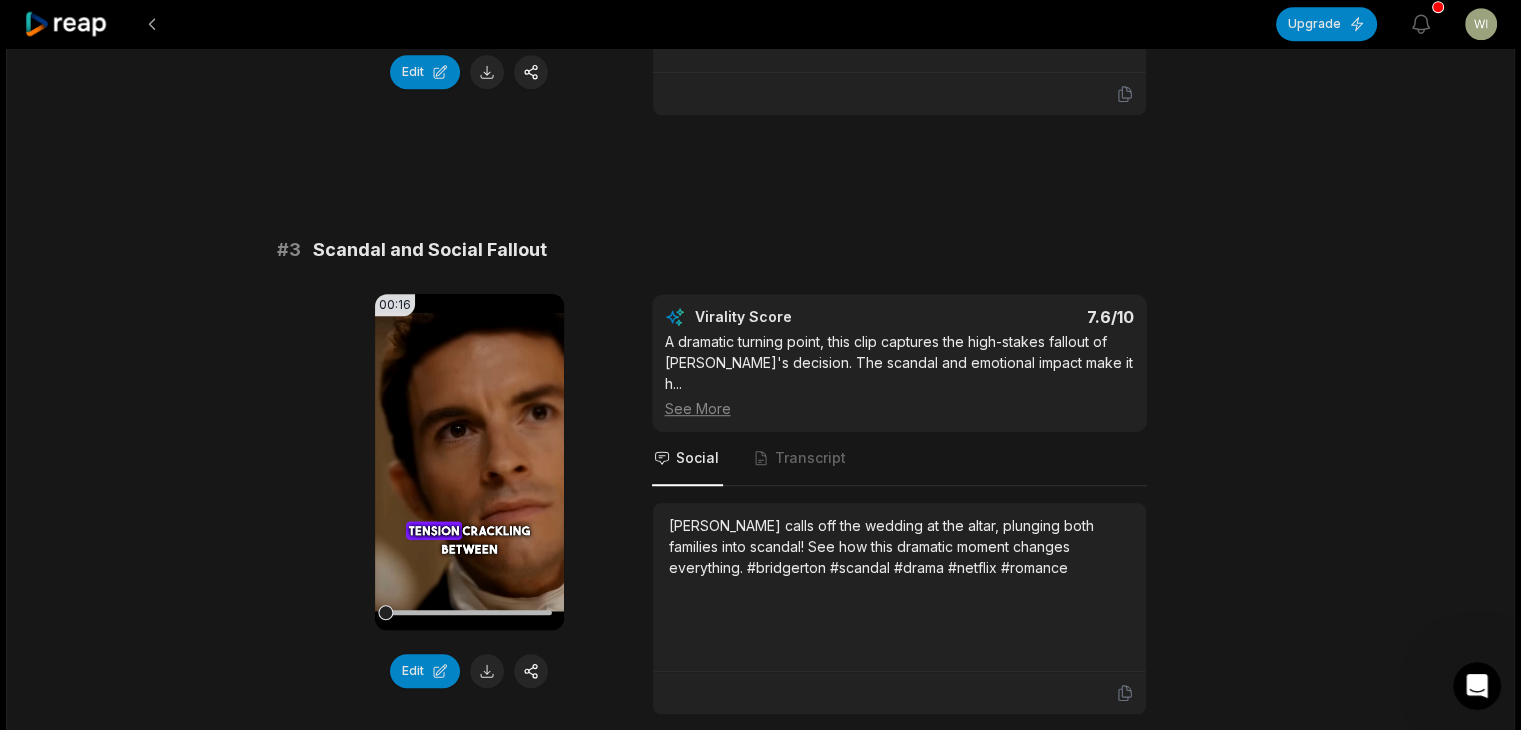 click on "[PERSON_NAME] calls off the wedding at the altar, plunging both families into scandal! See how this dramatic moment changes everything. #bridgerton #scandal #drama #netflix #romance" at bounding box center [899, 546] 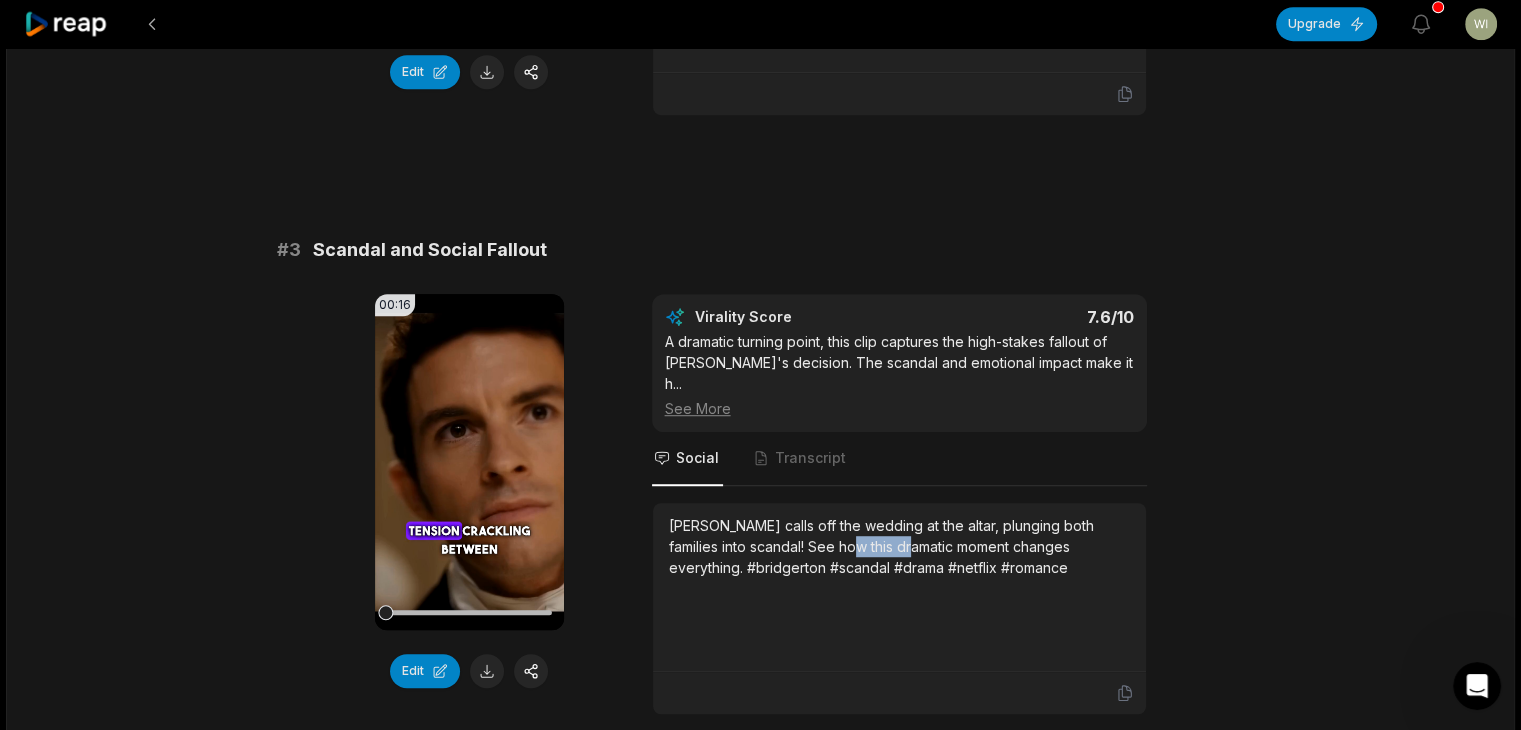 click on "[PERSON_NAME] calls off the wedding at the altar, plunging both families into scandal! See how this dramatic moment changes everything. #bridgerton #scandal #drama #netflix #romance" at bounding box center [899, 546] 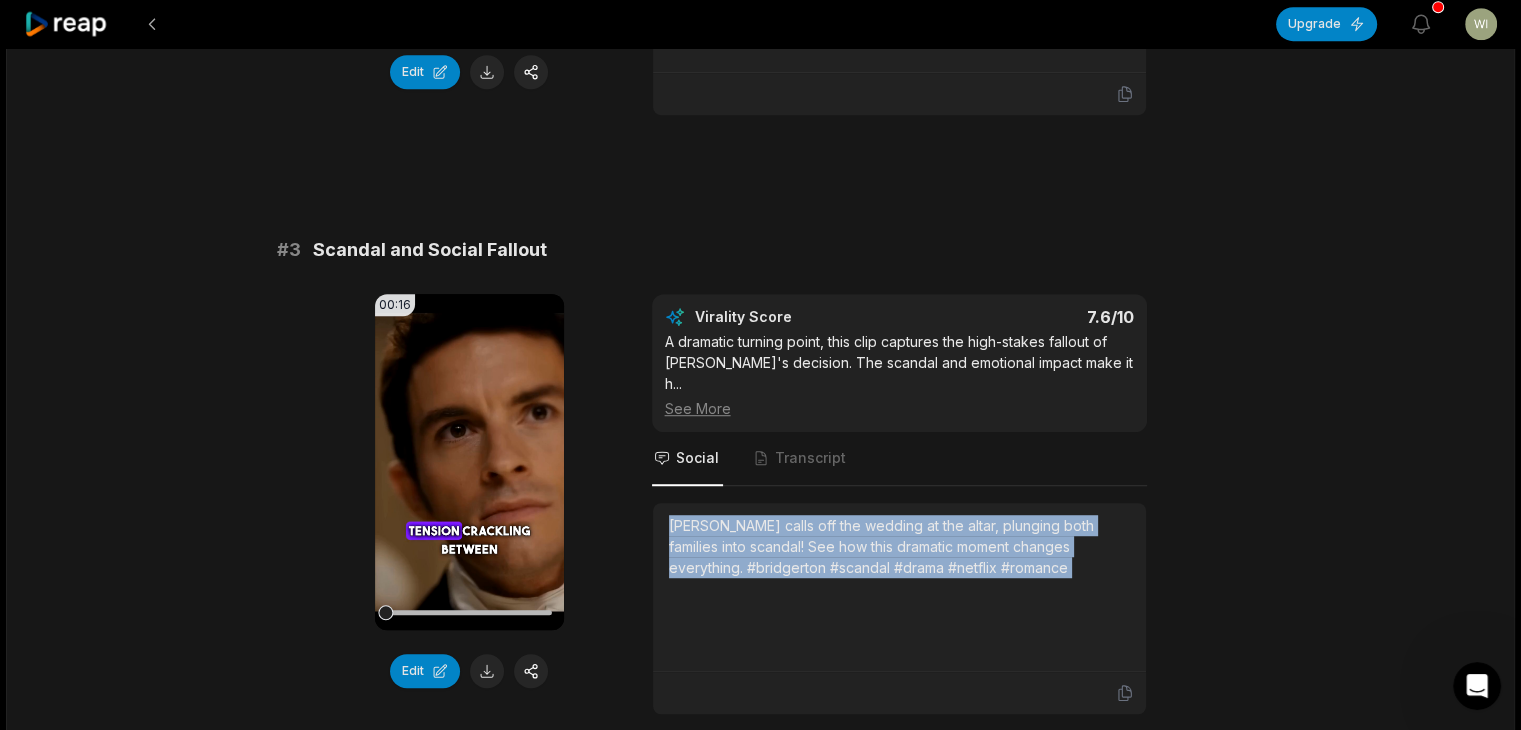 click on "[PERSON_NAME] calls off the wedding at the altar, plunging both families into scandal! See how this dramatic moment changes everything. #bridgerton #scandal #drama #netflix #romance" at bounding box center [899, 546] 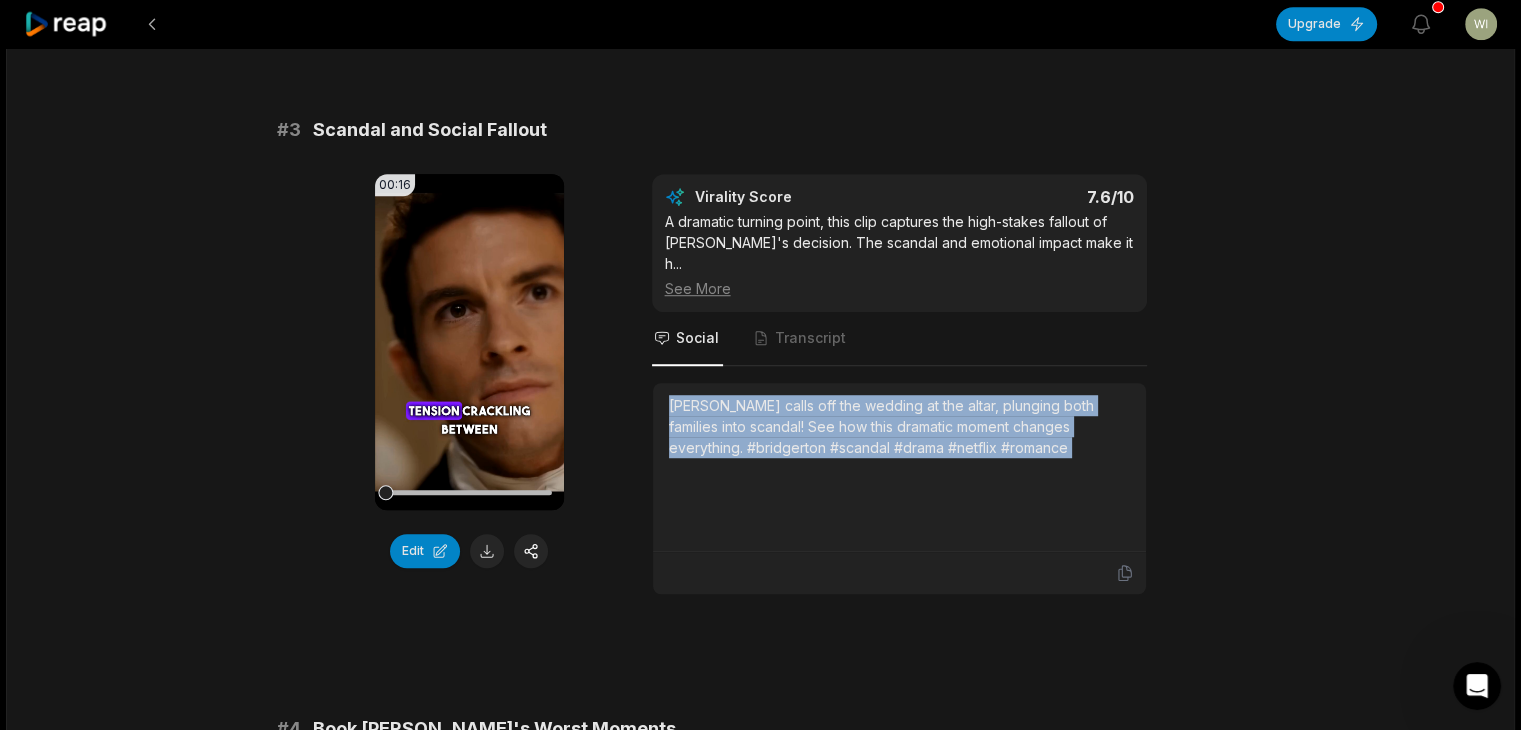 scroll, scrollTop: 1400, scrollLeft: 0, axis: vertical 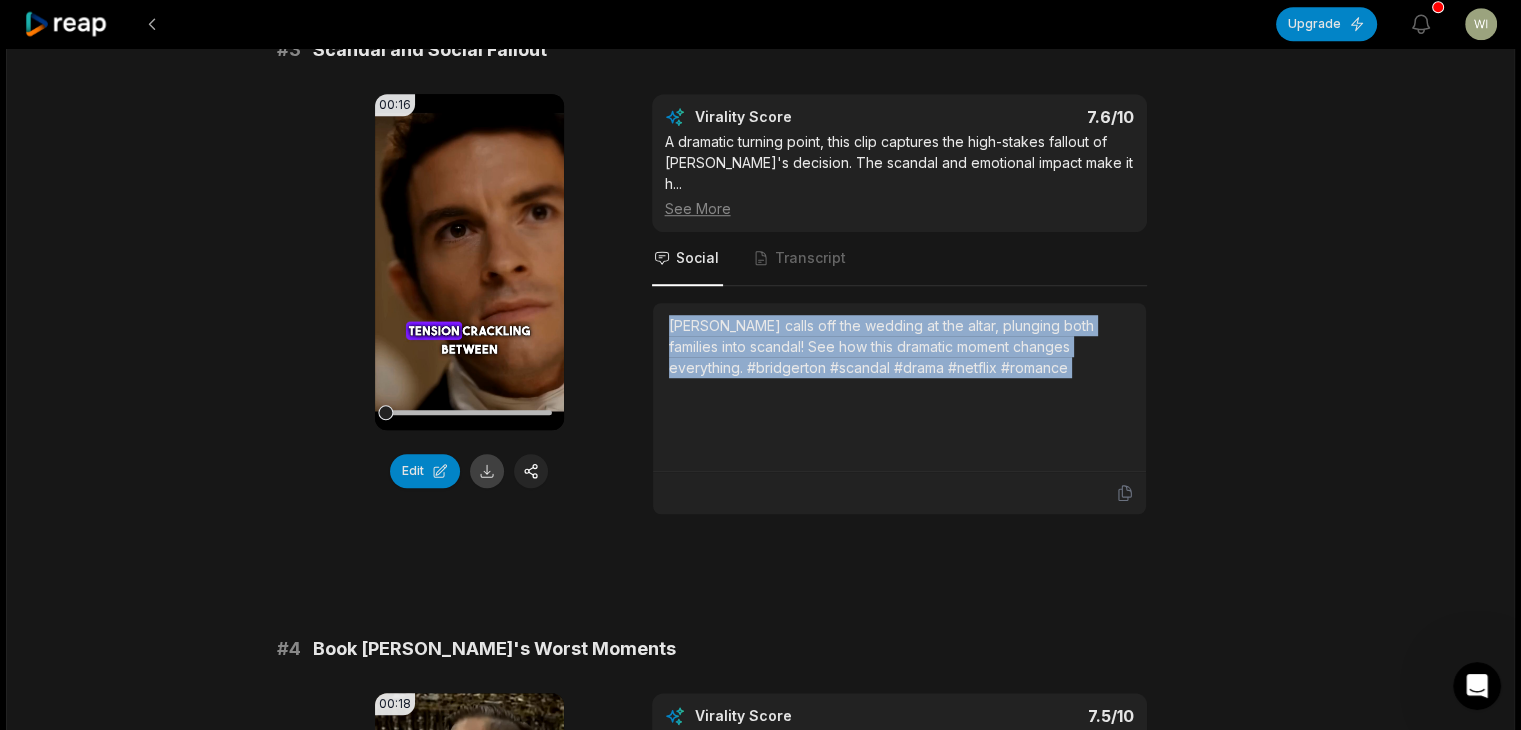 click at bounding box center [487, 471] 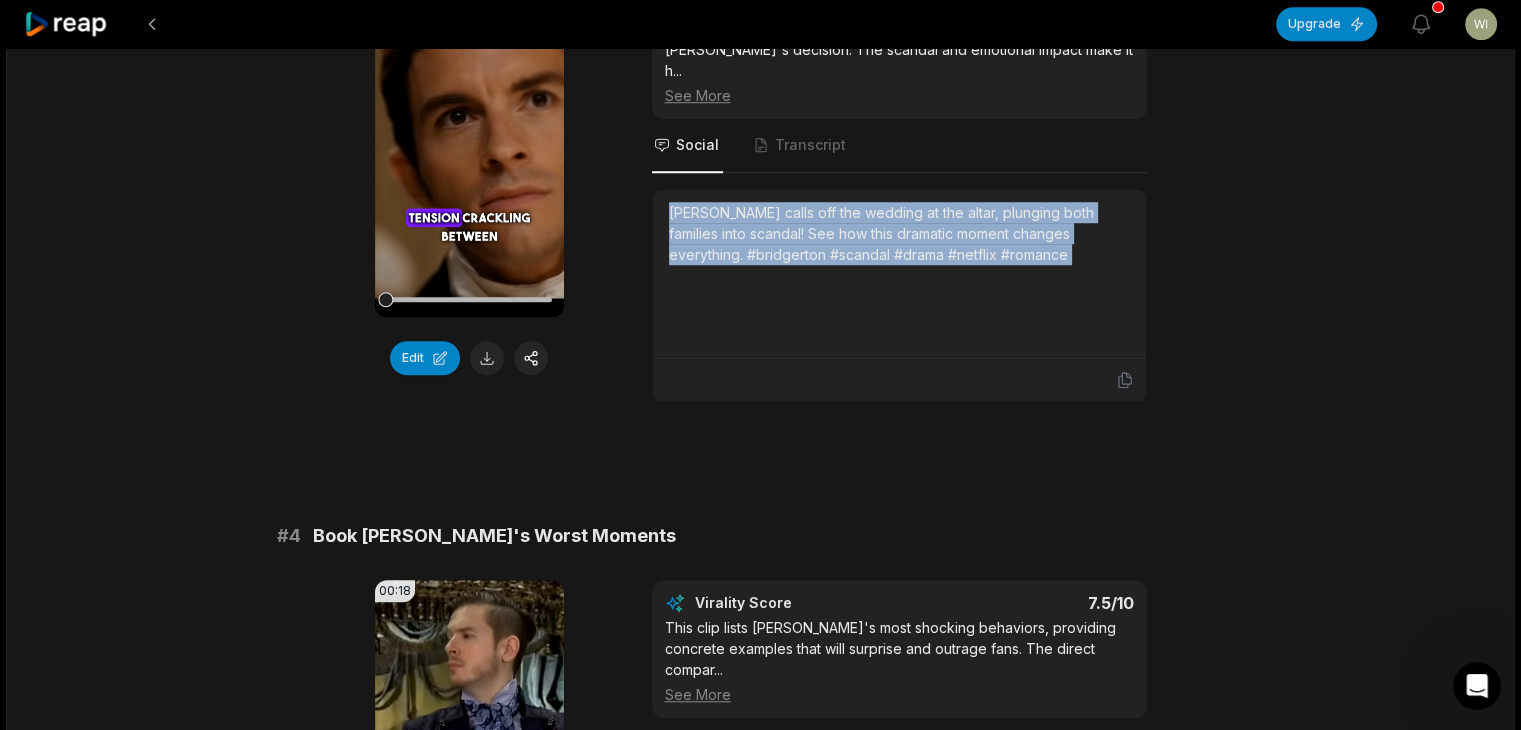 scroll, scrollTop: 1600, scrollLeft: 0, axis: vertical 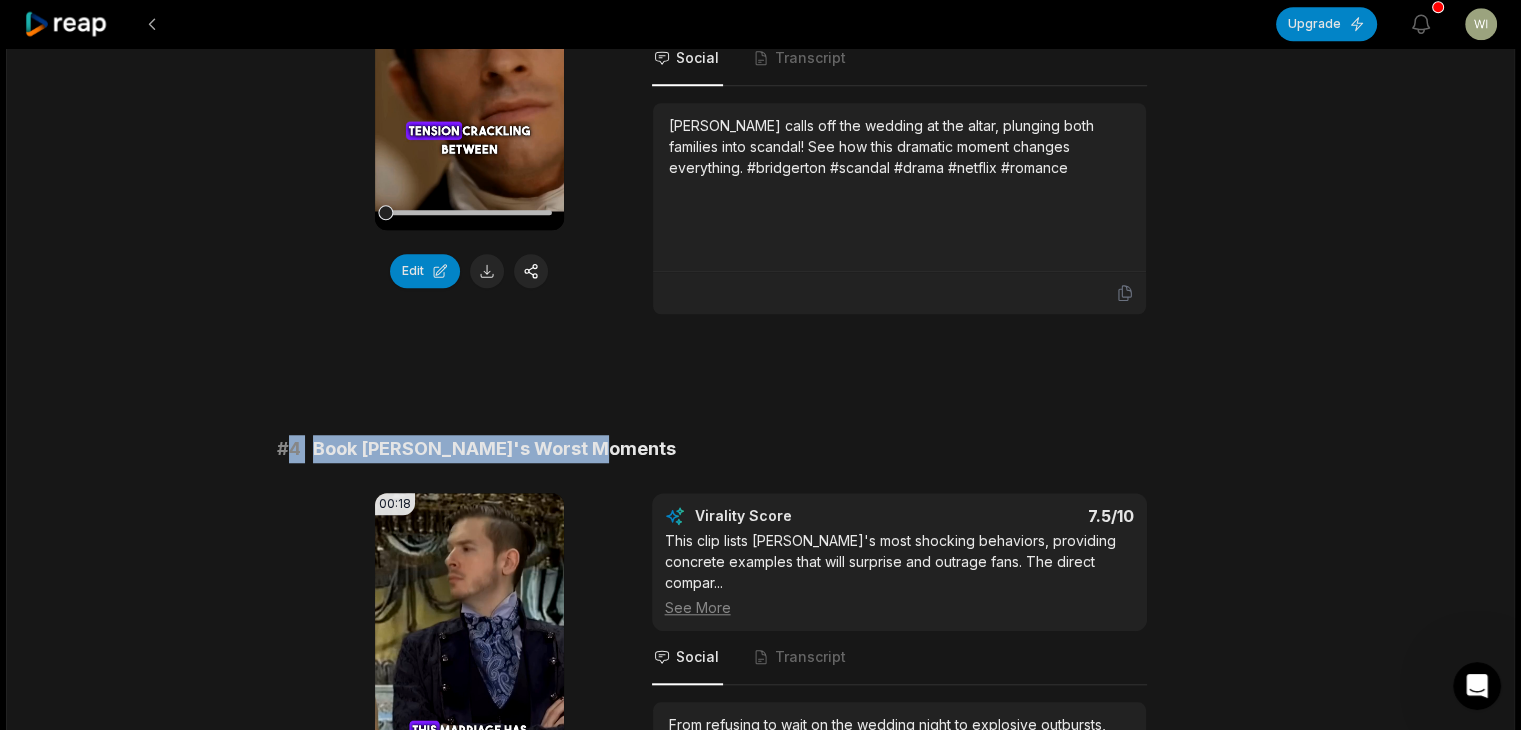 drag, startPoint x: 288, startPoint y: 397, endPoint x: 768, endPoint y: 400, distance: 480.00937 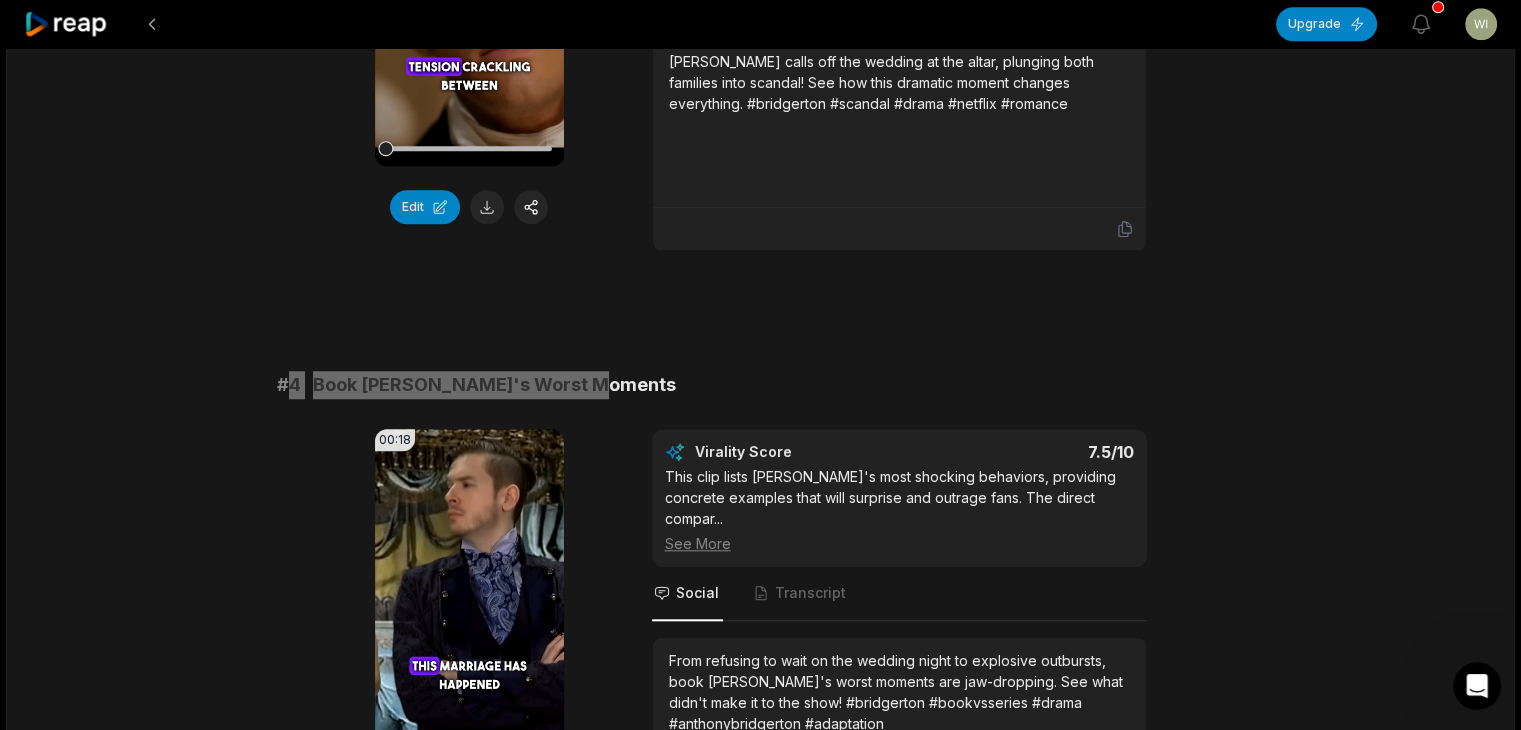 scroll, scrollTop: 1800, scrollLeft: 0, axis: vertical 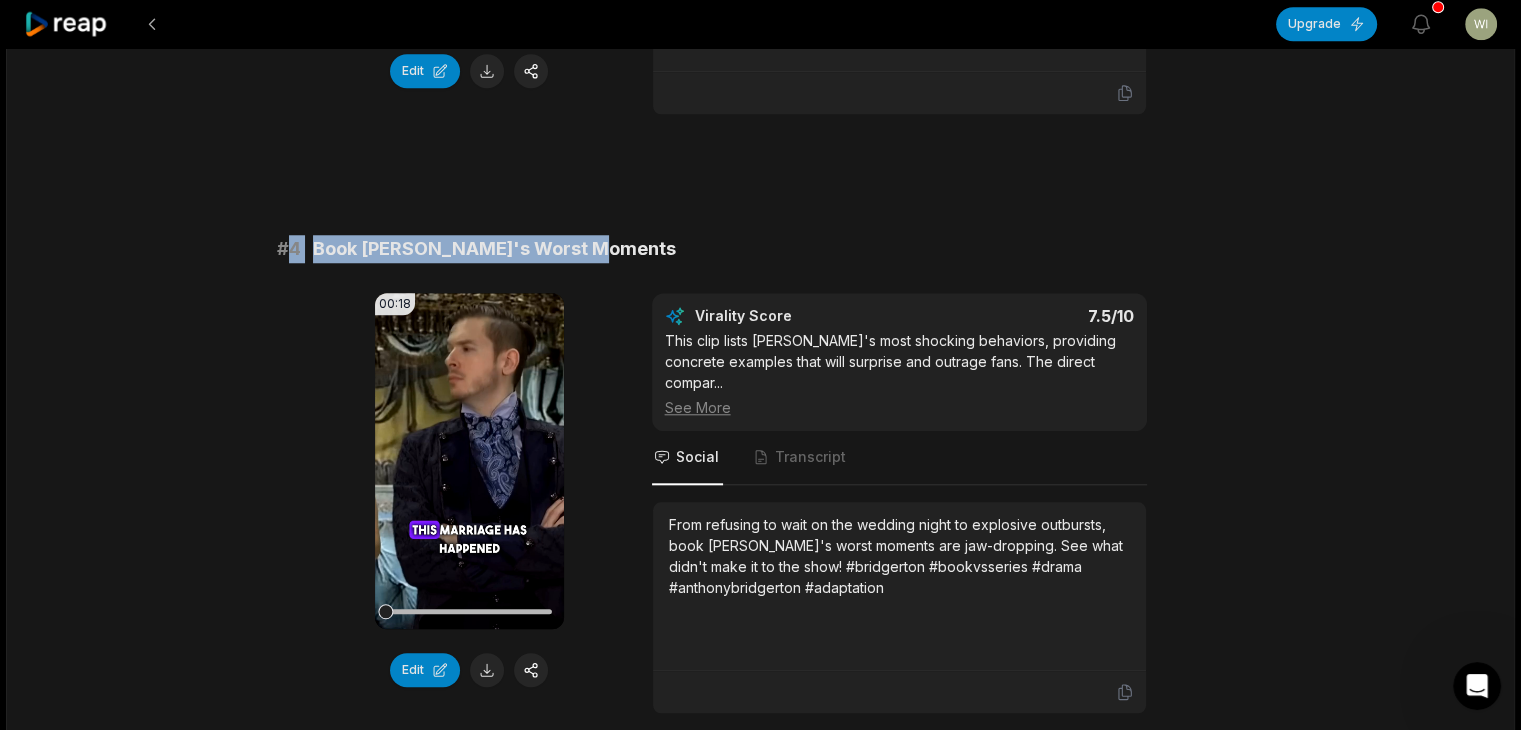 click on "From refusing to wait on the wedding night to explosive outbursts, book [PERSON_NAME]'s worst moments are jaw-dropping. See what didn't make it to the show! #bridgerton #bookvsseries #drama #anthonybridgerton #adaptation" at bounding box center (899, 556) 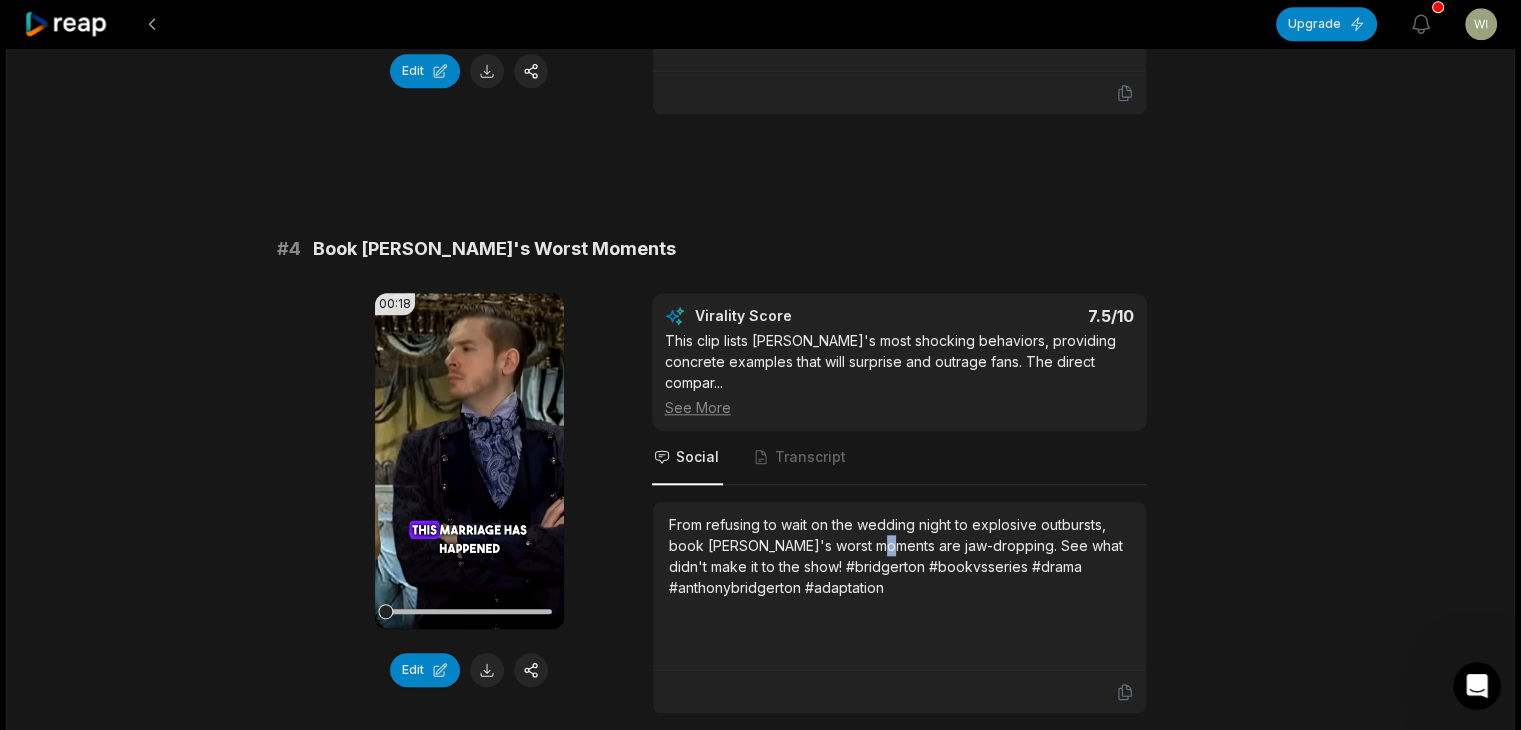 click on "From refusing to wait on the wedding night to explosive outbursts, book [PERSON_NAME]'s worst moments are jaw-dropping. See what didn't make it to the show! #bridgerton #bookvsseries #drama #anthonybridgerton #adaptation" at bounding box center [899, 556] 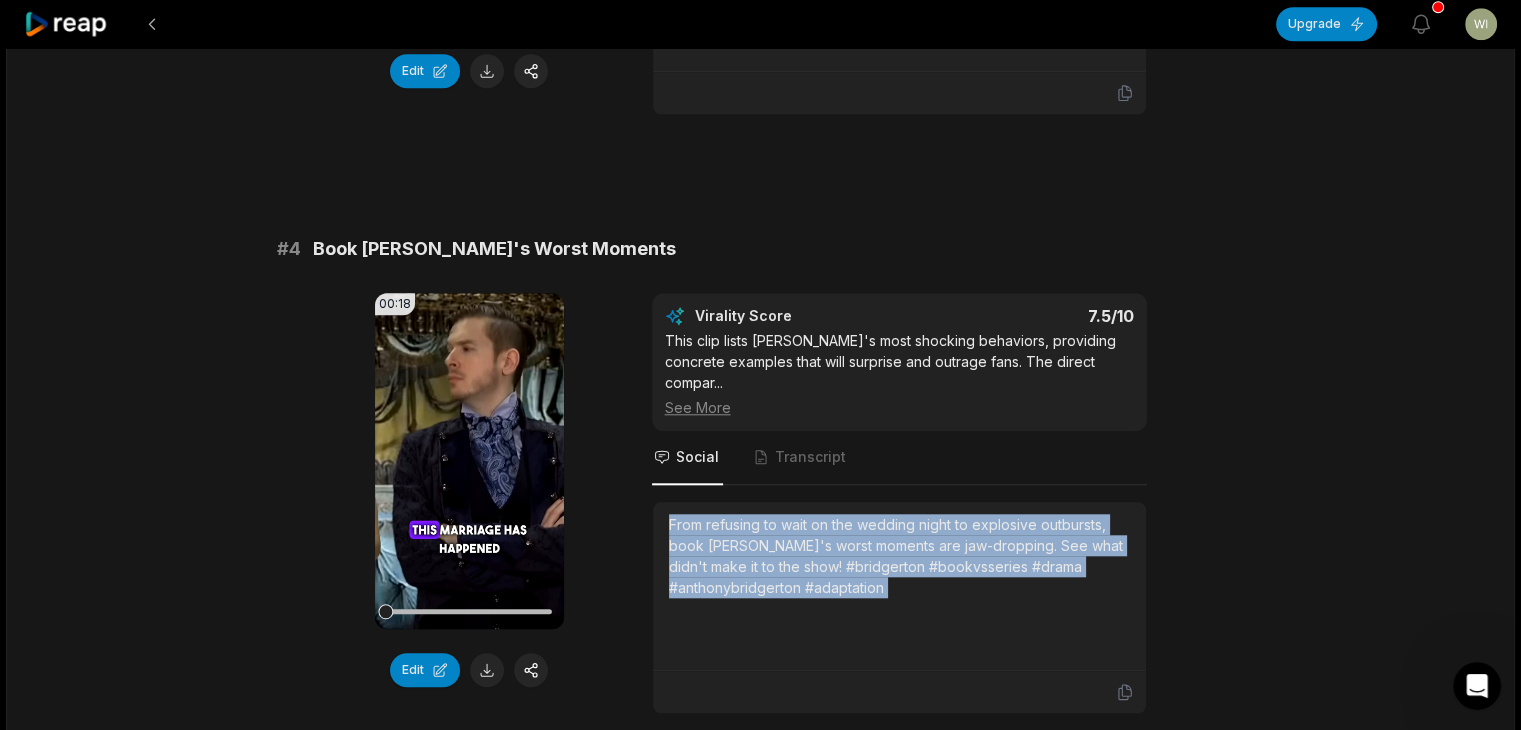 click on "From refusing to wait on the wedding night to explosive outbursts, book [PERSON_NAME]'s worst moments are jaw-dropping. See what didn't make it to the show! #bridgerton #bookvsseries #drama #anthonybridgerton #adaptation" at bounding box center (899, 556) 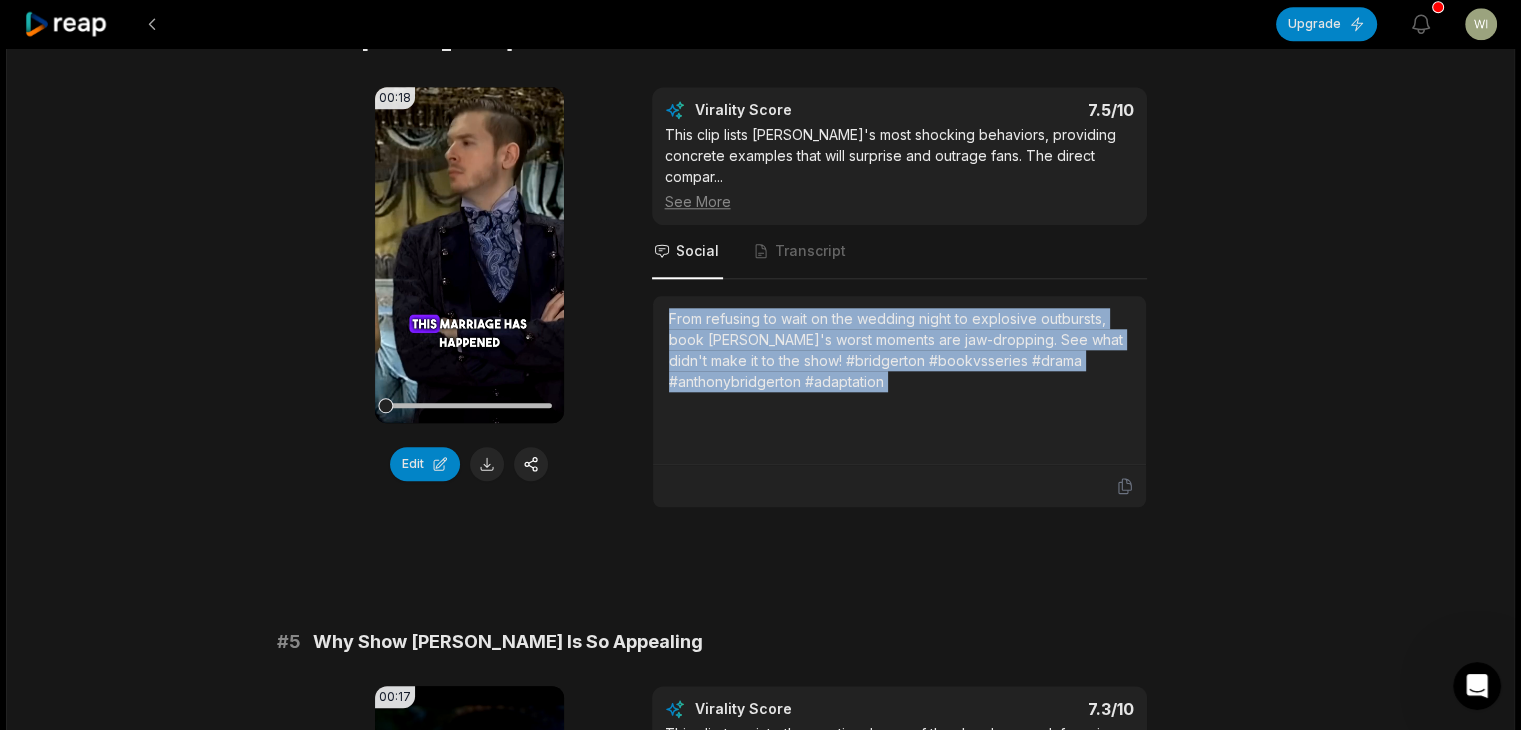 scroll, scrollTop: 2100, scrollLeft: 0, axis: vertical 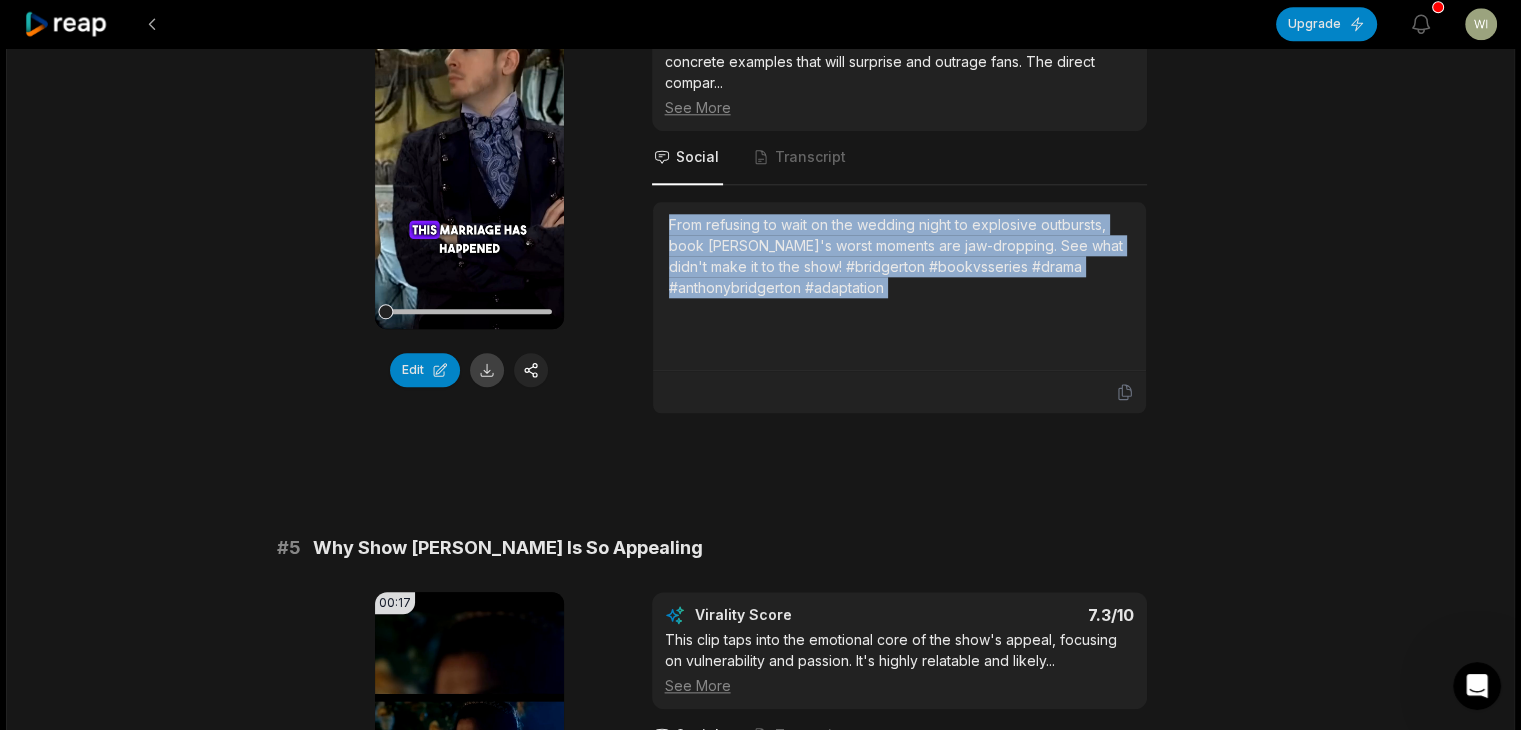 click at bounding box center (487, 370) 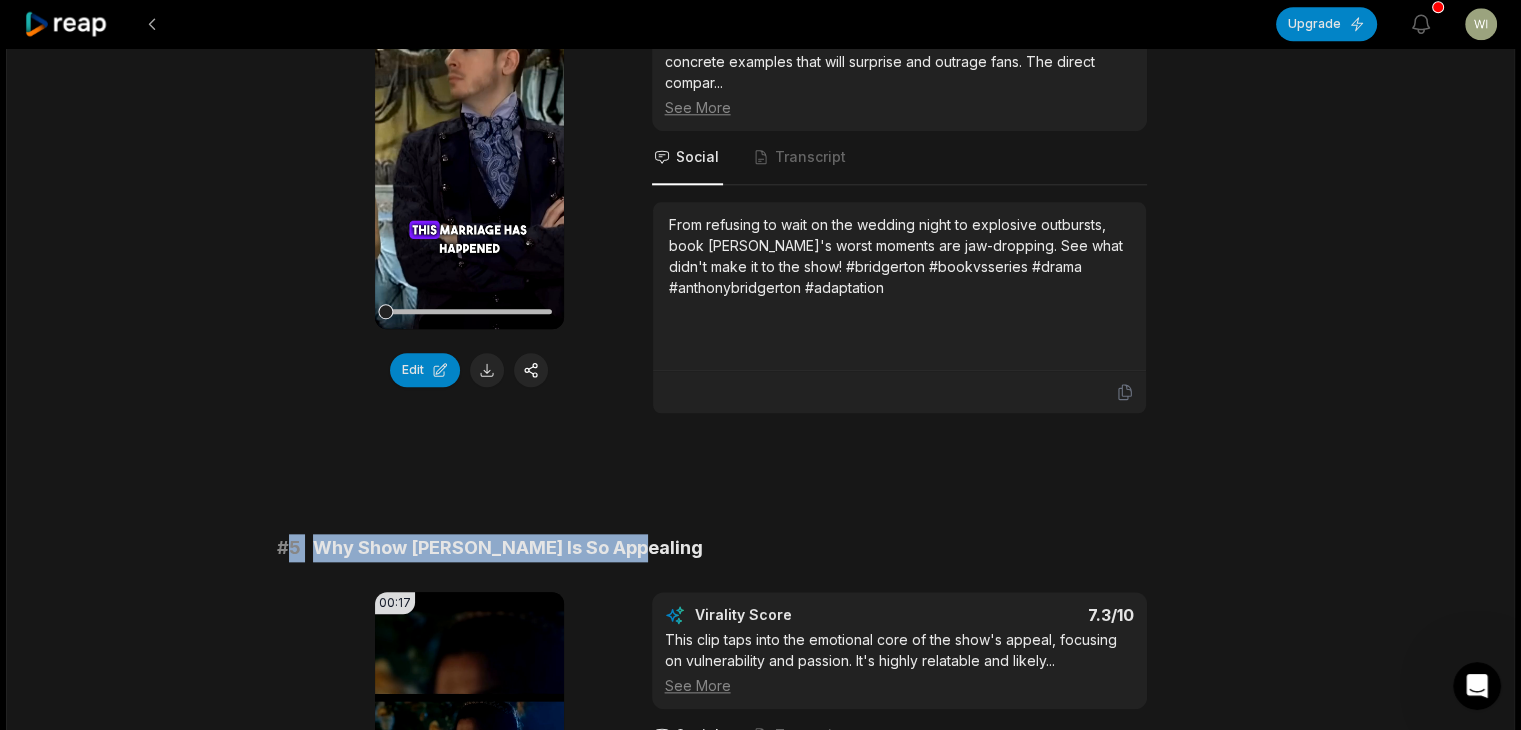 drag, startPoint x: 292, startPoint y: 475, endPoint x: 889, endPoint y: 473, distance: 597.00336 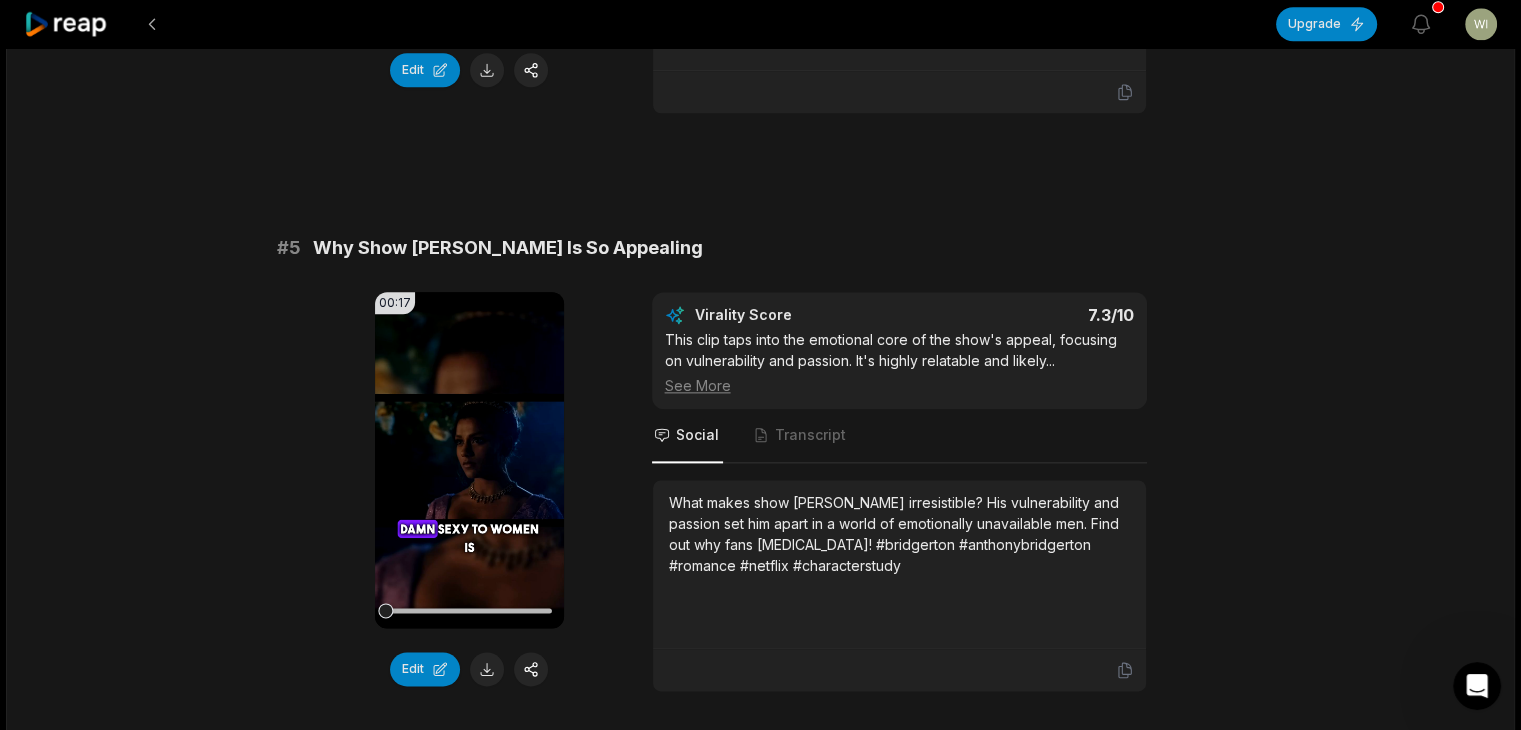 click on "What makes show [PERSON_NAME] irresistible? His vulnerability and passion set him apart in a world of emotionally unavailable men. Find out why fans [MEDICAL_DATA]! #bridgerton #anthonybridgerton #romance #netflix #characterstudy" at bounding box center [899, 534] 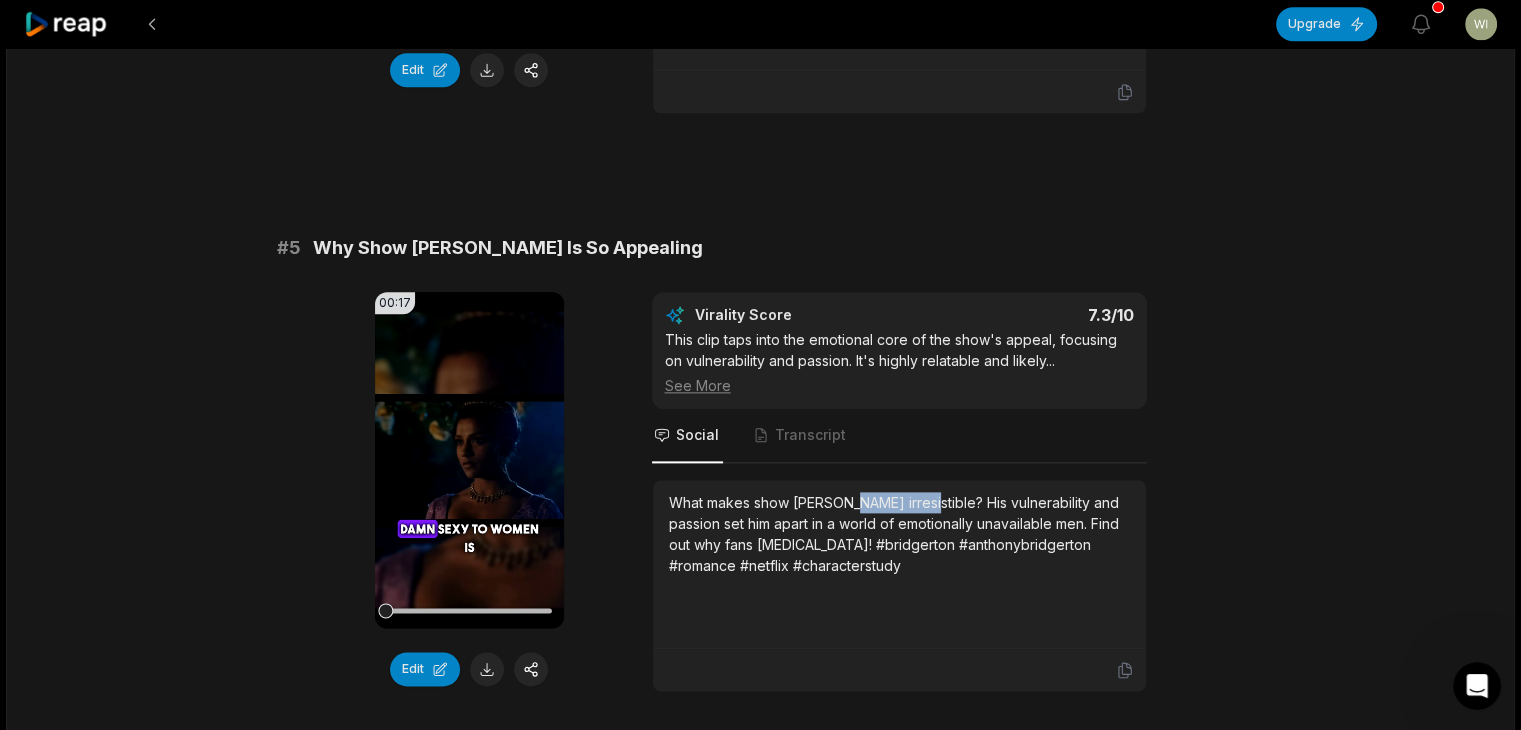 click on "What makes show [PERSON_NAME] irresistible? His vulnerability and passion set him apart in a world of emotionally unavailable men. Find out why fans [MEDICAL_DATA]! #bridgerton #anthonybridgerton #romance #netflix #characterstudy" at bounding box center (899, 534) 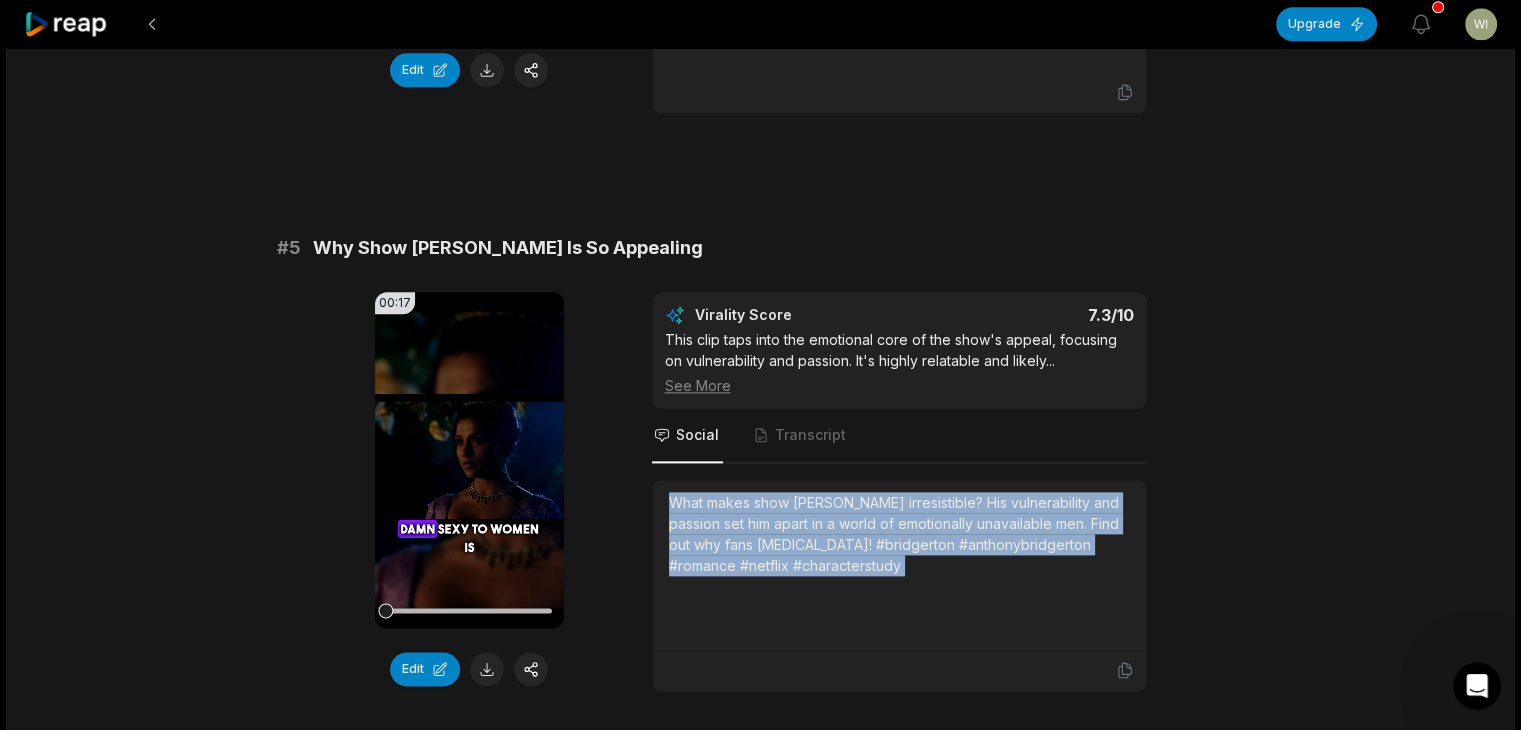 click on "What makes show [PERSON_NAME] irresistible? His vulnerability and passion set him apart in a world of emotionally unavailable men. Find out why fans [MEDICAL_DATA]! #bridgerton #anthonybridgerton #romance #netflix #characterstudy" at bounding box center (899, 534) 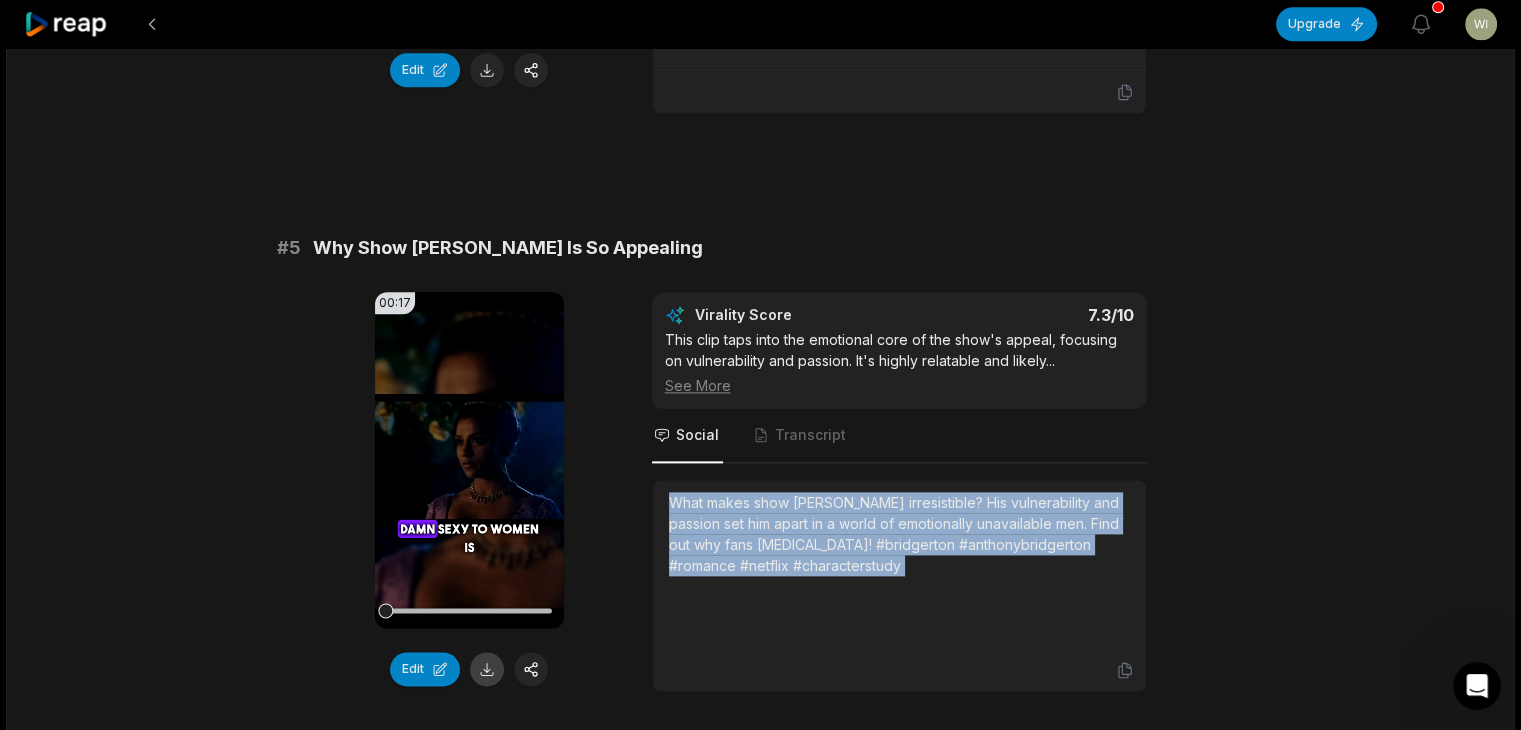 click at bounding box center [487, 669] 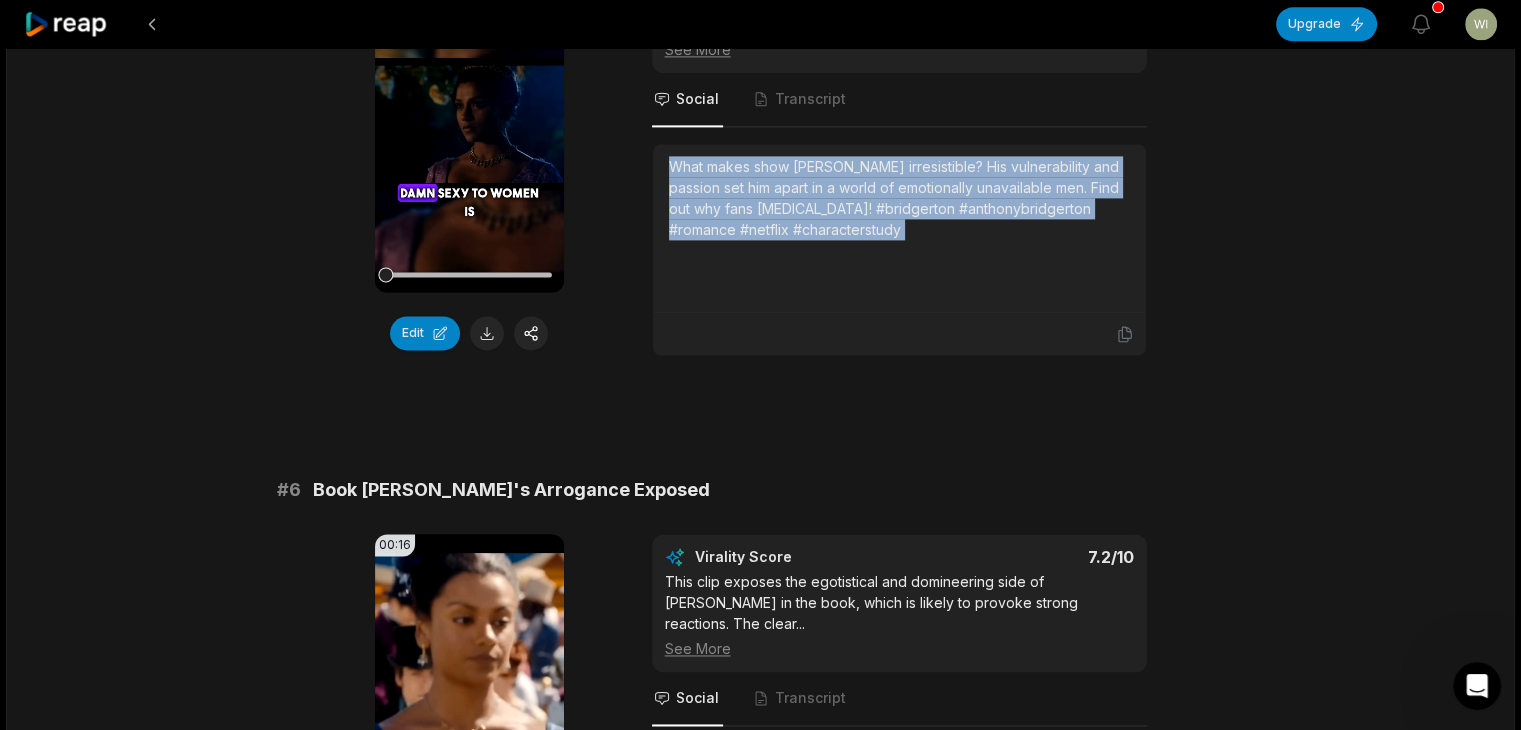 scroll, scrollTop: 2800, scrollLeft: 0, axis: vertical 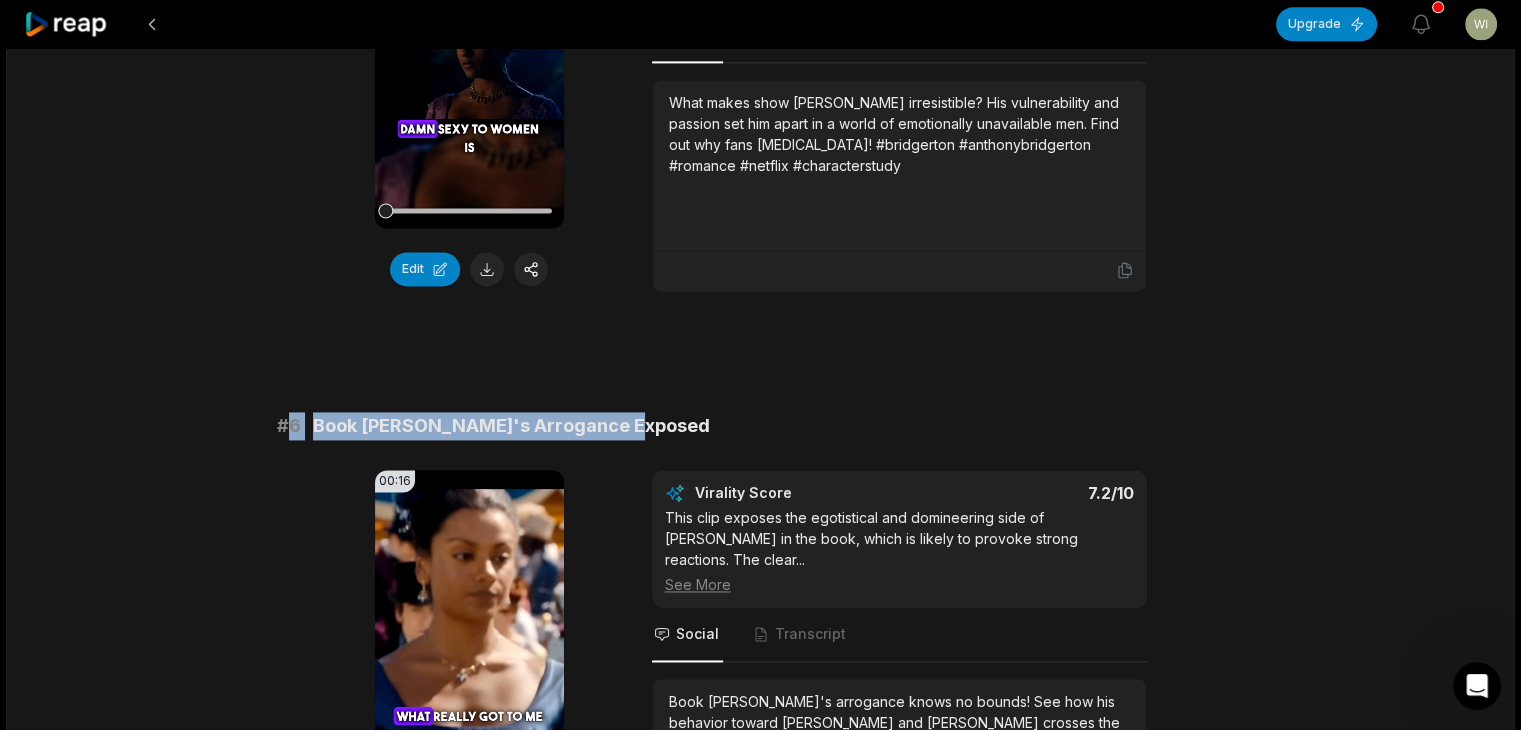drag, startPoint x: 288, startPoint y: 352, endPoint x: 803, endPoint y: 355, distance: 515.0087 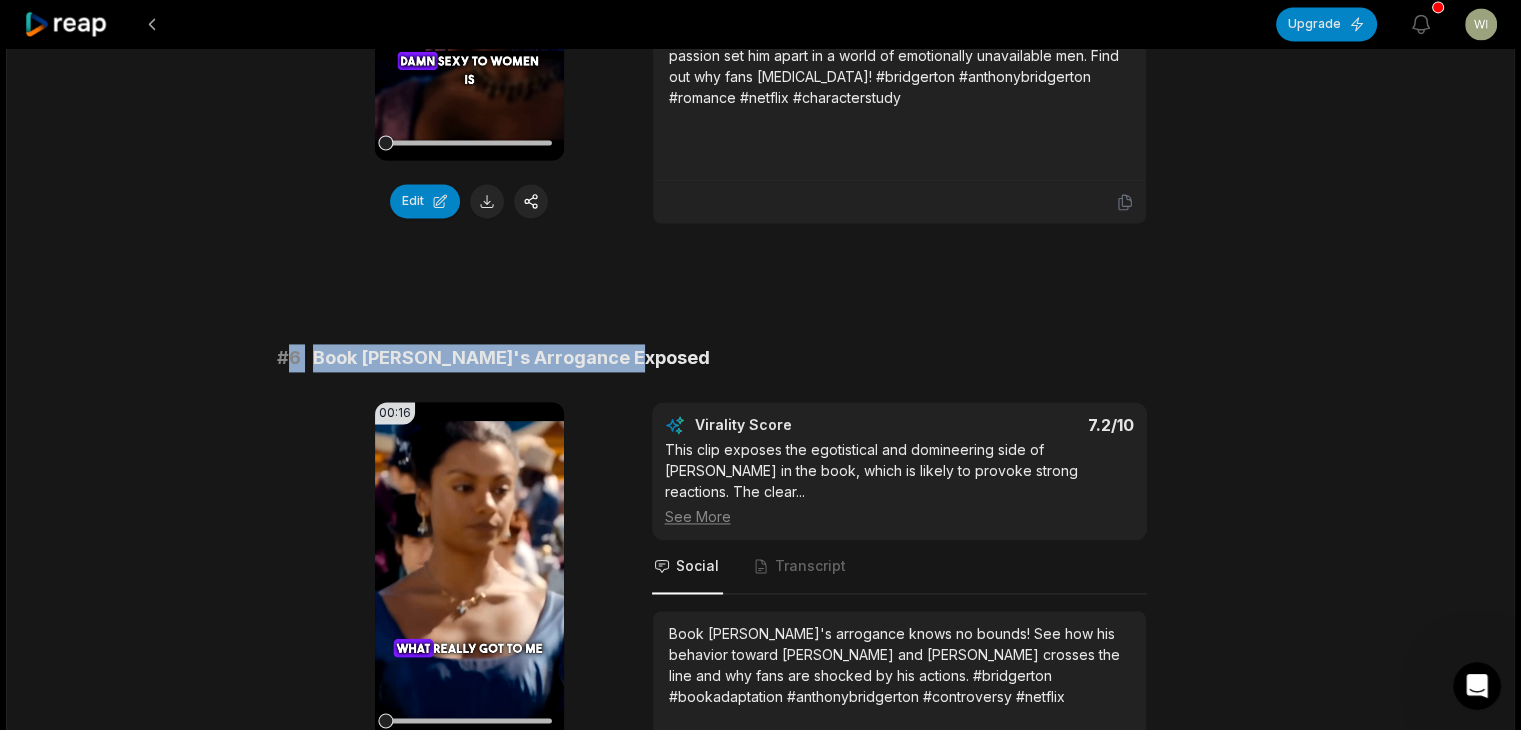 scroll, scrollTop: 3100, scrollLeft: 0, axis: vertical 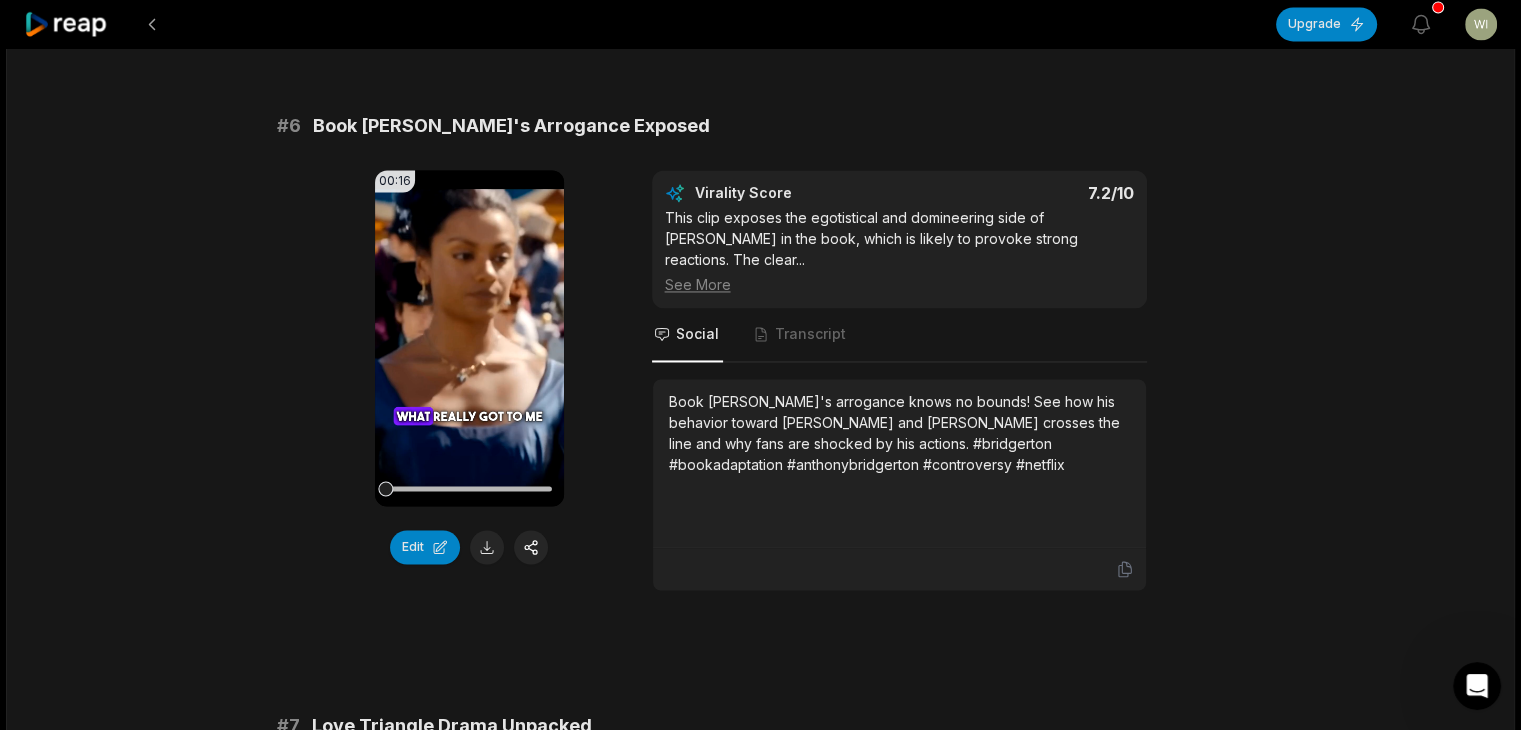 click on "Book [PERSON_NAME]'s arrogance knows no bounds! See how his behavior toward [PERSON_NAME] and [PERSON_NAME] crosses the line and why fans are shocked by his actions. #bridgerton #bookadaptation #anthonybridgerton #controversy #netflix" at bounding box center [899, 463] 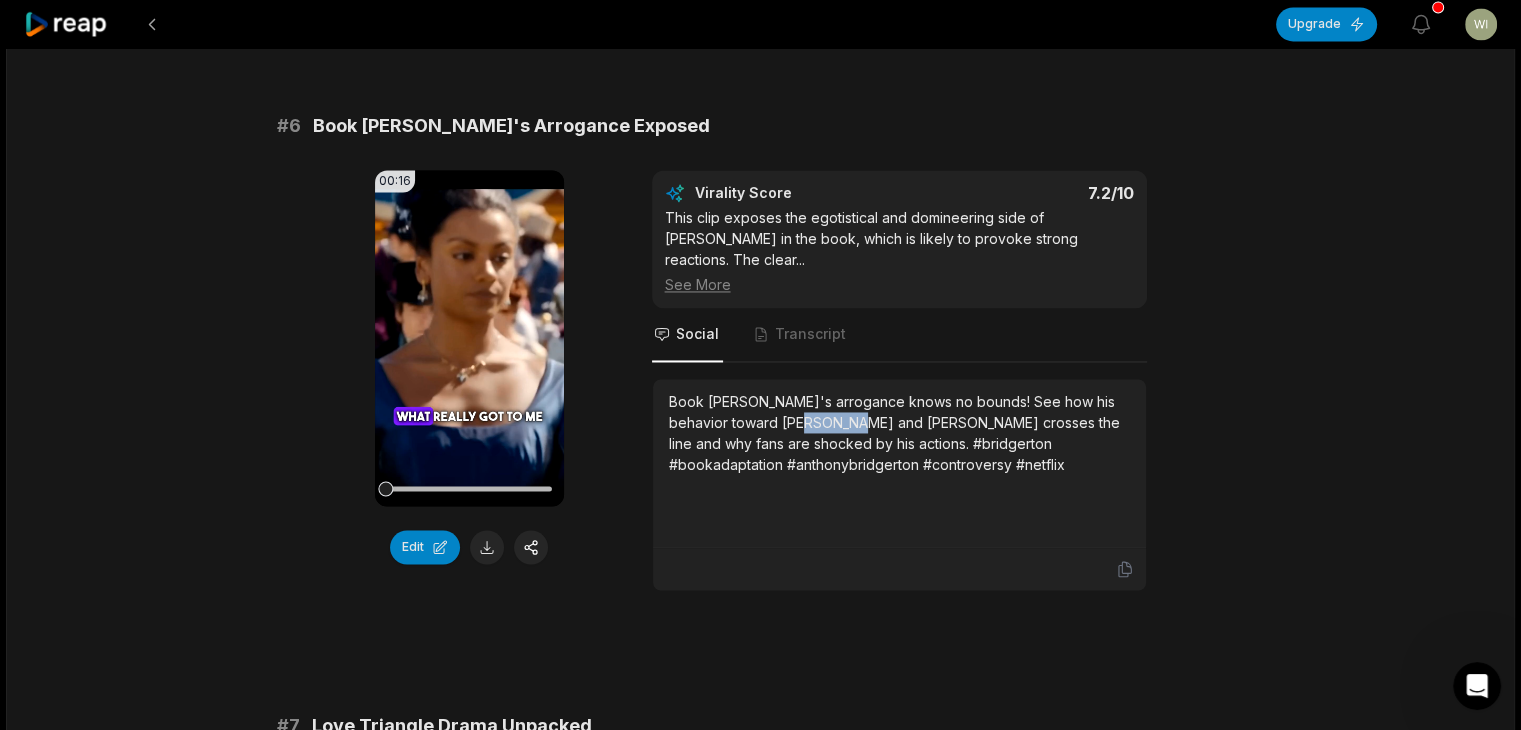 click on "Book [PERSON_NAME]'s arrogance knows no bounds! See how his behavior toward [PERSON_NAME] and [PERSON_NAME] crosses the line and why fans are shocked by his actions. #bridgerton #bookadaptation #anthonybridgerton #controversy #netflix" at bounding box center [899, 433] 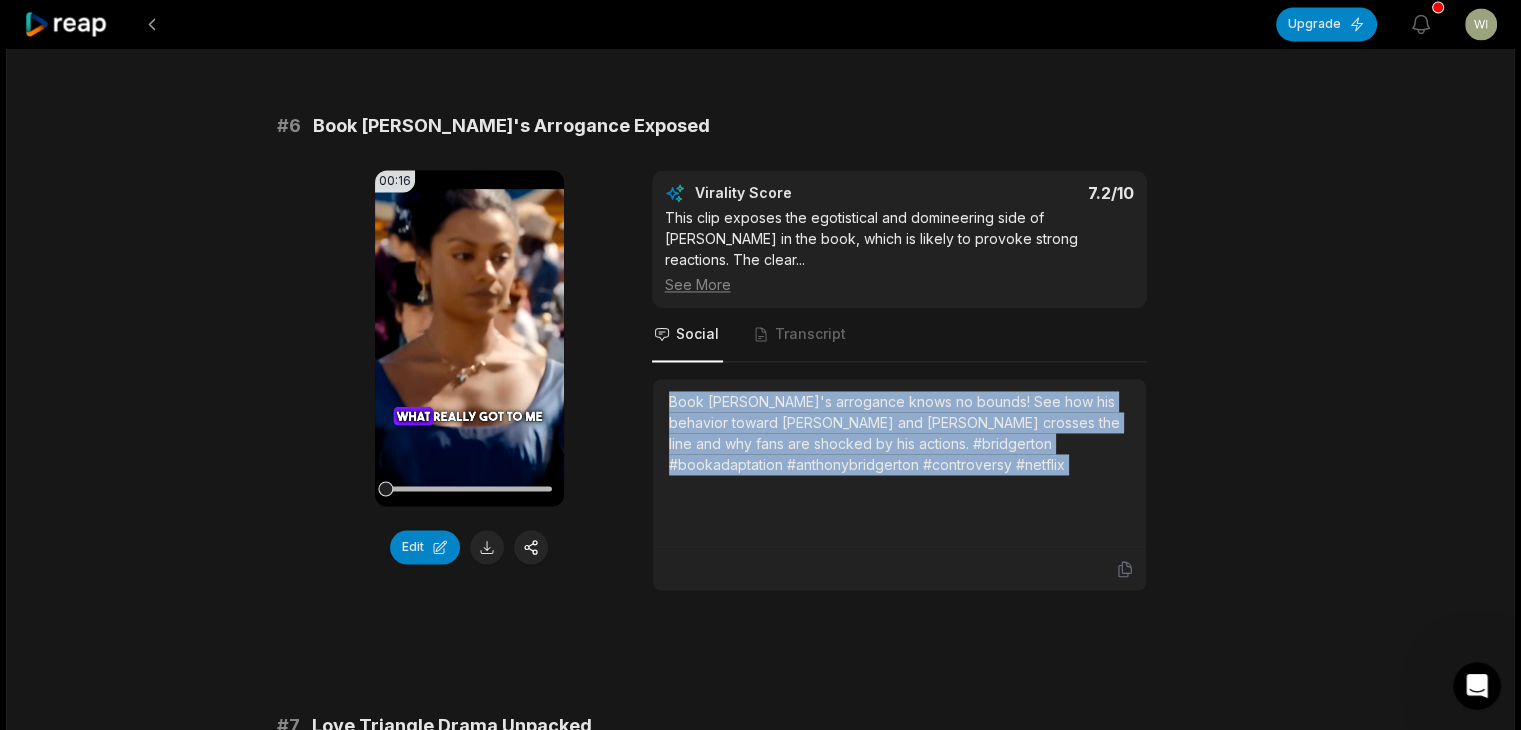 click on "Book [PERSON_NAME]'s arrogance knows no bounds! See how his behavior toward [PERSON_NAME] and [PERSON_NAME] crosses the line and why fans are shocked by his actions. #bridgerton #bookadaptation #anthonybridgerton #controversy #netflix" at bounding box center (899, 433) 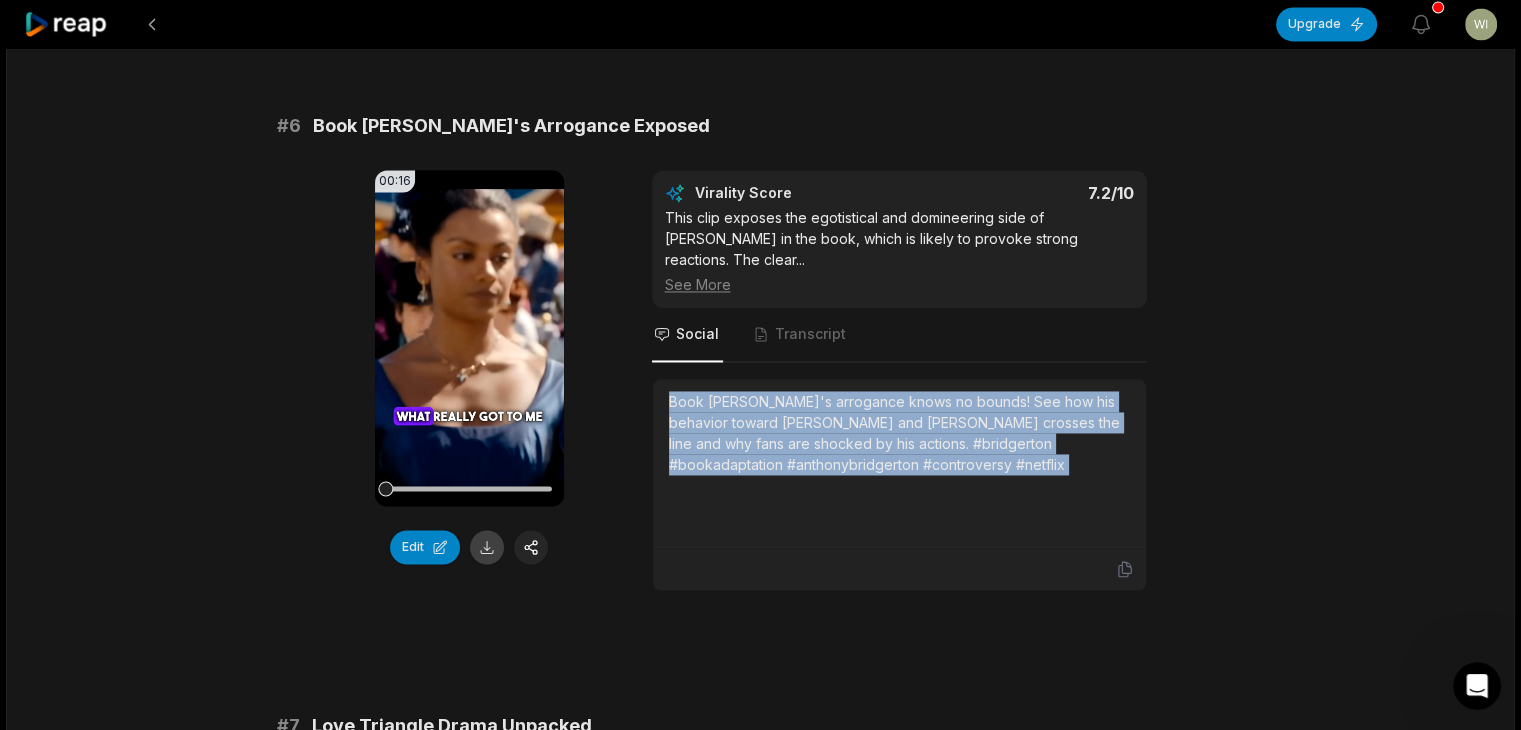 click at bounding box center (487, 547) 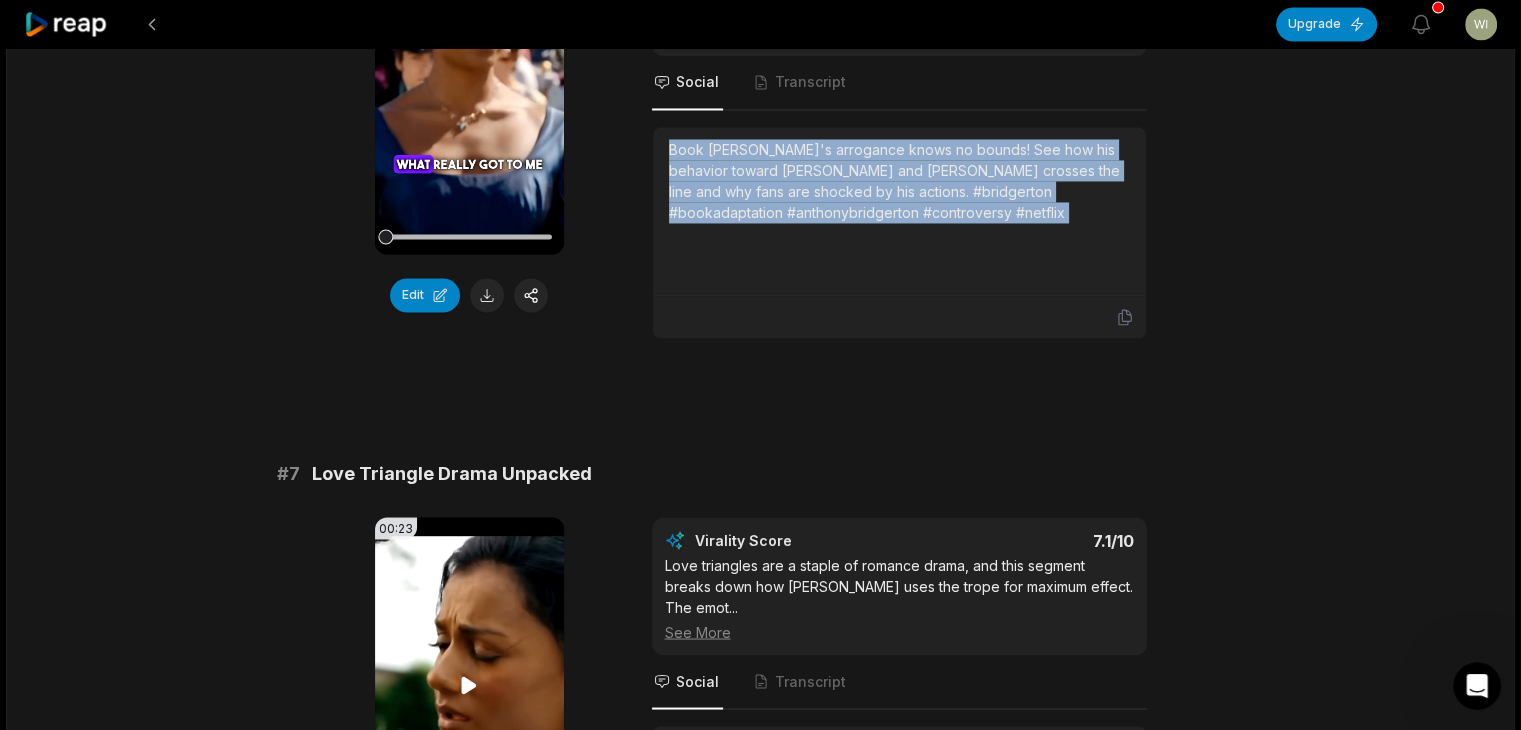 scroll, scrollTop: 3600, scrollLeft: 0, axis: vertical 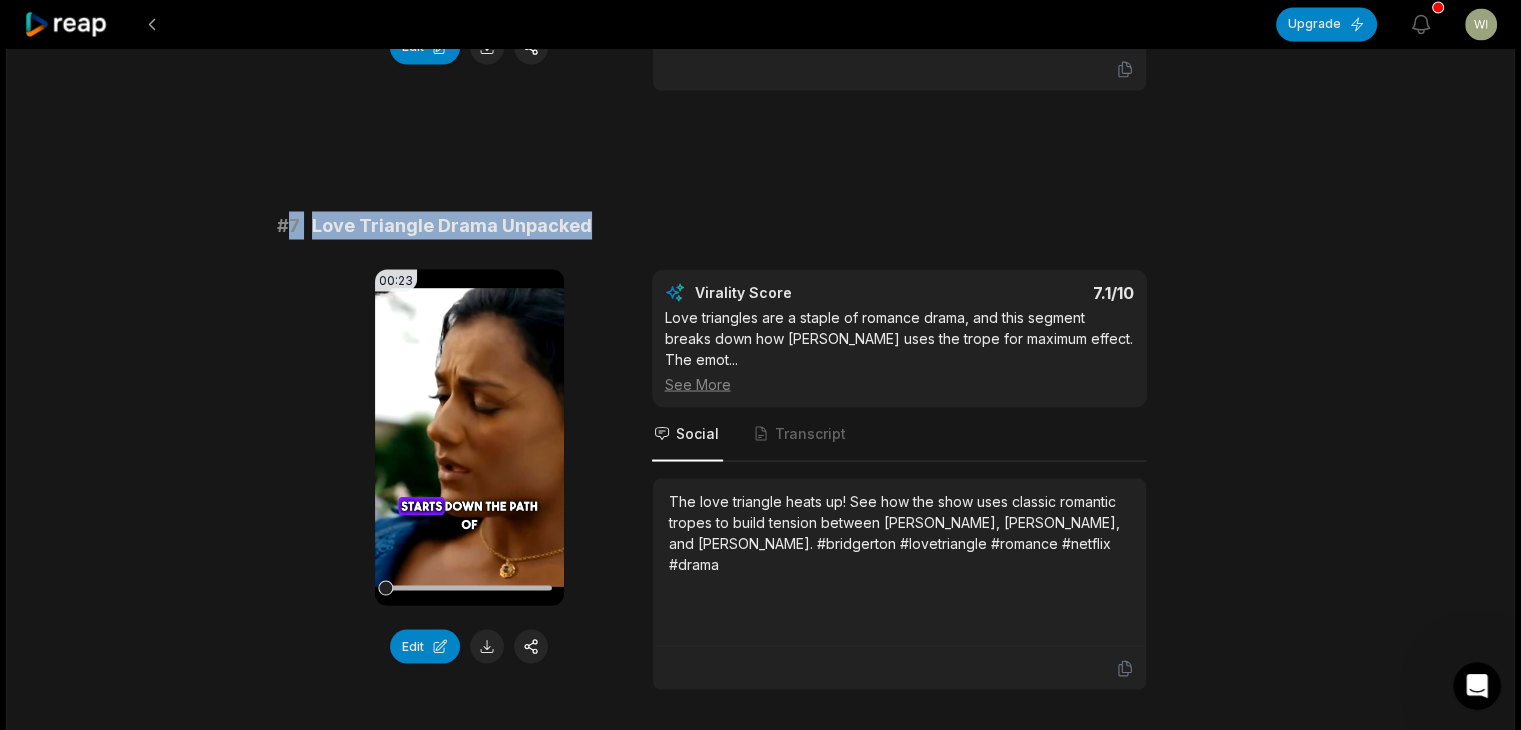 drag, startPoint x: 290, startPoint y: 134, endPoint x: 834, endPoint y: 133, distance: 544.0009 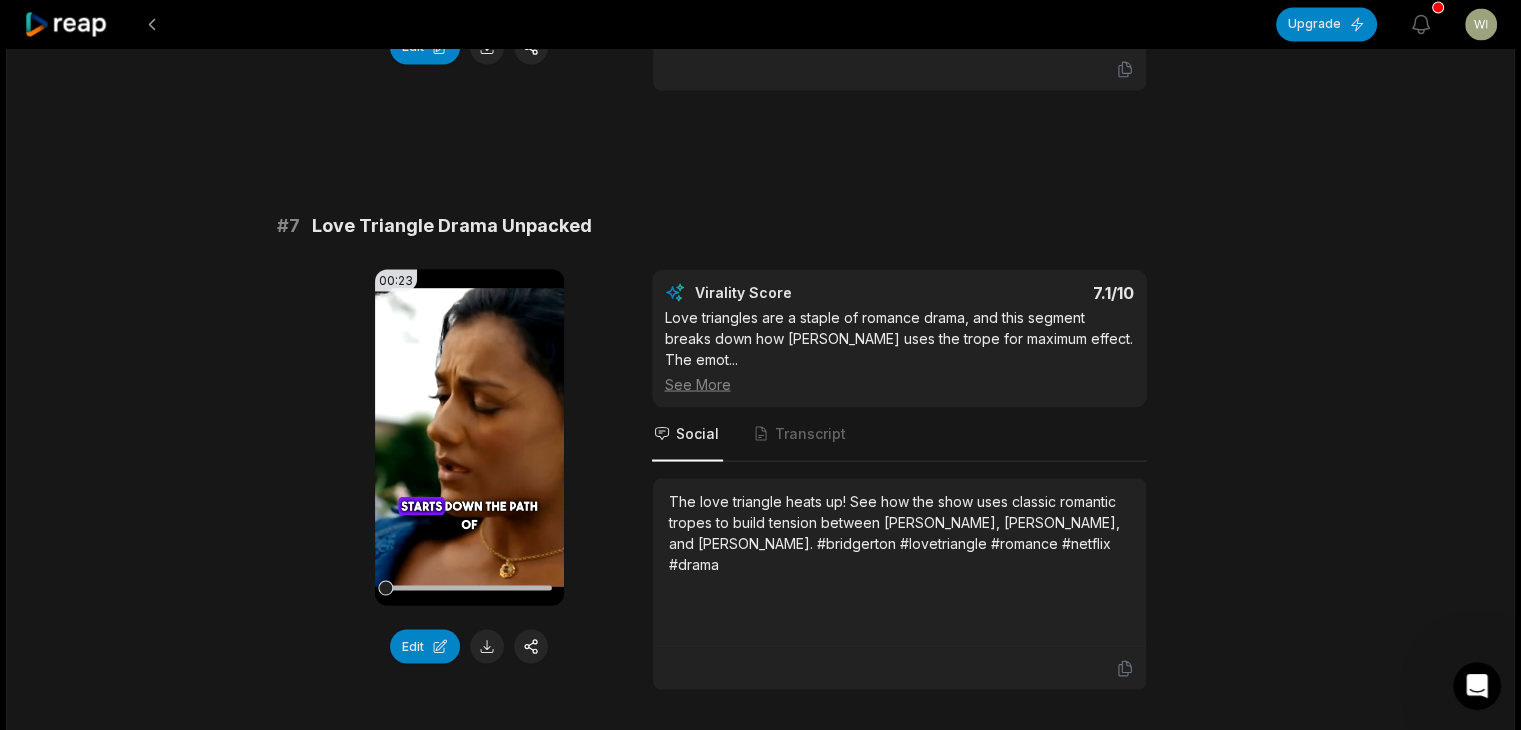 click on "The love triangle heats up! See how the show uses classic romantic tropes to build tension between [PERSON_NAME], [PERSON_NAME], and [PERSON_NAME]. #bridgerton #lovetriangle #romance #netflix #drama" at bounding box center [899, 532] 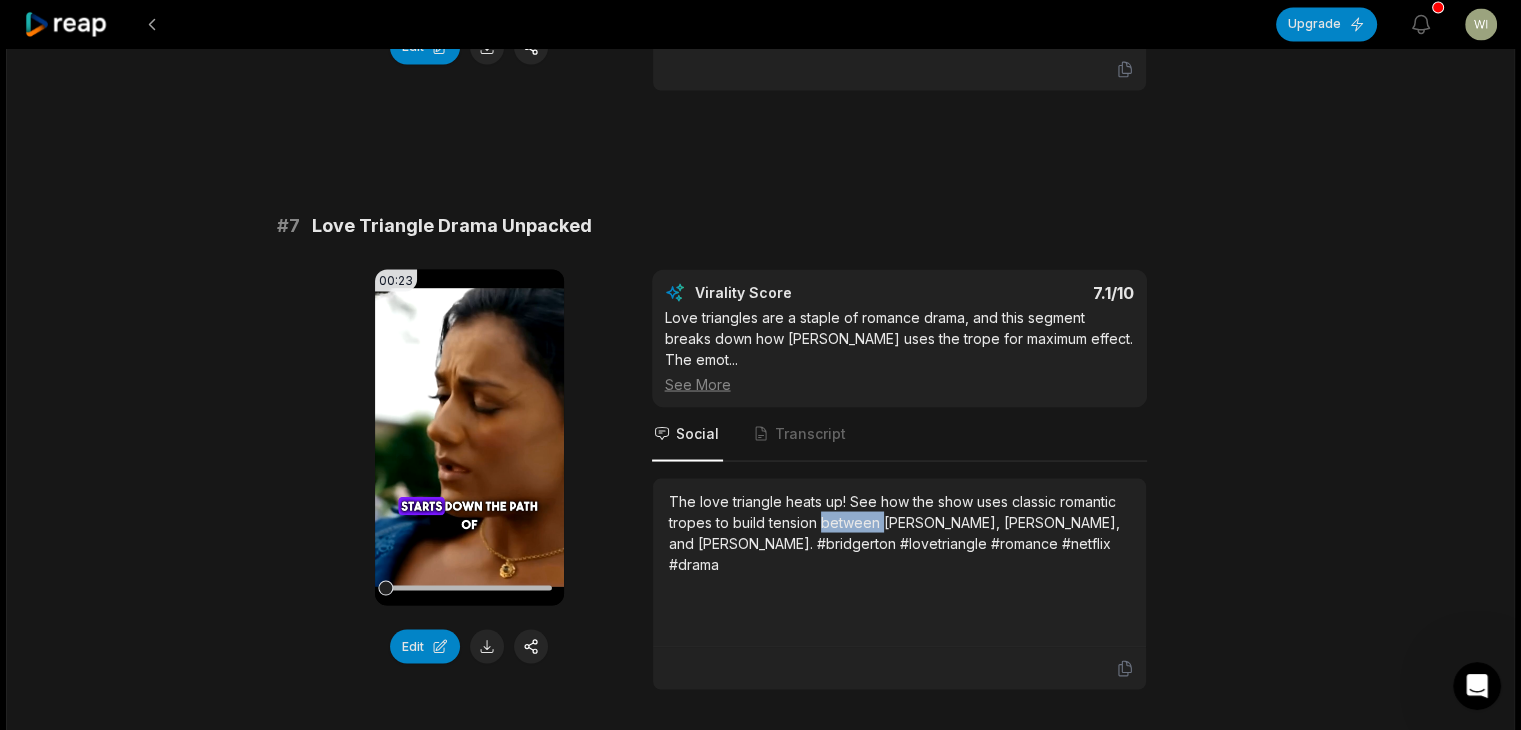 click on "The love triangle heats up! See how the show uses classic romantic tropes to build tension between [PERSON_NAME], [PERSON_NAME], and [PERSON_NAME]. #bridgerton #lovetriangle #romance #netflix #drama" at bounding box center (899, 532) 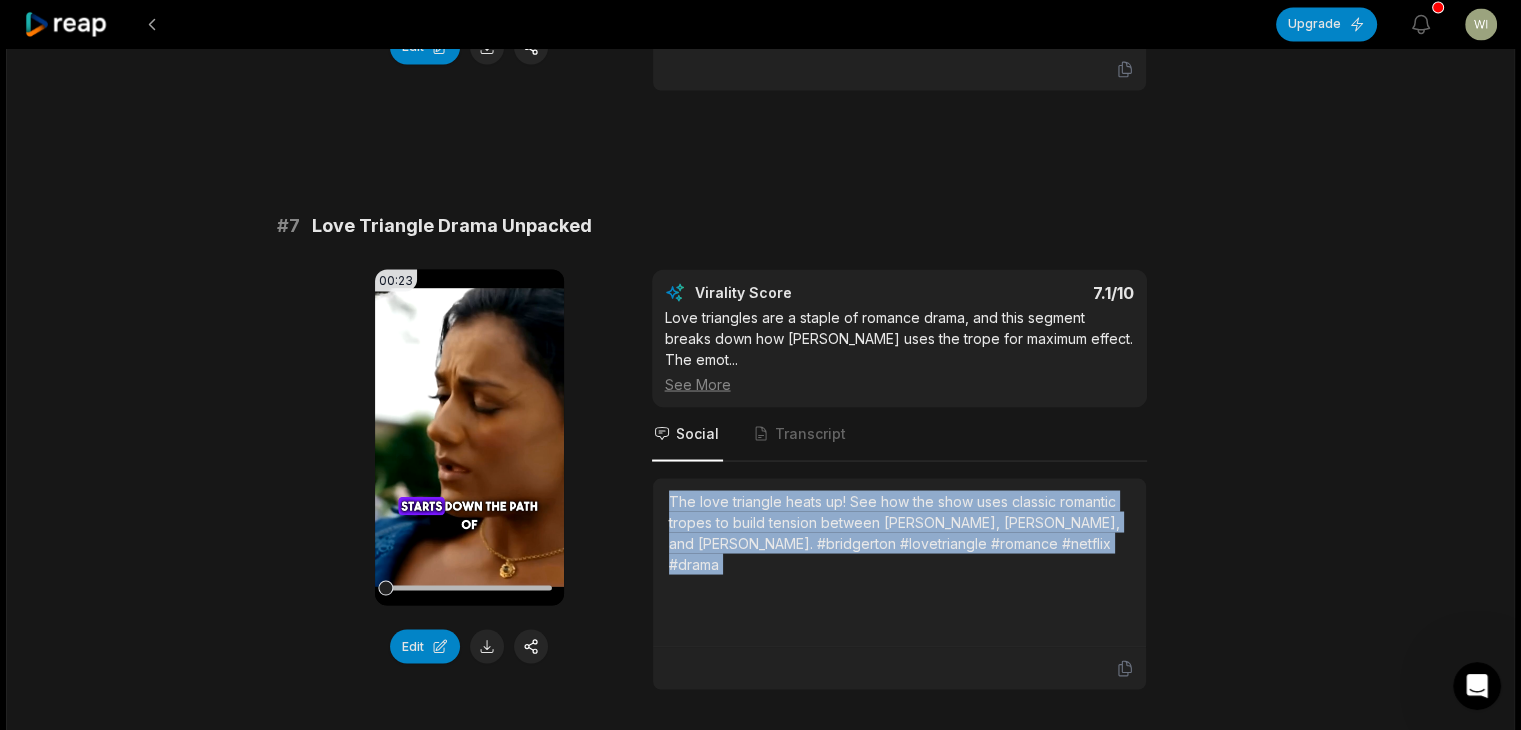 click on "The love triangle heats up! See how the show uses classic romantic tropes to build tension between [PERSON_NAME], [PERSON_NAME], and [PERSON_NAME]. #bridgerton #lovetriangle #romance #netflix #drama" at bounding box center [899, 532] 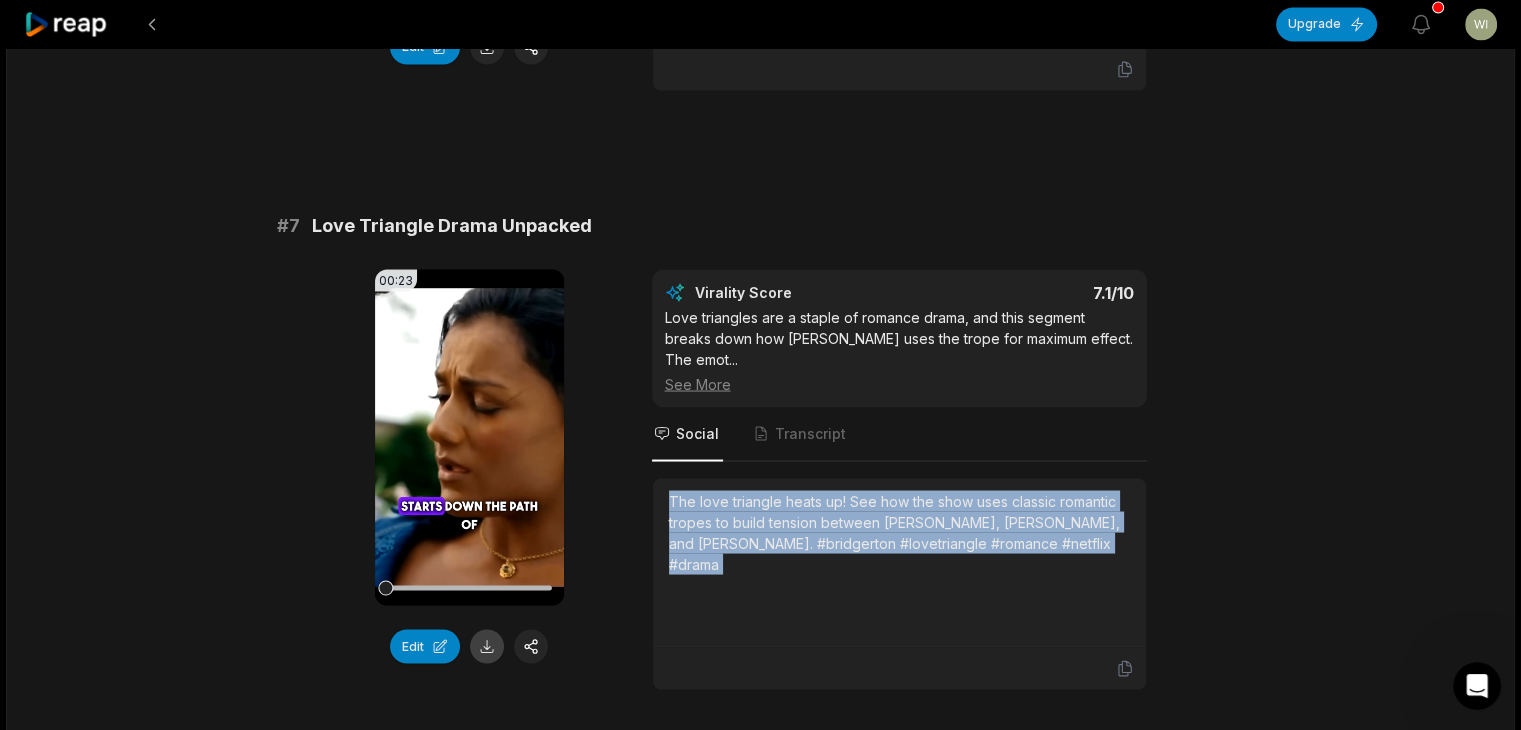 click at bounding box center (487, 646) 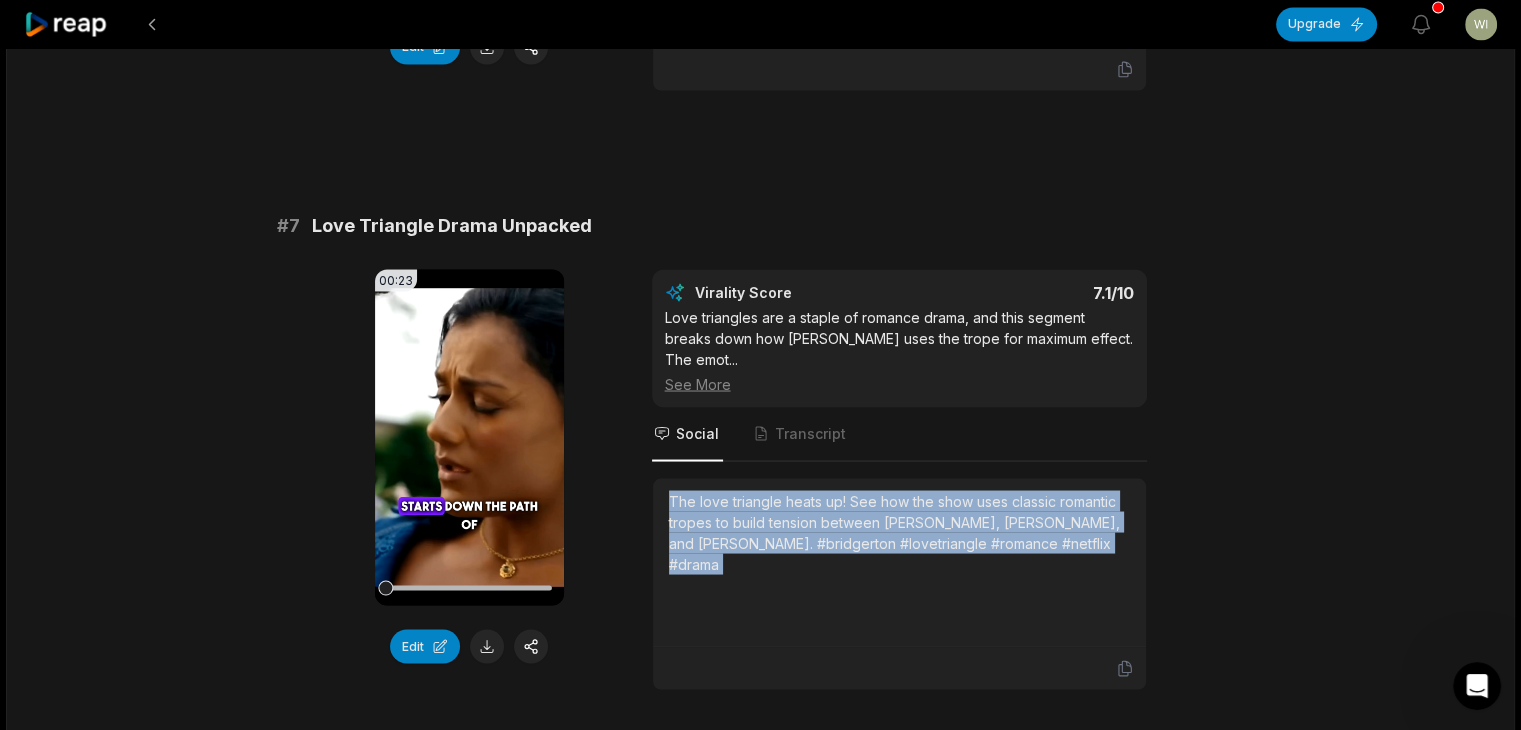 scroll, scrollTop: 3900, scrollLeft: 0, axis: vertical 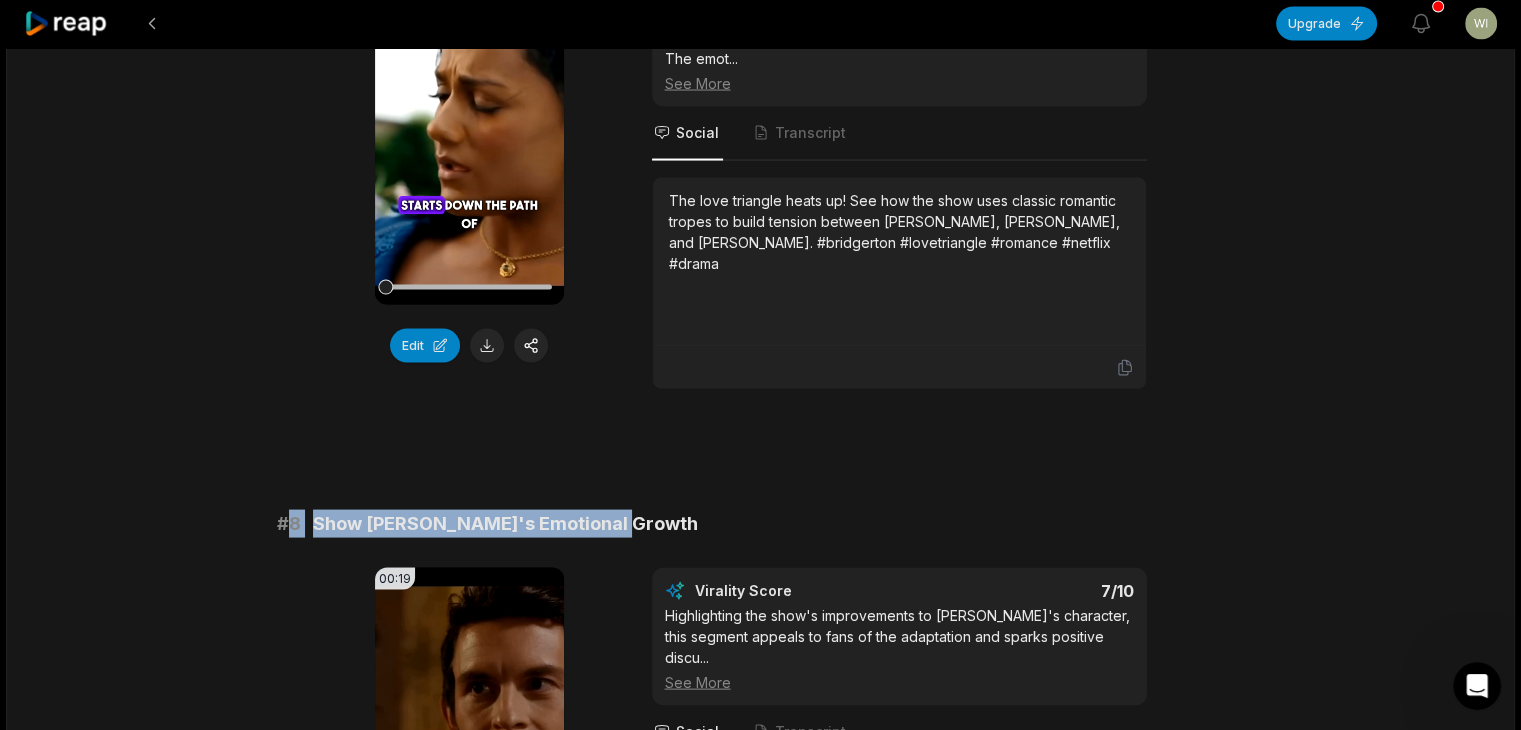 drag, startPoint x: 291, startPoint y: 400, endPoint x: 696, endPoint y: 402, distance: 405.00494 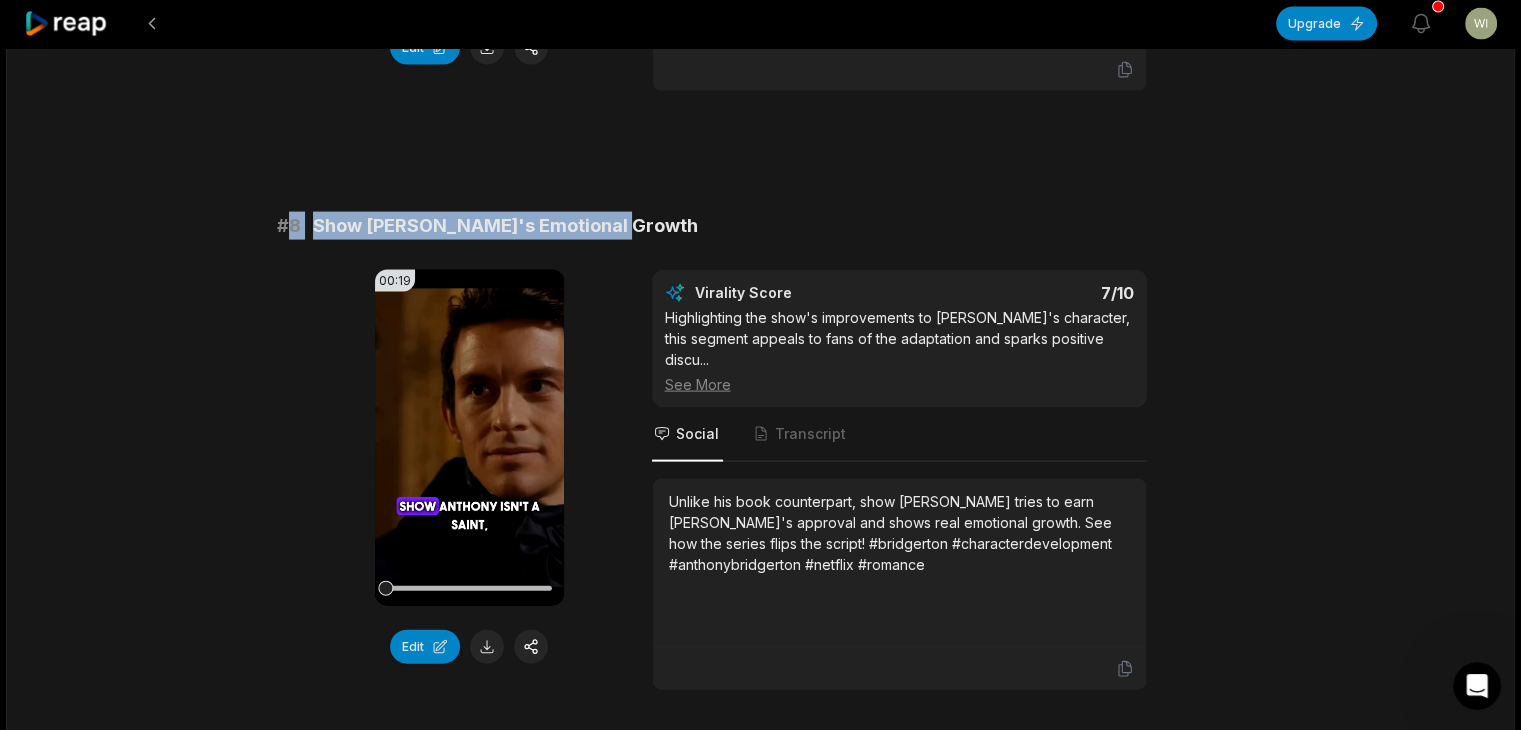 scroll, scrollTop: 4200, scrollLeft: 0, axis: vertical 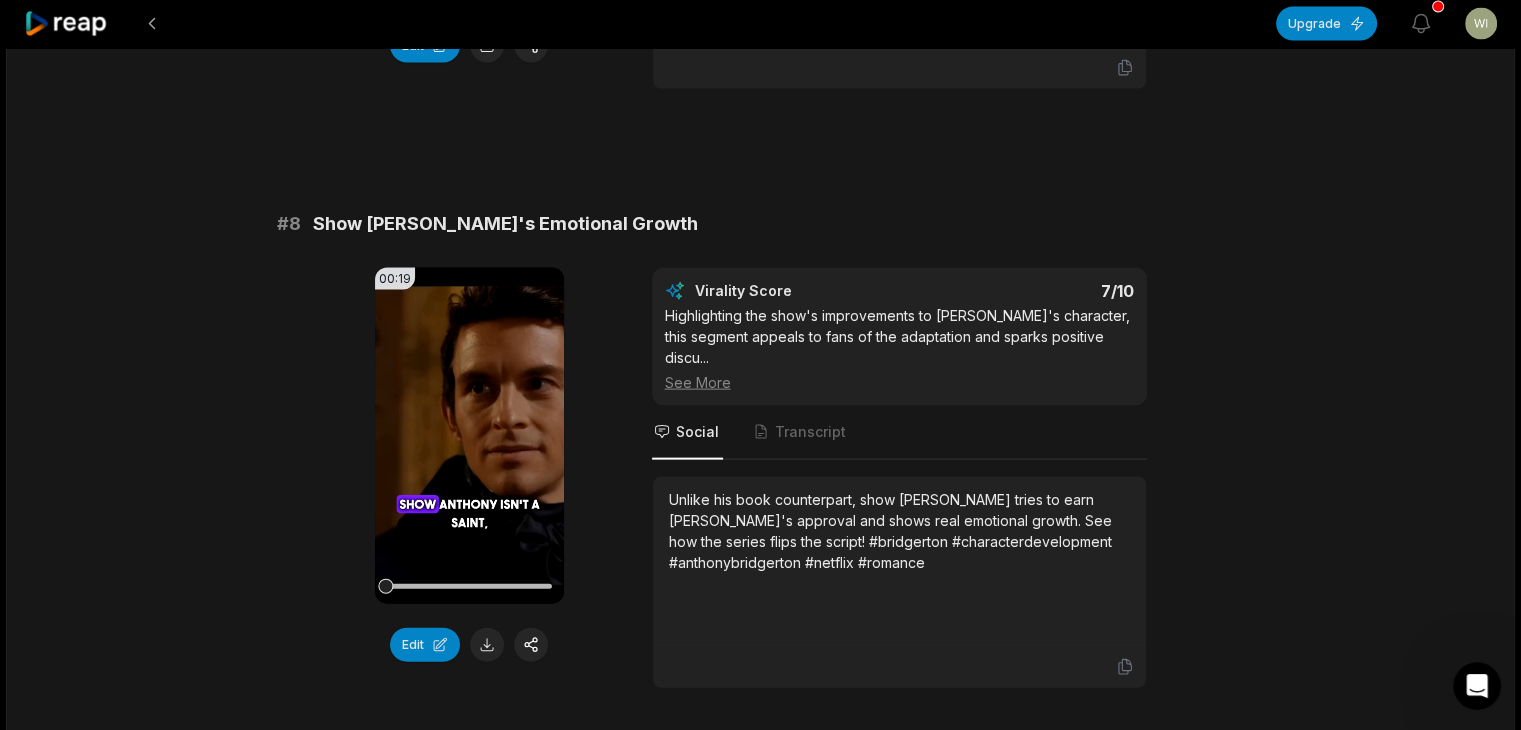 drag, startPoint x: 814, startPoint y: 445, endPoint x: 801, endPoint y: 408, distance: 39.217342 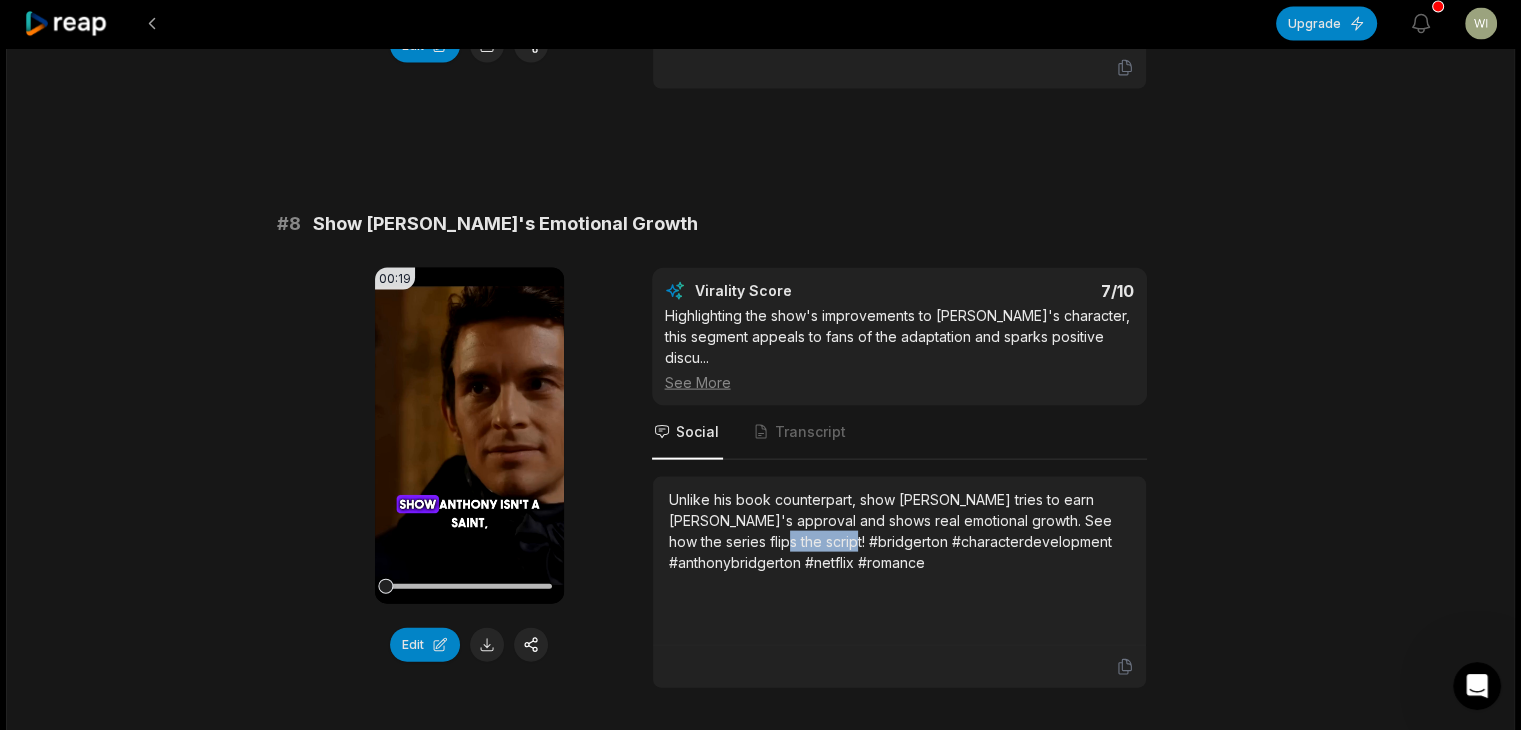 click on "Unlike his book counterpart, show [PERSON_NAME] tries to earn [PERSON_NAME]'s approval and shows real emotional growth. See how the series flips the script! #bridgerton #characterdevelopment #anthonybridgerton #netflix #romance" at bounding box center [899, 531] 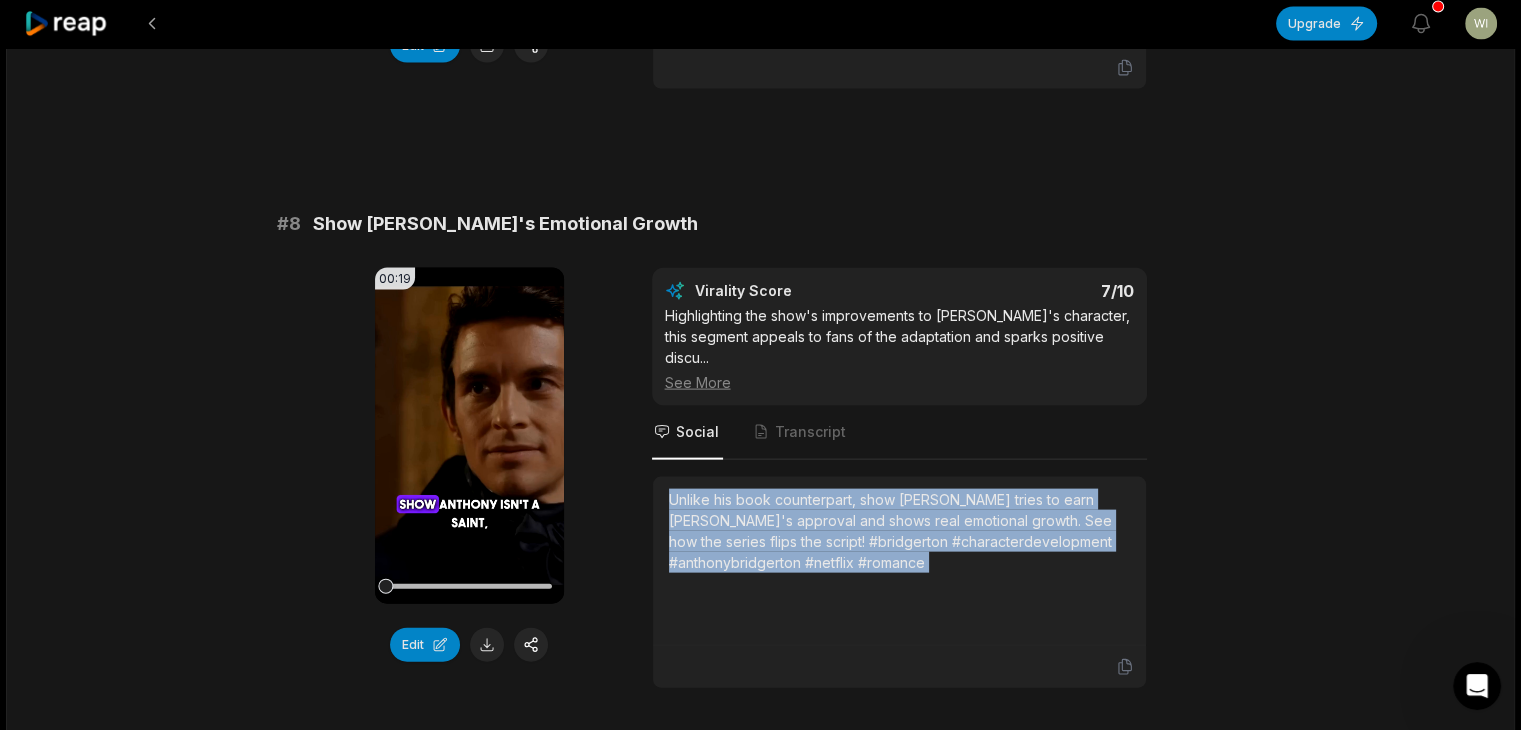 click on "Unlike his book counterpart, show [PERSON_NAME] tries to earn [PERSON_NAME]'s approval and shows real emotional growth. See how the series flips the script! #bridgerton #characterdevelopment #anthonybridgerton #netflix #romance" at bounding box center [899, 531] 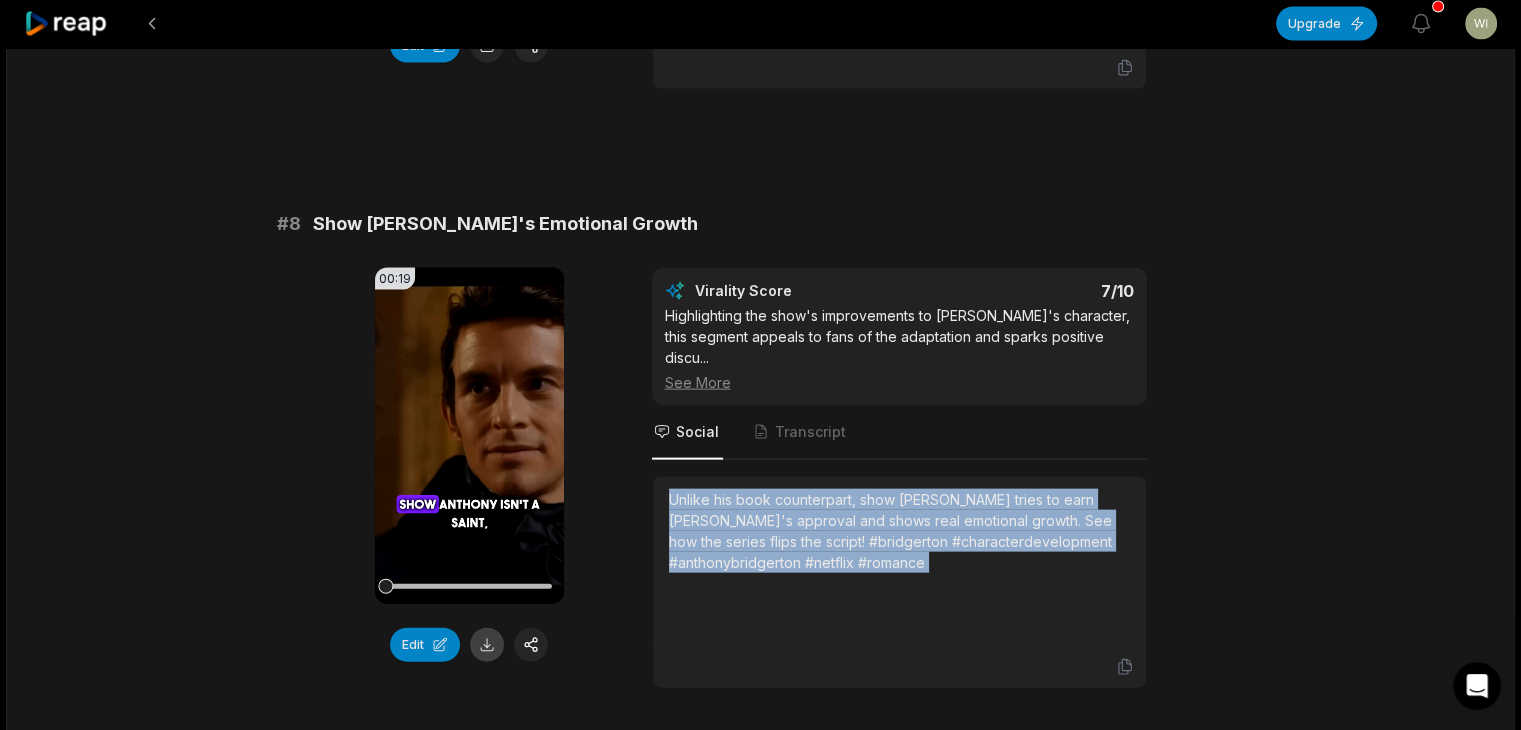 click at bounding box center (487, 645) 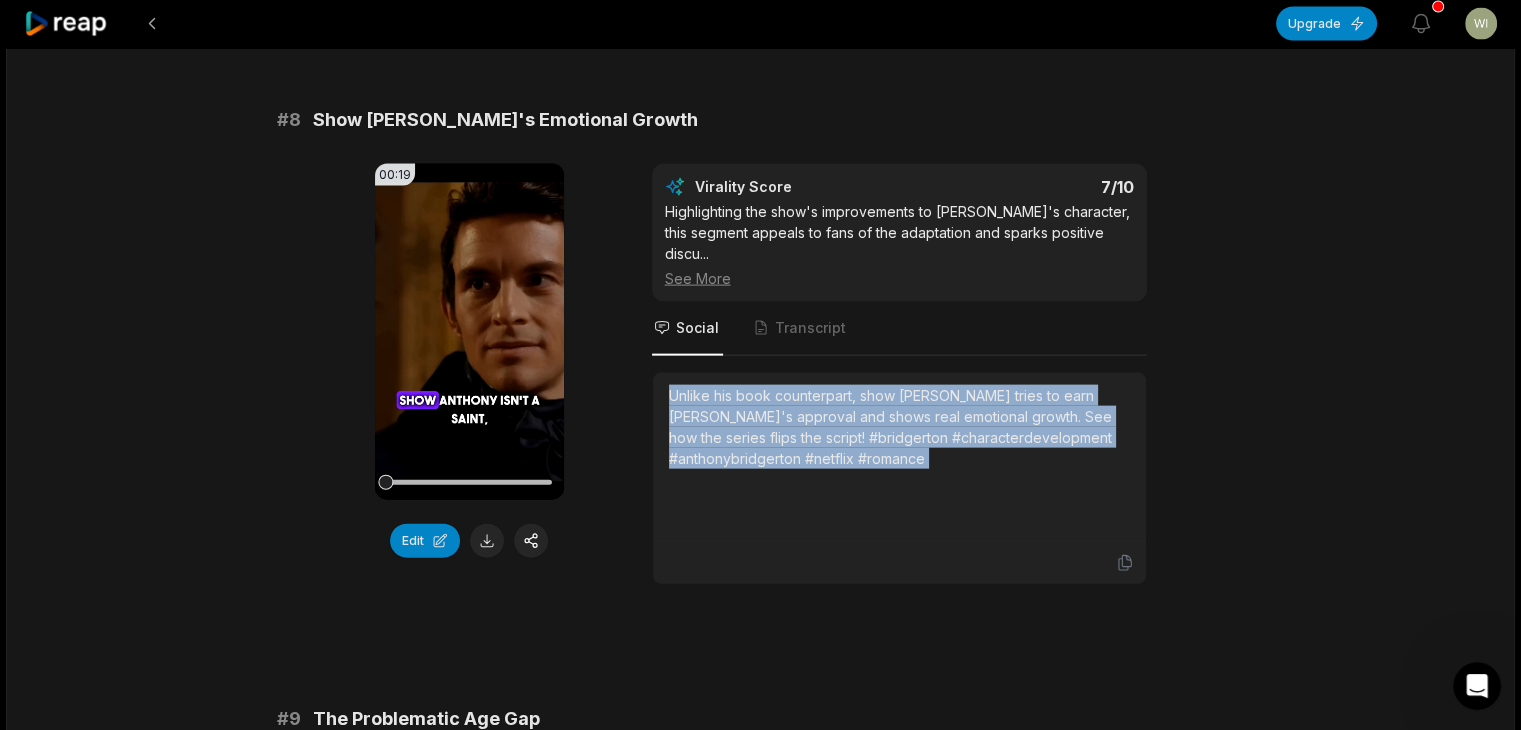 scroll, scrollTop: 4500, scrollLeft: 0, axis: vertical 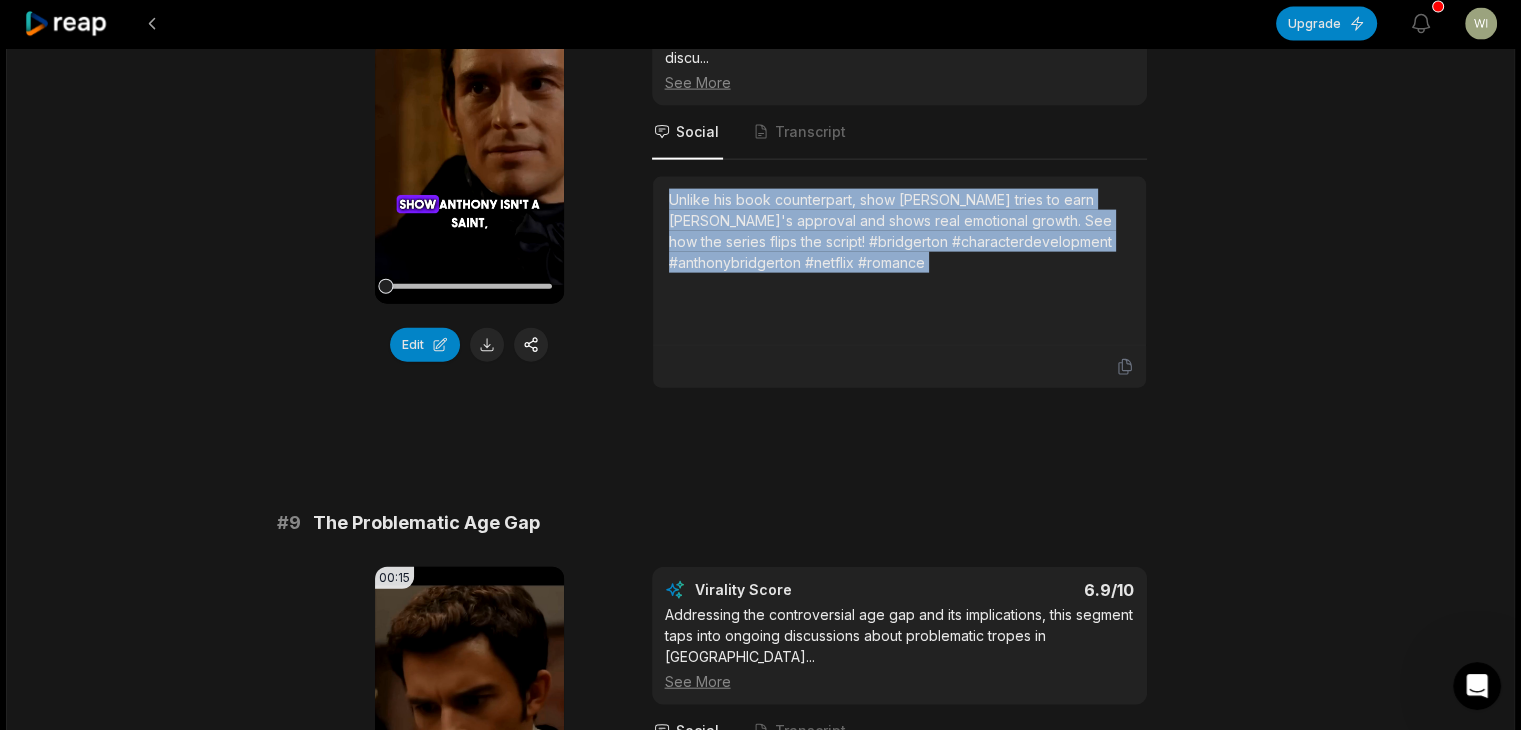 click on "The Problematic Age Gap" at bounding box center [426, 523] 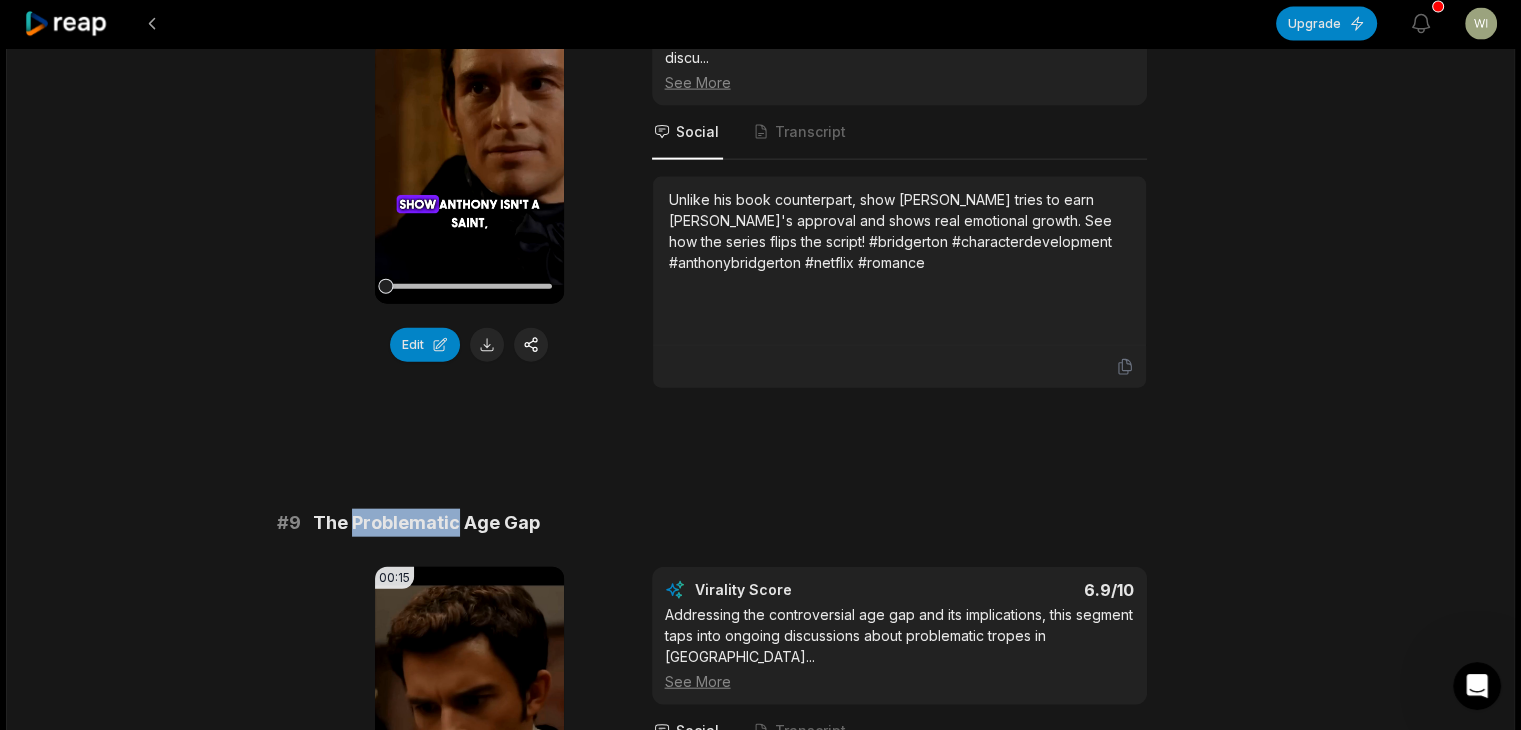 click on "The Problematic Age Gap" at bounding box center [426, 523] 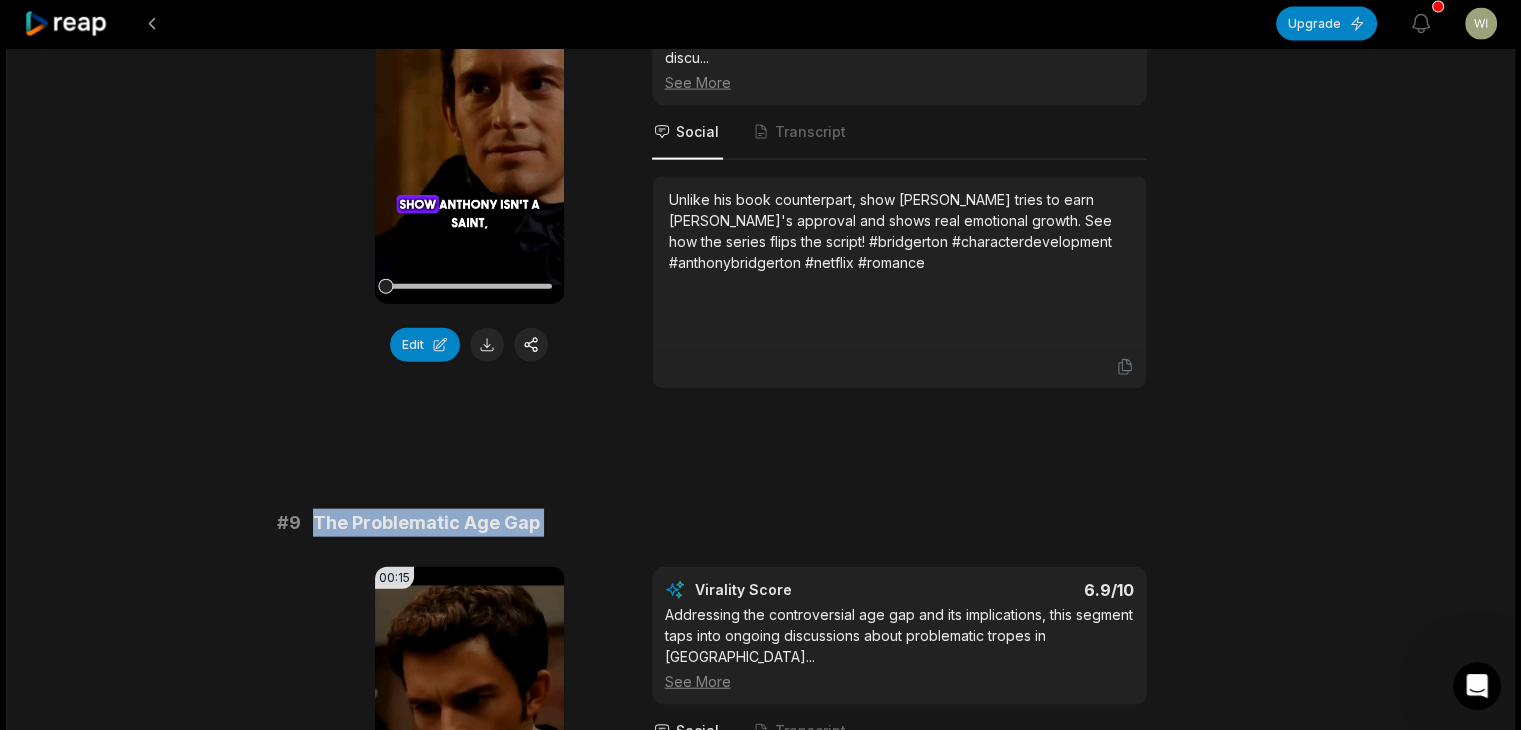 click on "The Problematic Age Gap" at bounding box center [426, 523] 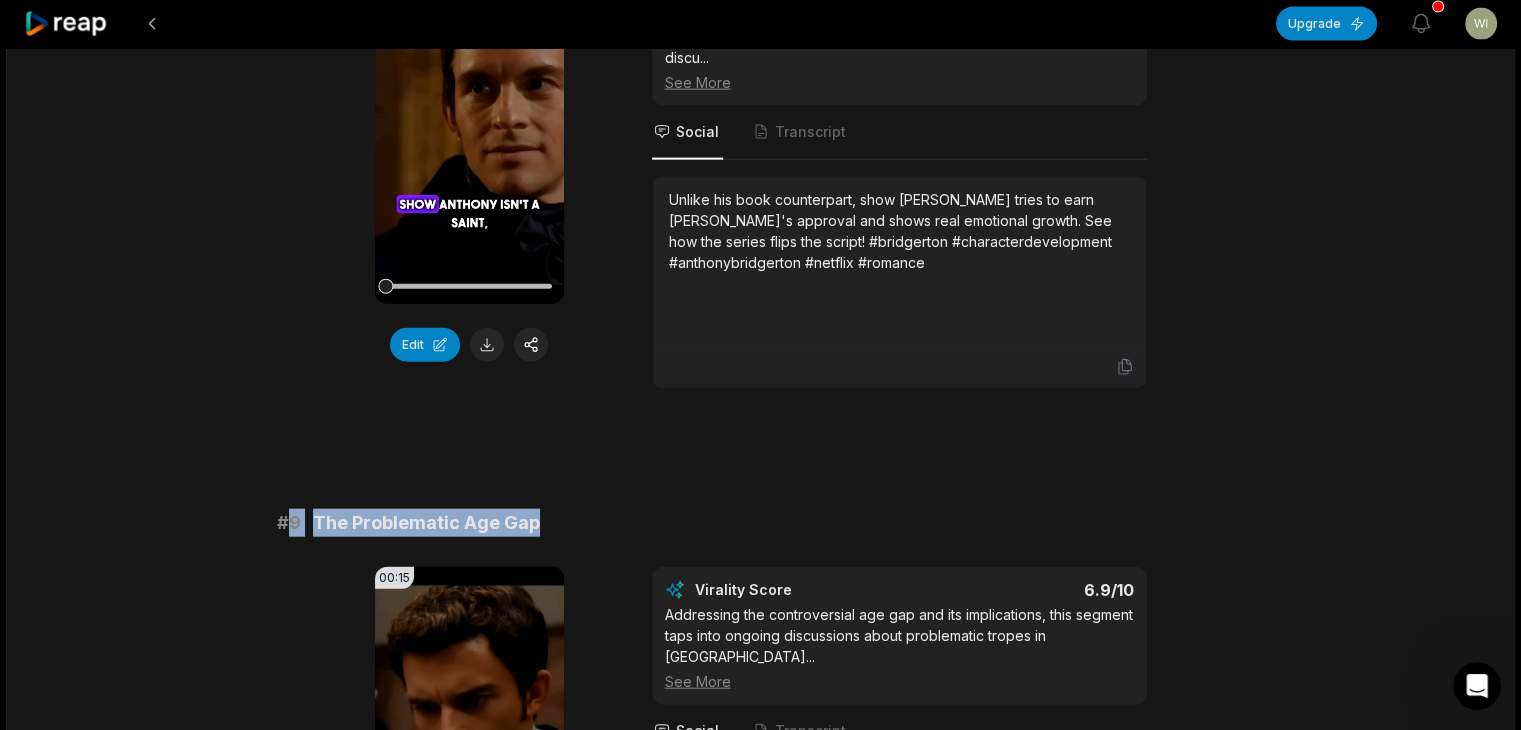 drag, startPoint x: 286, startPoint y: 384, endPoint x: 896, endPoint y: 364, distance: 610.32776 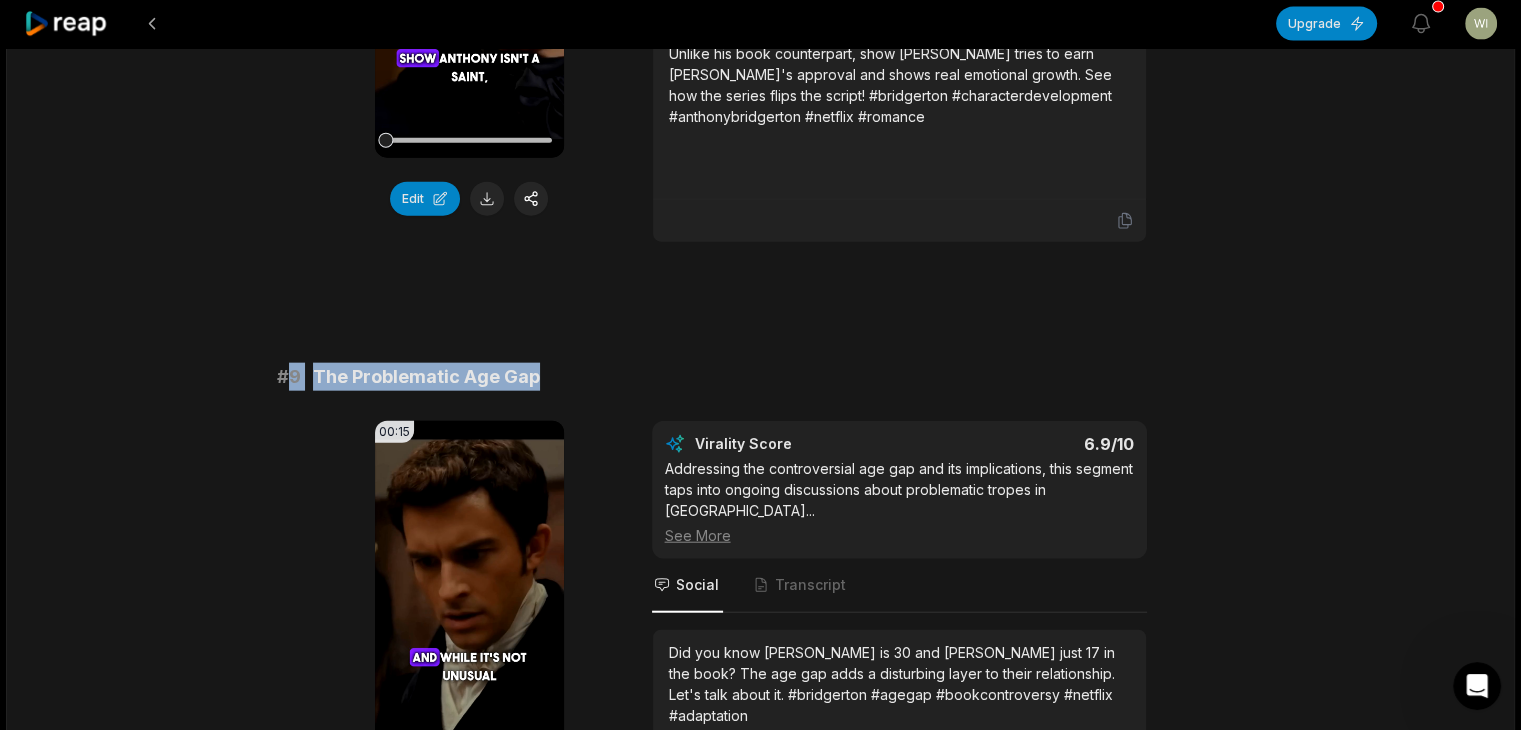 scroll, scrollTop: 4900, scrollLeft: 0, axis: vertical 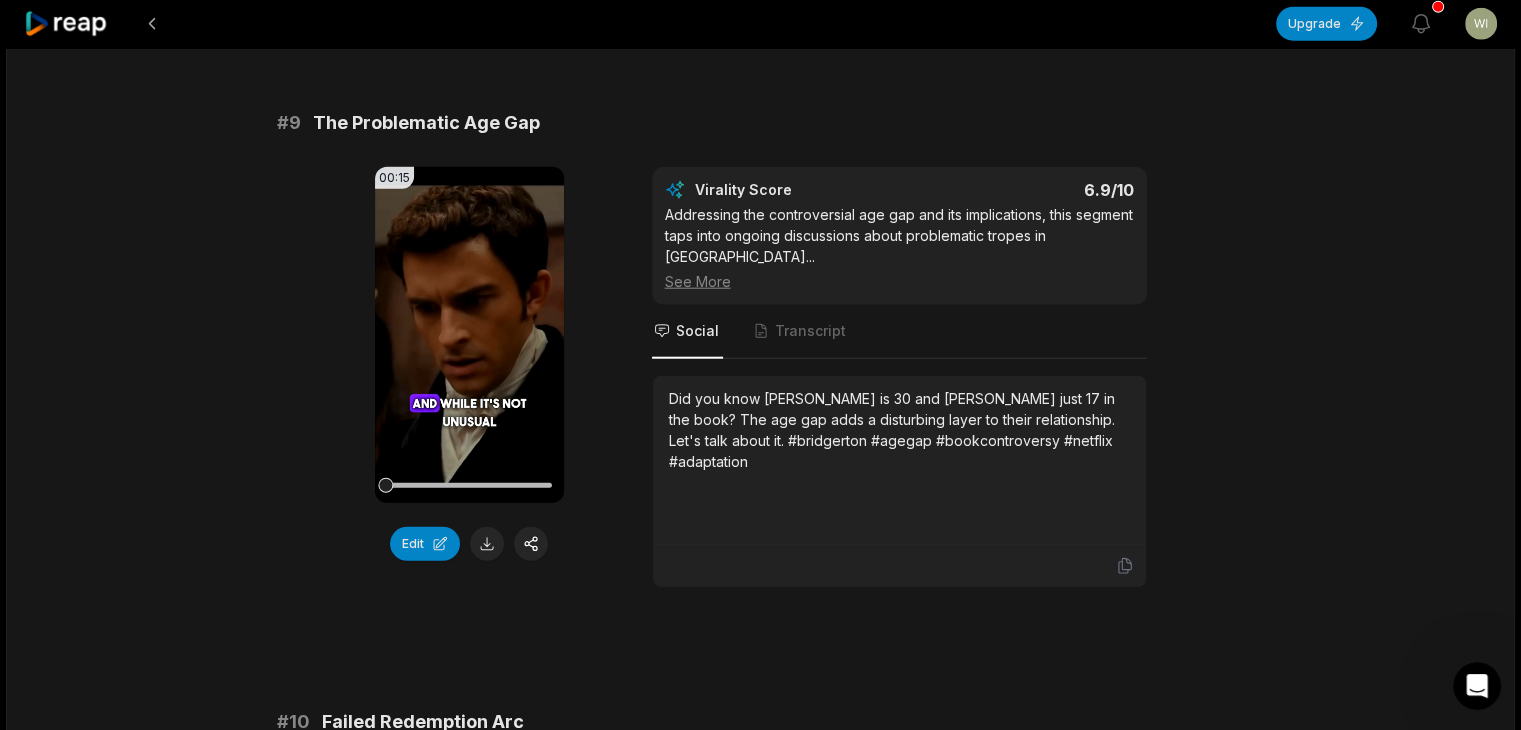 click on "Did you know [PERSON_NAME] is 30 and [PERSON_NAME] just 17 in the book? The age gap adds a disturbing layer to their relationship. Let's talk about it. #bridgerton #agegap #bookcontroversy #netflix #adaptation" at bounding box center (899, 430) 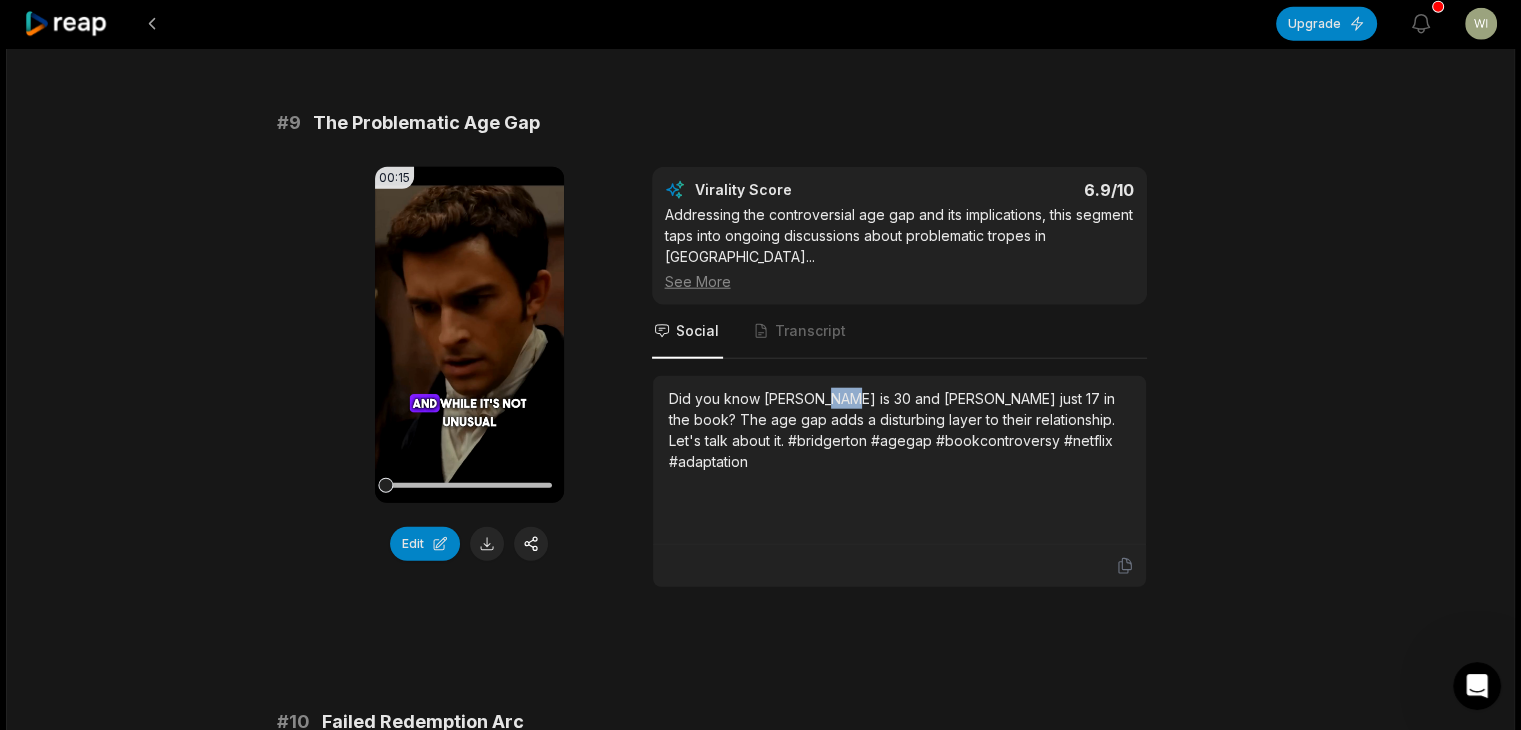 click on "Did you know [PERSON_NAME] is 30 and [PERSON_NAME] just 17 in the book? The age gap adds a disturbing layer to their relationship. Let's talk about it. #bridgerton #agegap #bookcontroversy #netflix #adaptation" at bounding box center (899, 430) 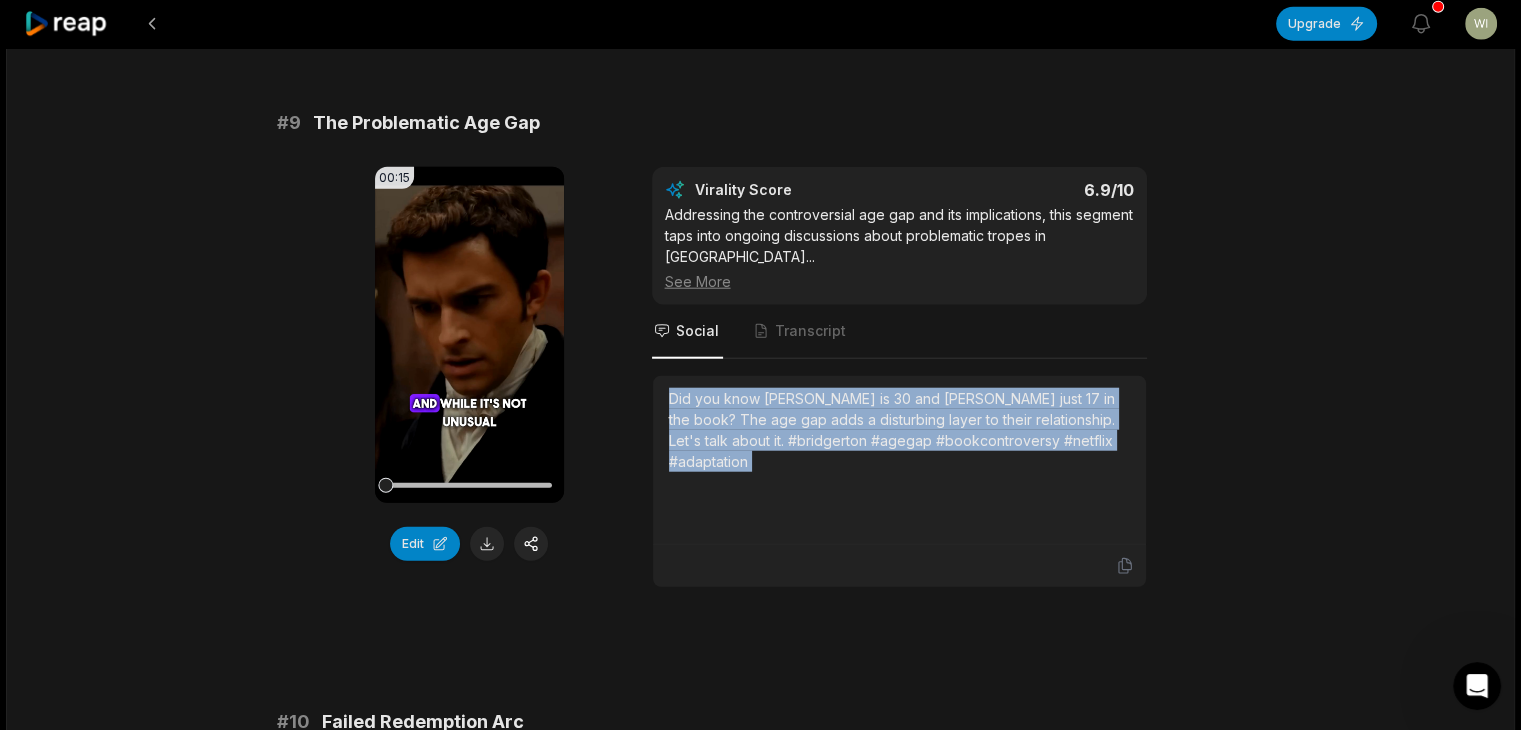 click on "Did you know [PERSON_NAME] is 30 and [PERSON_NAME] just 17 in the book? The age gap adds a disturbing layer to their relationship. Let's talk about it. #bridgerton #agegap #bookcontroversy #netflix #adaptation" at bounding box center (899, 430) 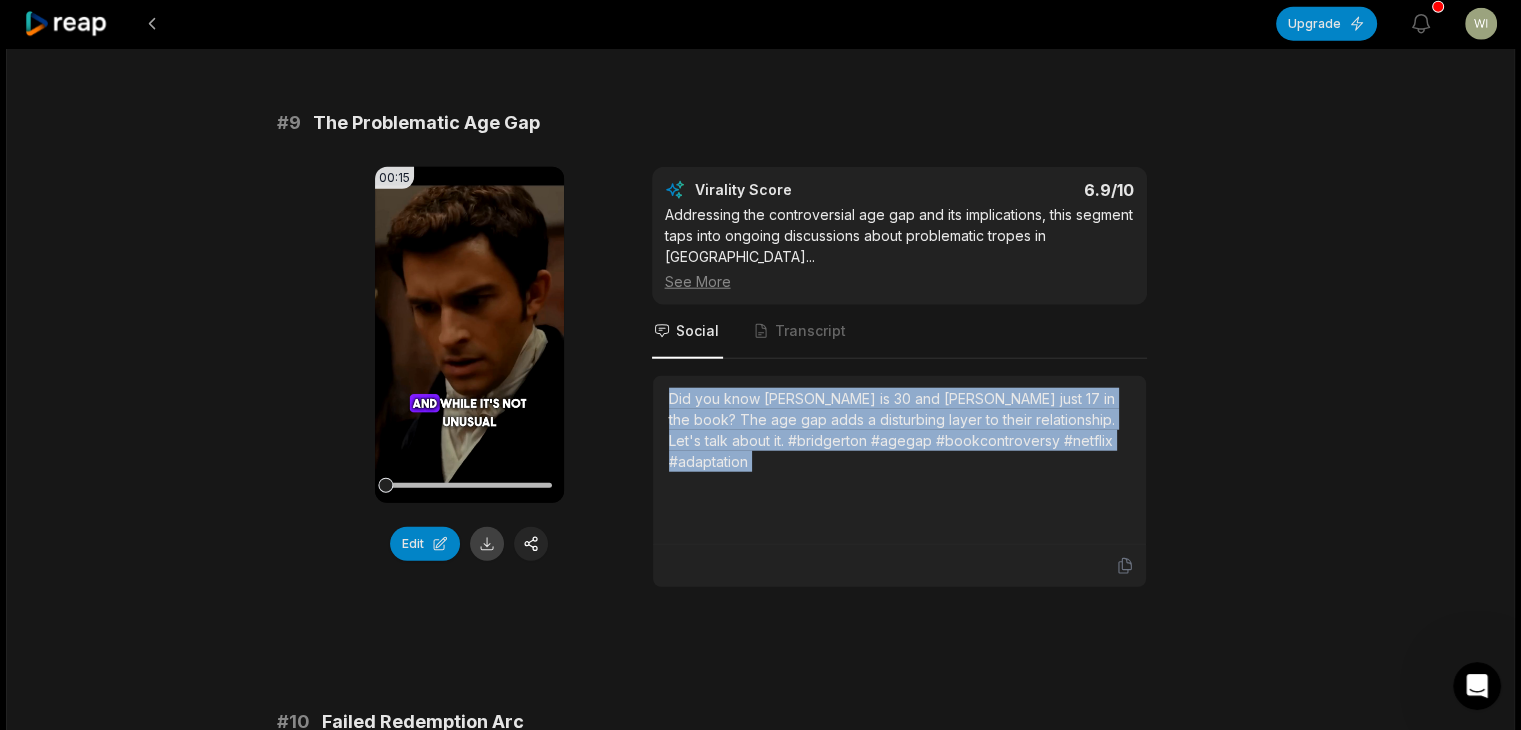 click at bounding box center (487, 544) 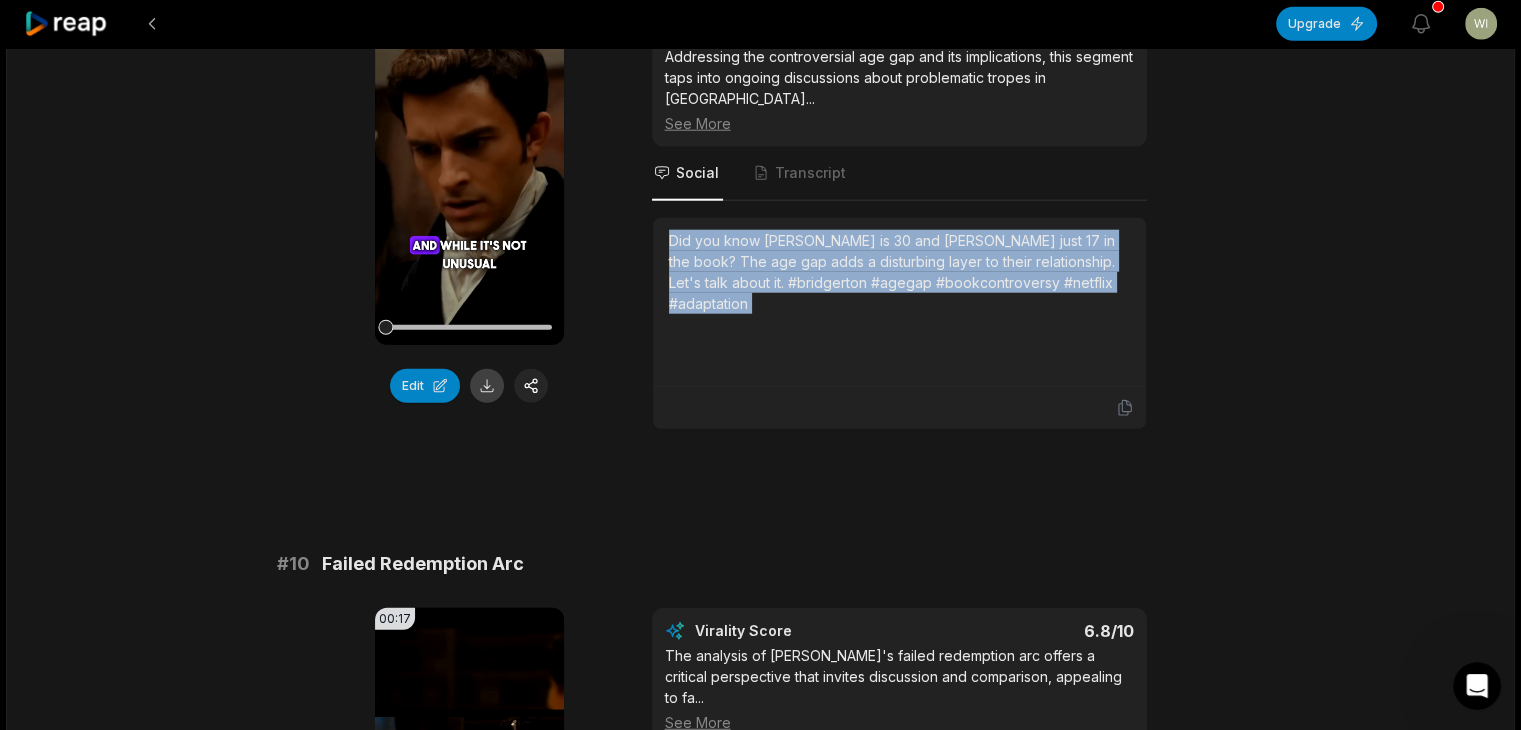 scroll, scrollTop: 5200, scrollLeft: 0, axis: vertical 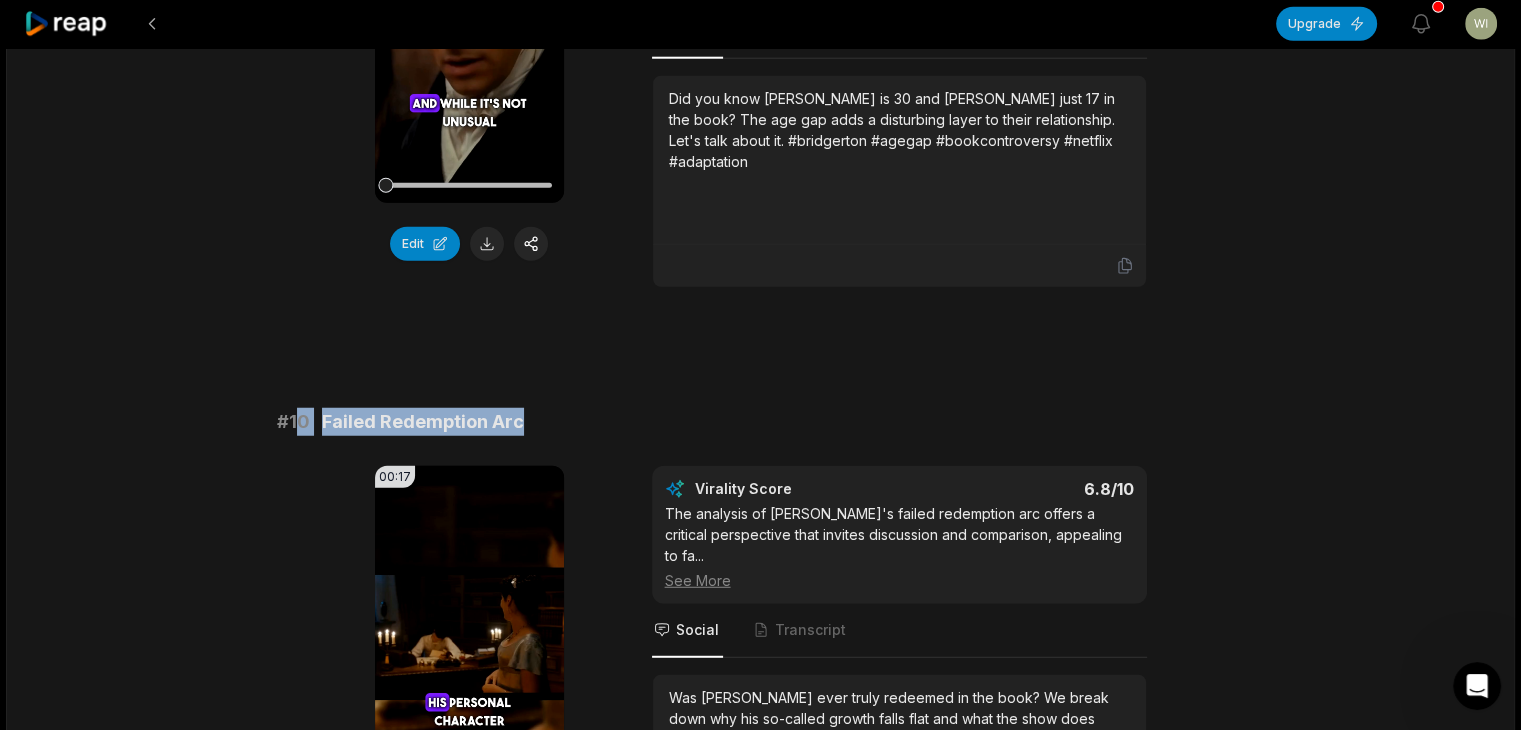 drag, startPoint x: 292, startPoint y: 286, endPoint x: 559, endPoint y: 288, distance: 267.00748 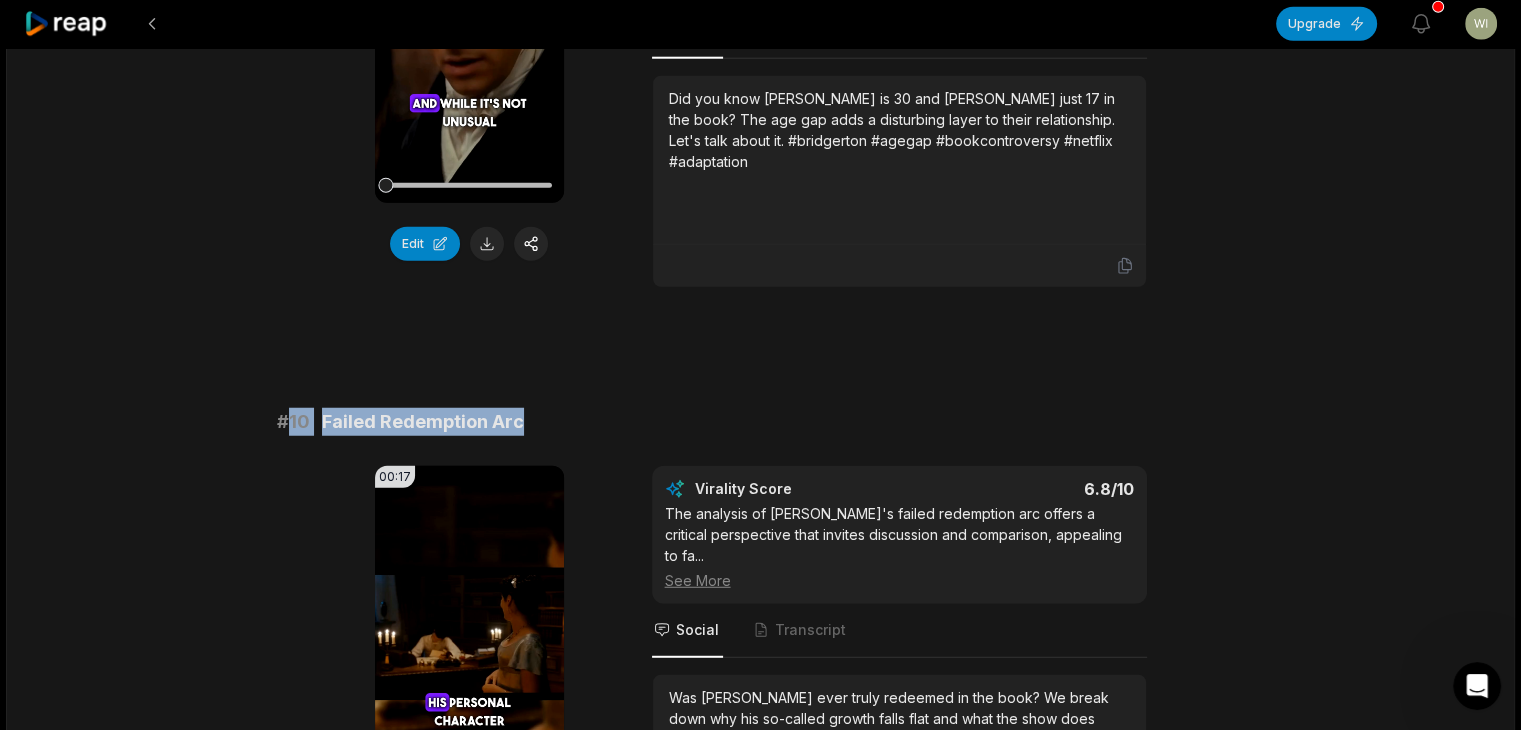 drag, startPoint x: 290, startPoint y: 286, endPoint x: 572, endPoint y: 280, distance: 282.0638 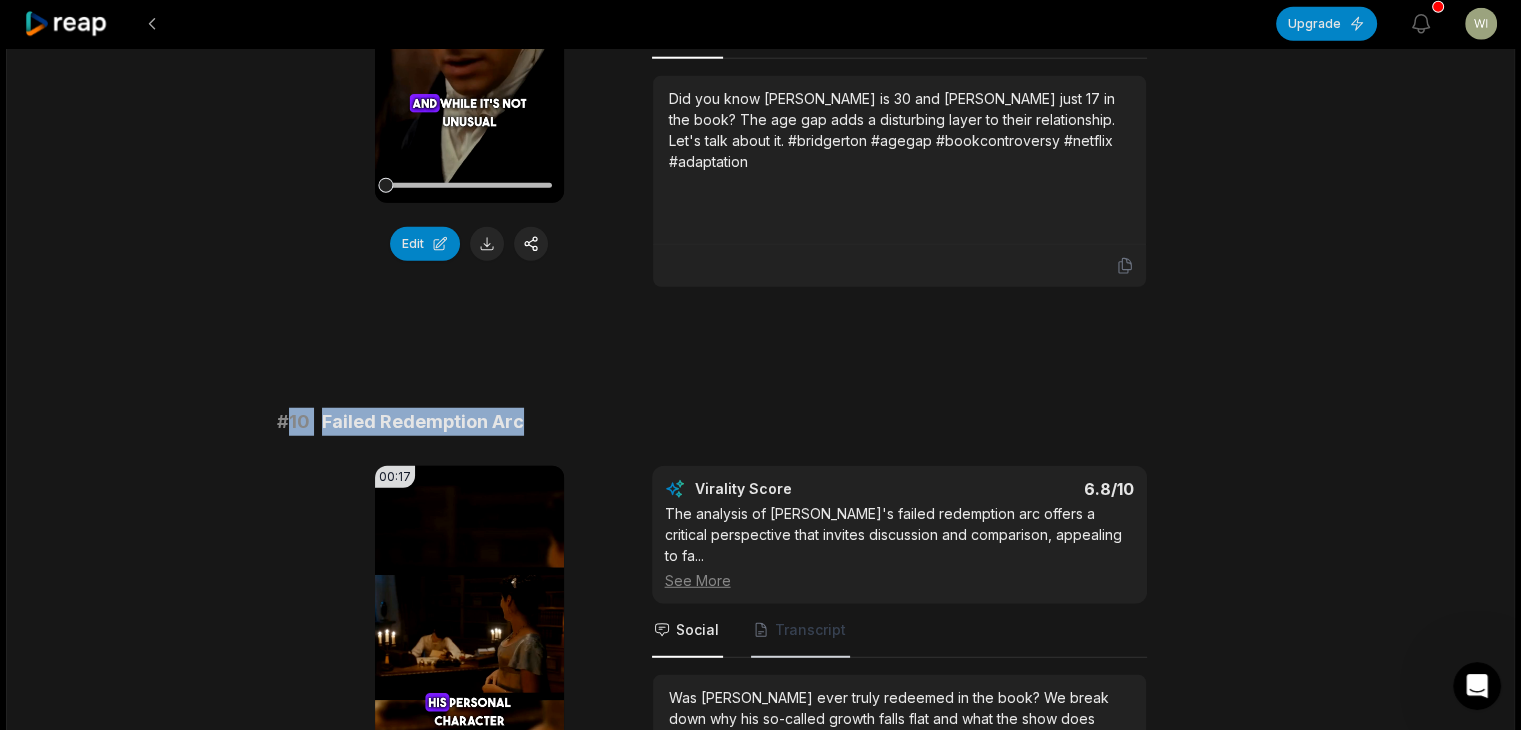 scroll, scrollTop: 5395, scrollLeft: 0, axis: vertical 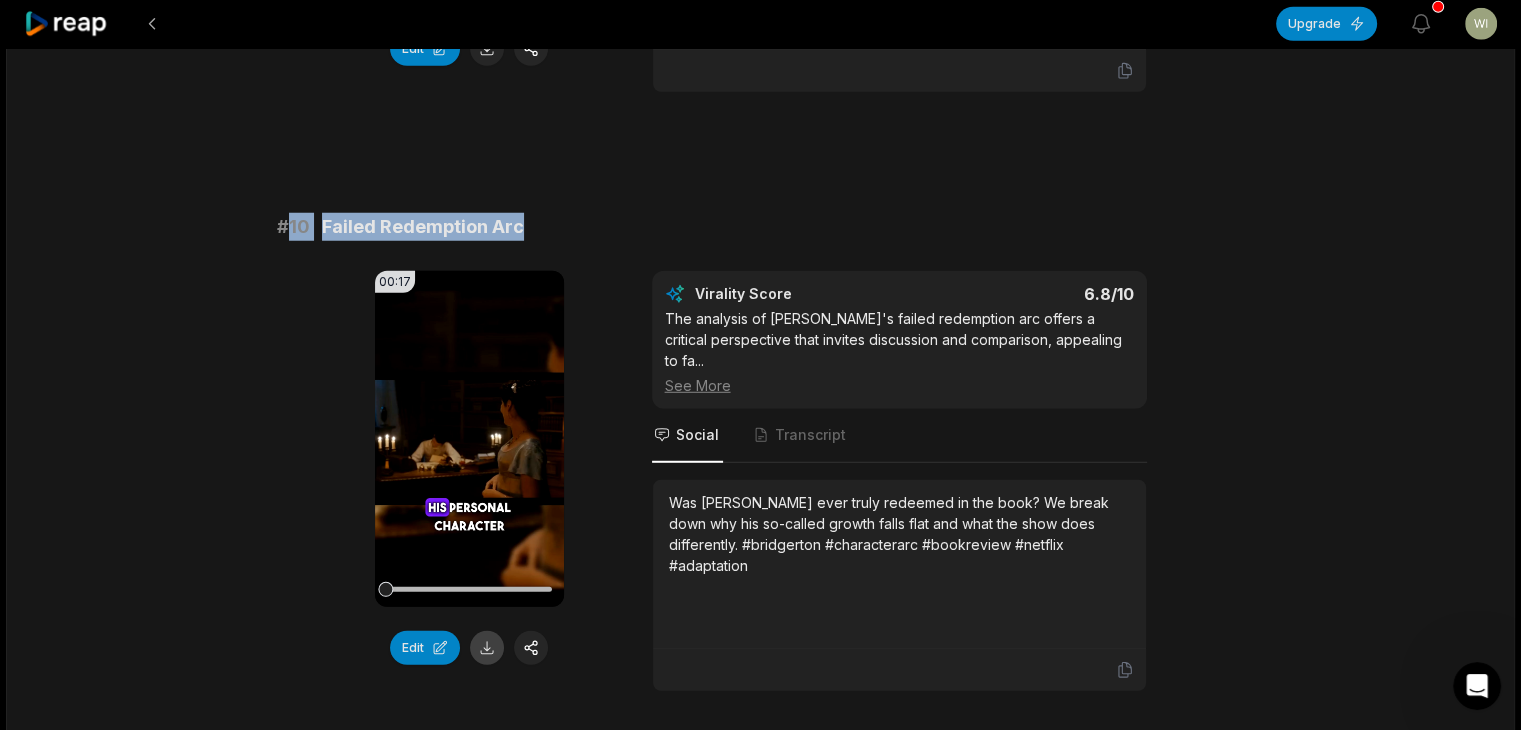 click at bounding box center [487, 648] 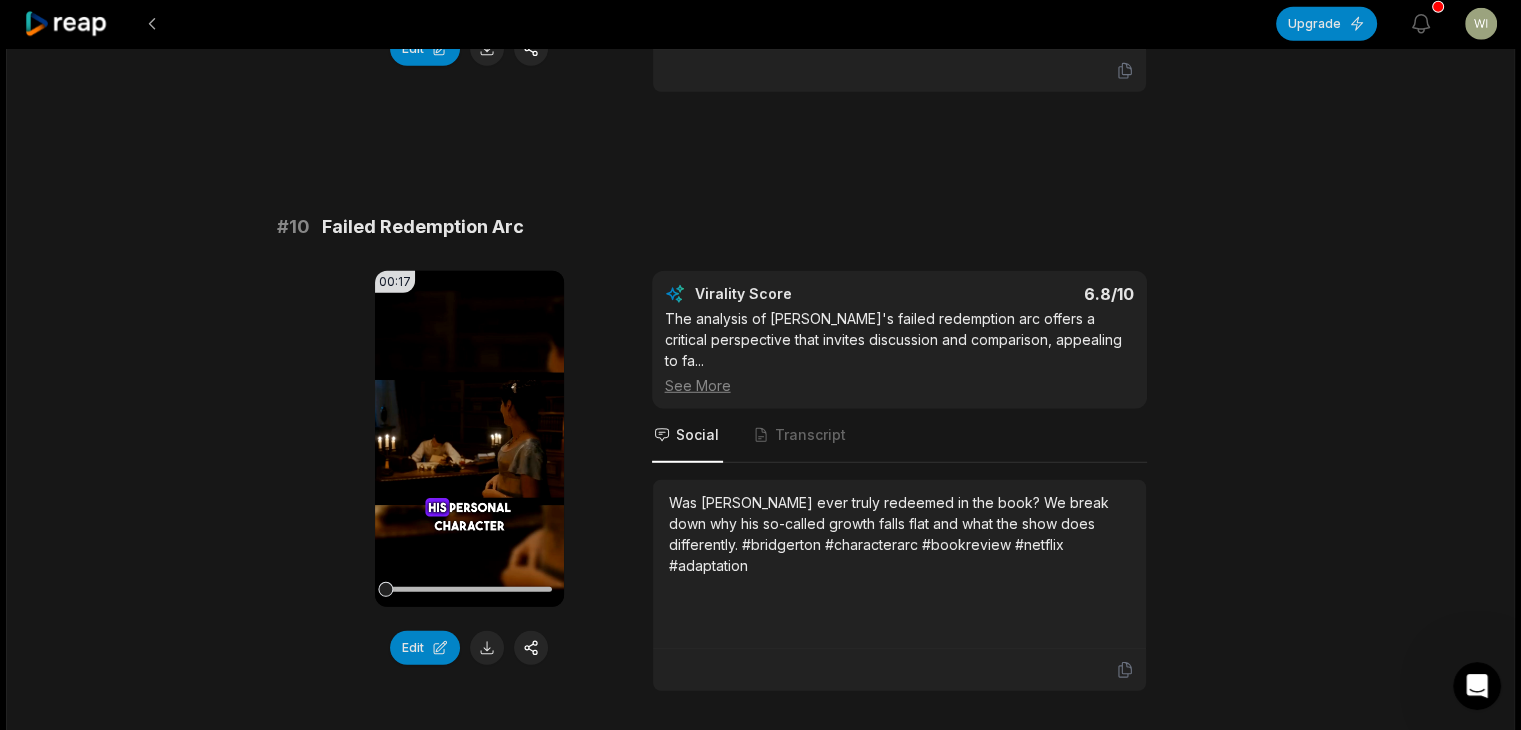 click on "Was [PERSON_NAME] ever truly redeemed in the book? We break down why his so-called growth falls flat and what the show does differently. #bridgerton #characterarc #bookreview #netflix #adaptation" at bounding box center [899, 564] 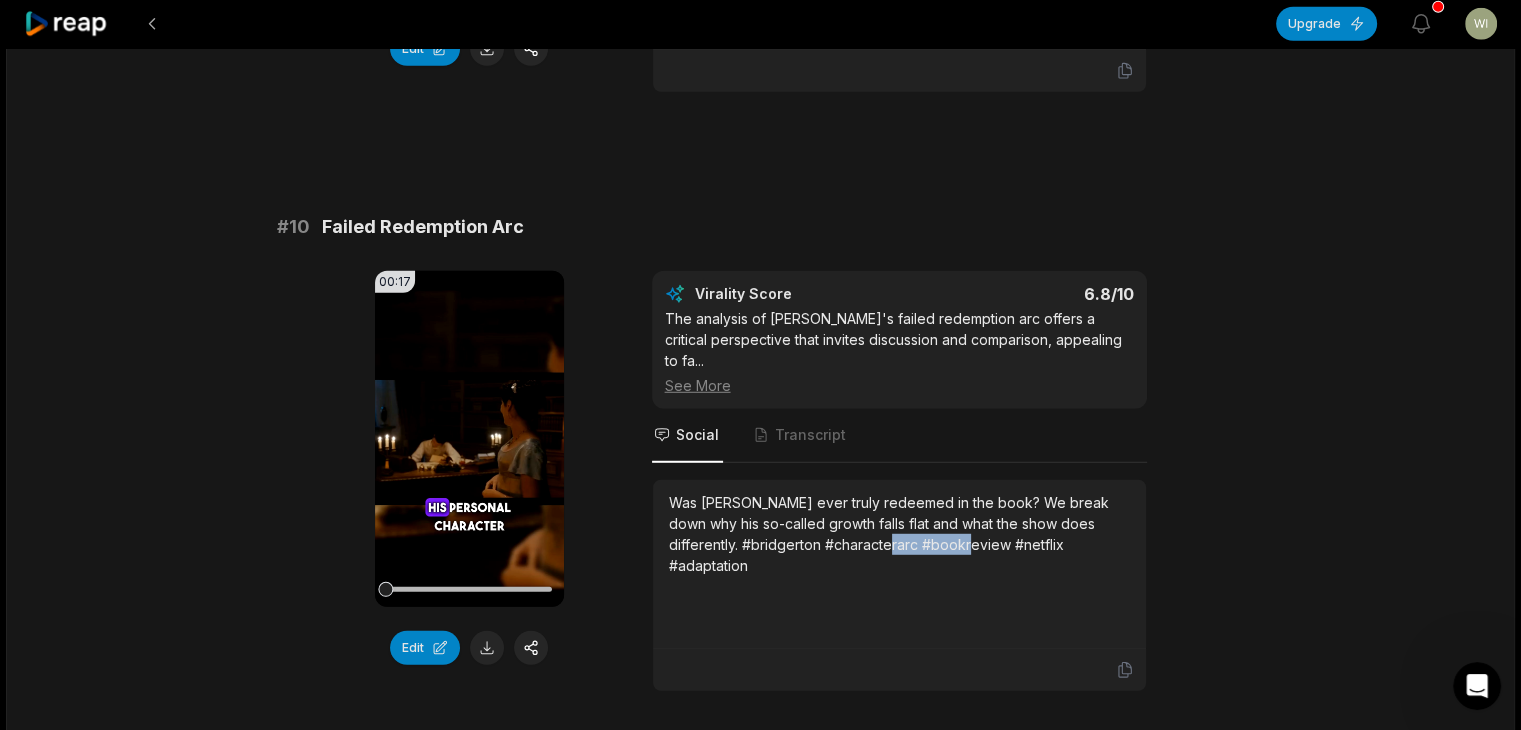 click on "Was [PERSON_NAME] ever truly redeemed in the book? We break down why his so-called growth falls flat and what the show does differently. #bridgerton #characterarc #bookreview #netflix #adaptation" at bounding box center (899, 564) 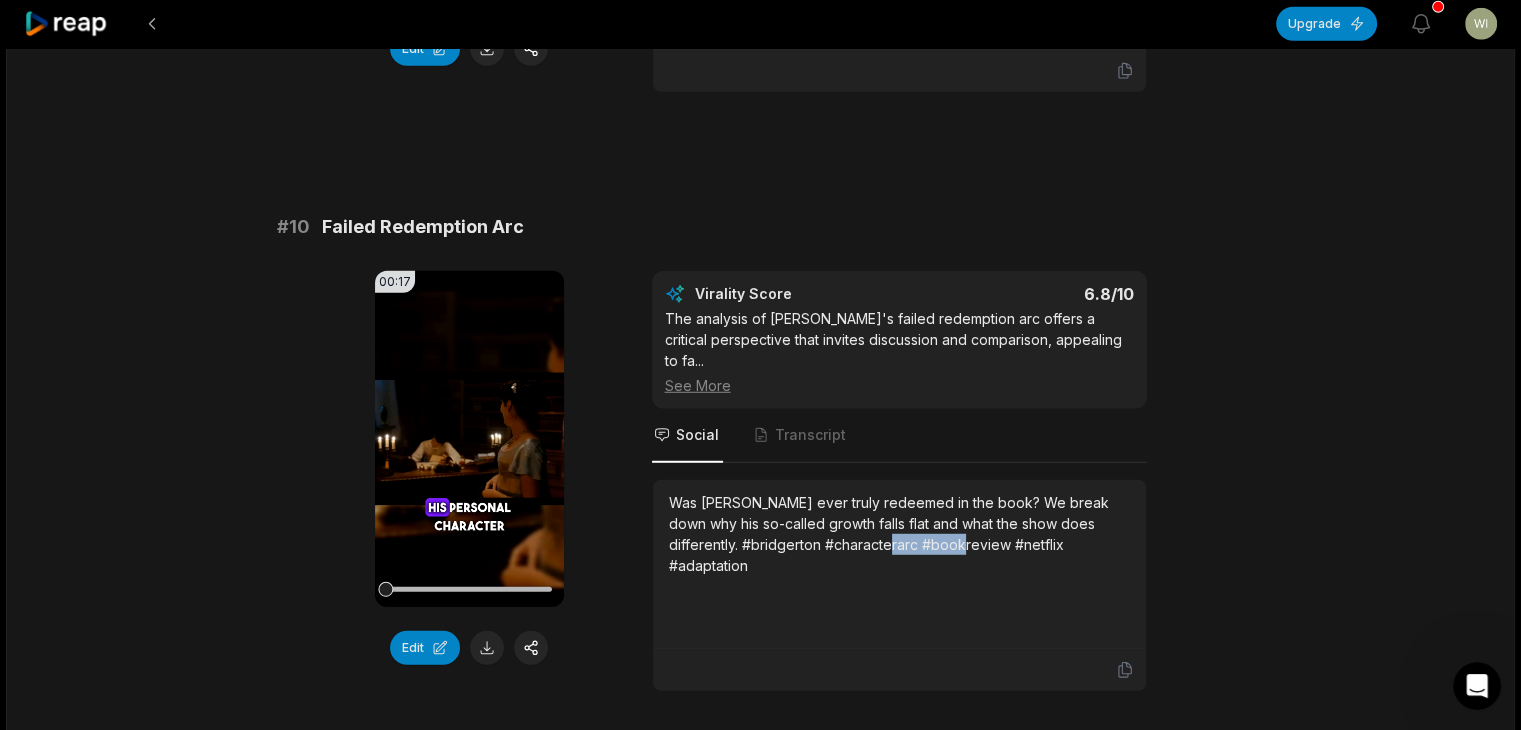 click on "Was [PERSON_NAME] ever truly redeemed in the book? We break down why his so-called growth falls flat and what the show does differently. #bridgerton #characterarc #bookreview #netflix #adaptation" at bounding box center (899, 534) 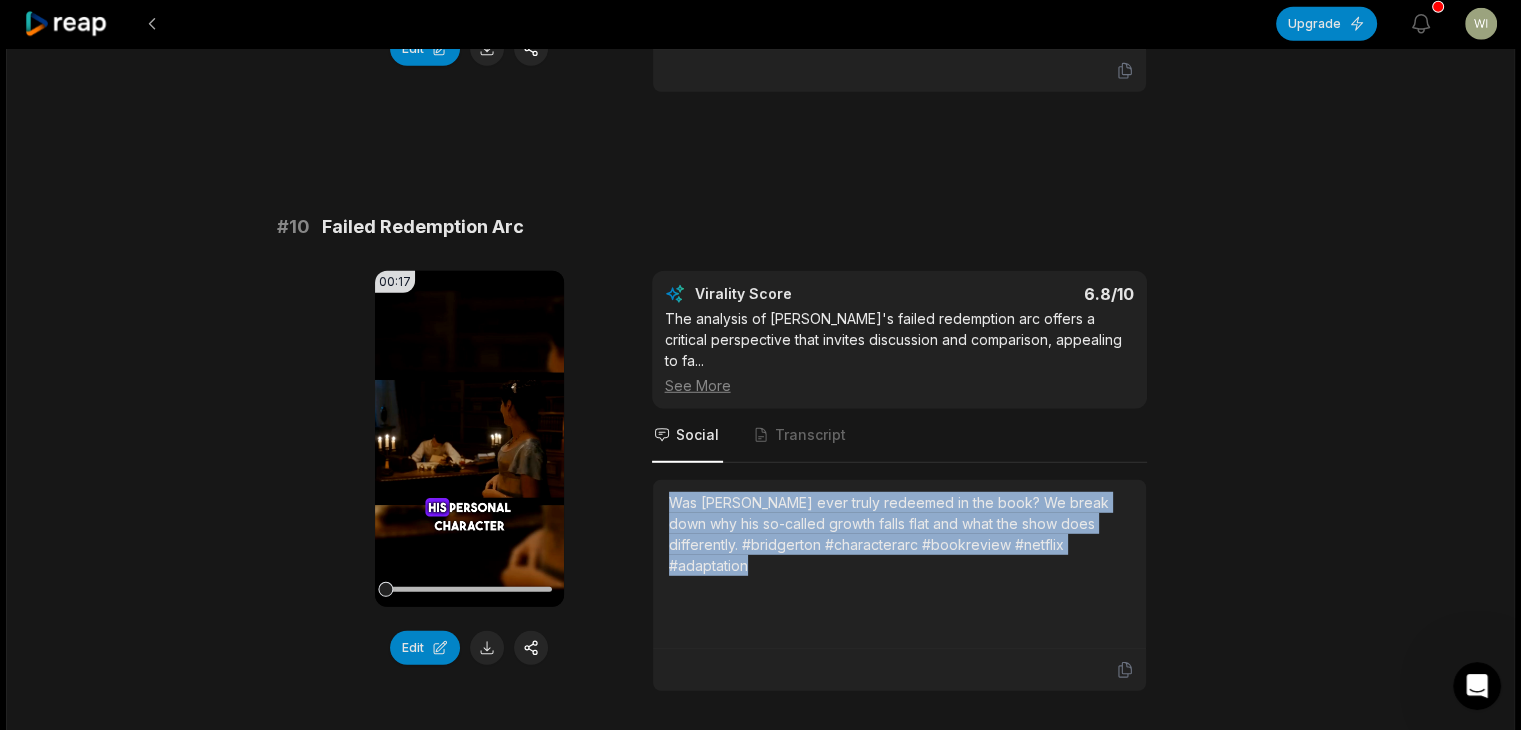 click on "Was [PERSON_NAME] ever truly redeemed in the book? We break down why his so-called growth falls flat and what the show does differently. #bridgerton #characterarc #bookreview #netflix #adaptation" at bounding box center (899, 534) 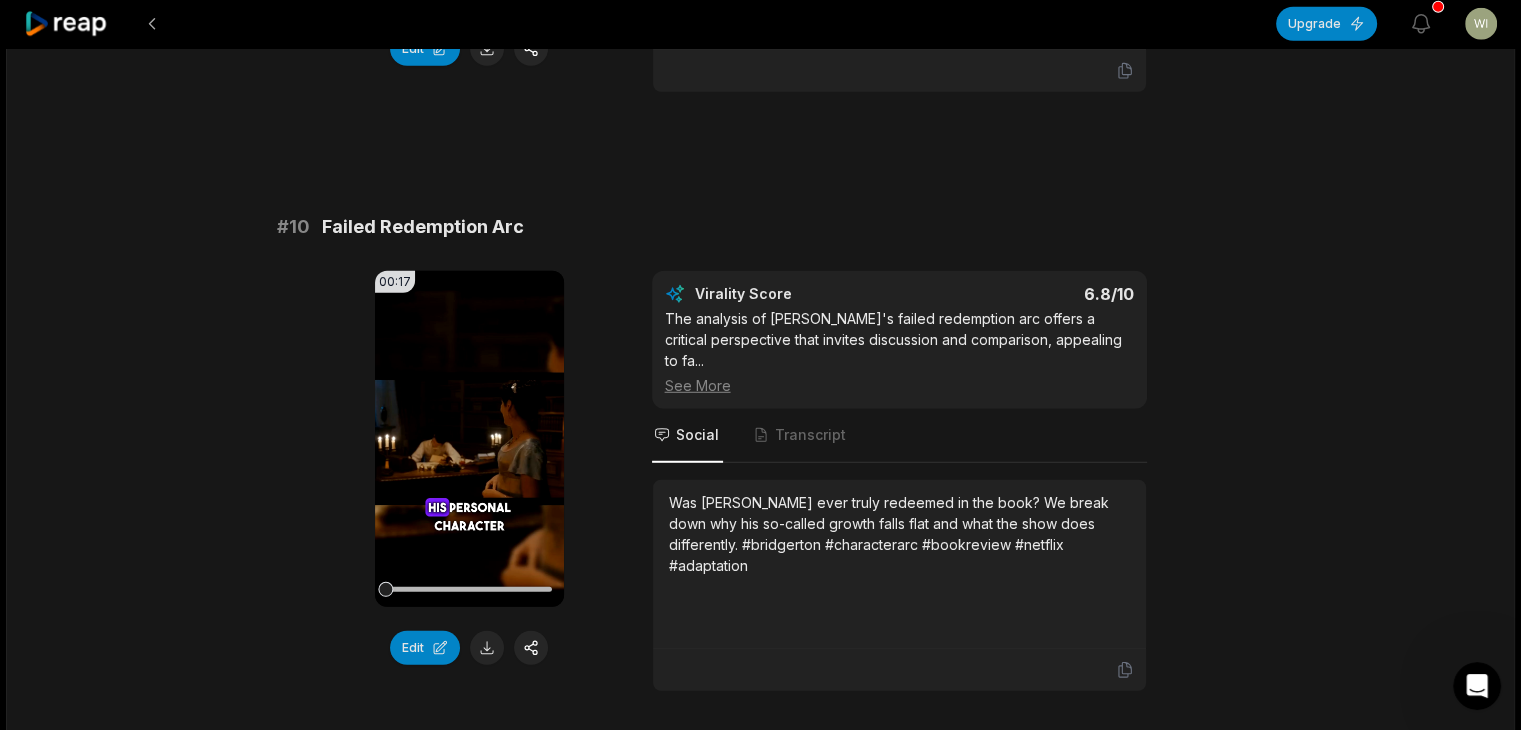 click on "2" at bounding box center [775, 795] 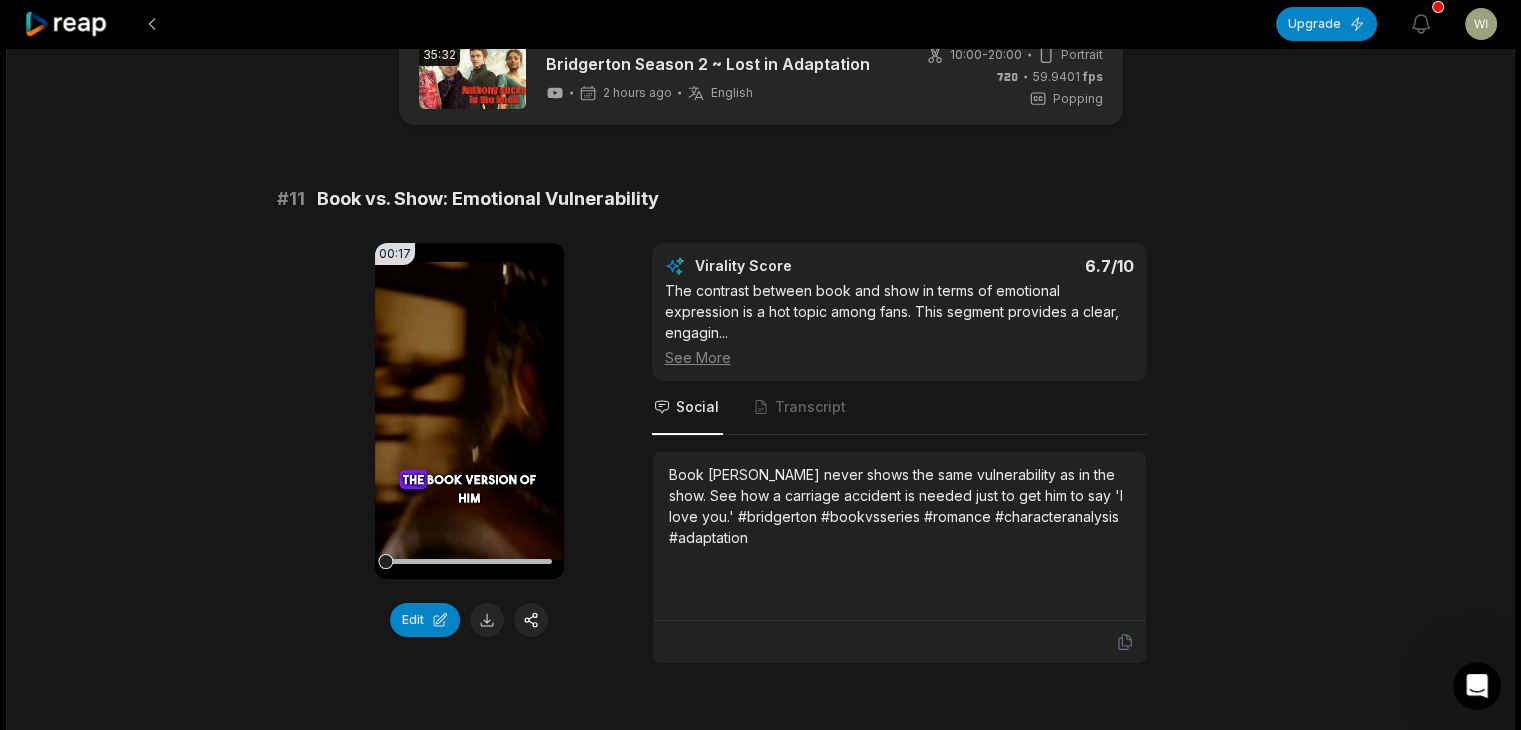 scroll, scrollTop: 100, scrollLeft: 0, axis: vertical 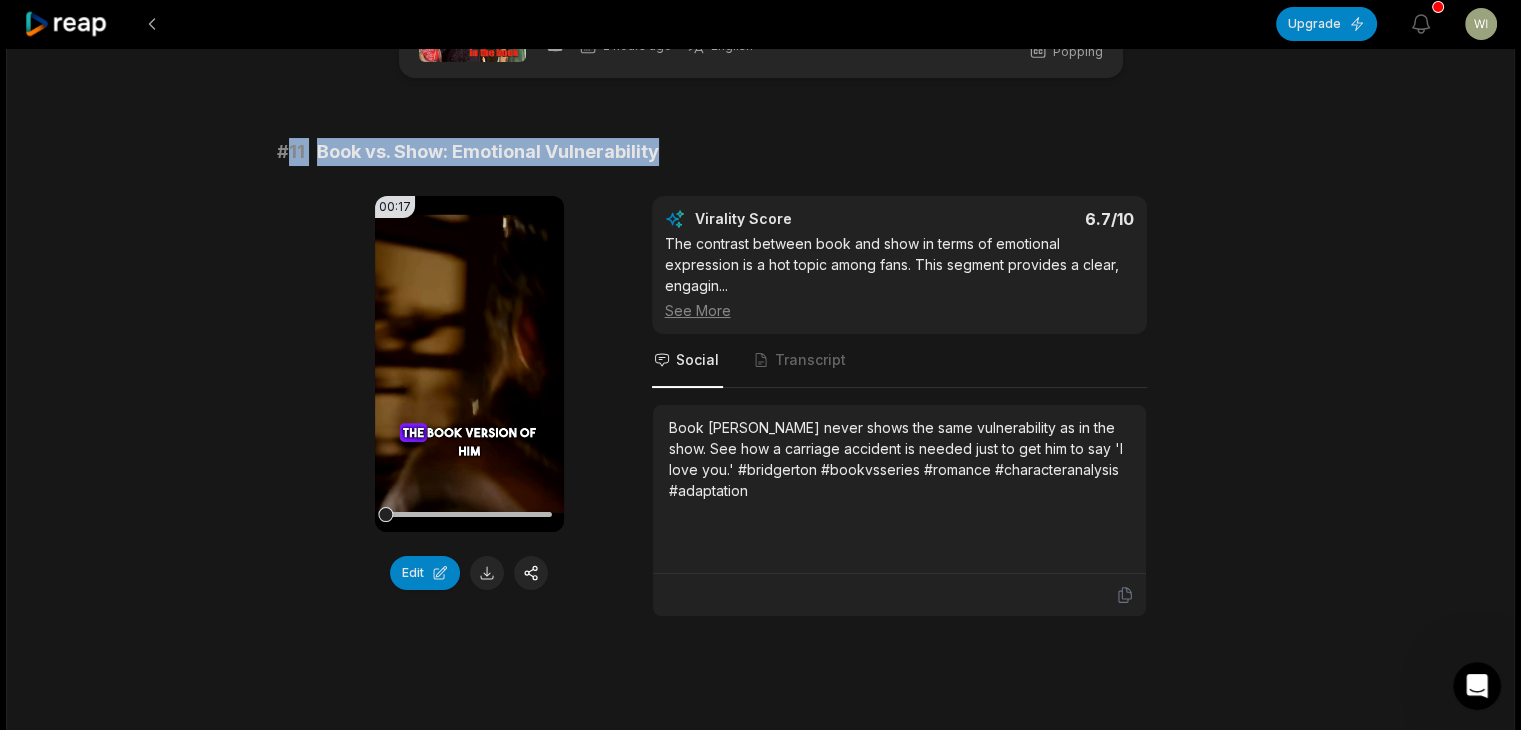 drag, startPoint x: 290, startPoint y: 145, endPoint x: 702, endPoint y: 149, distance: 412.0194 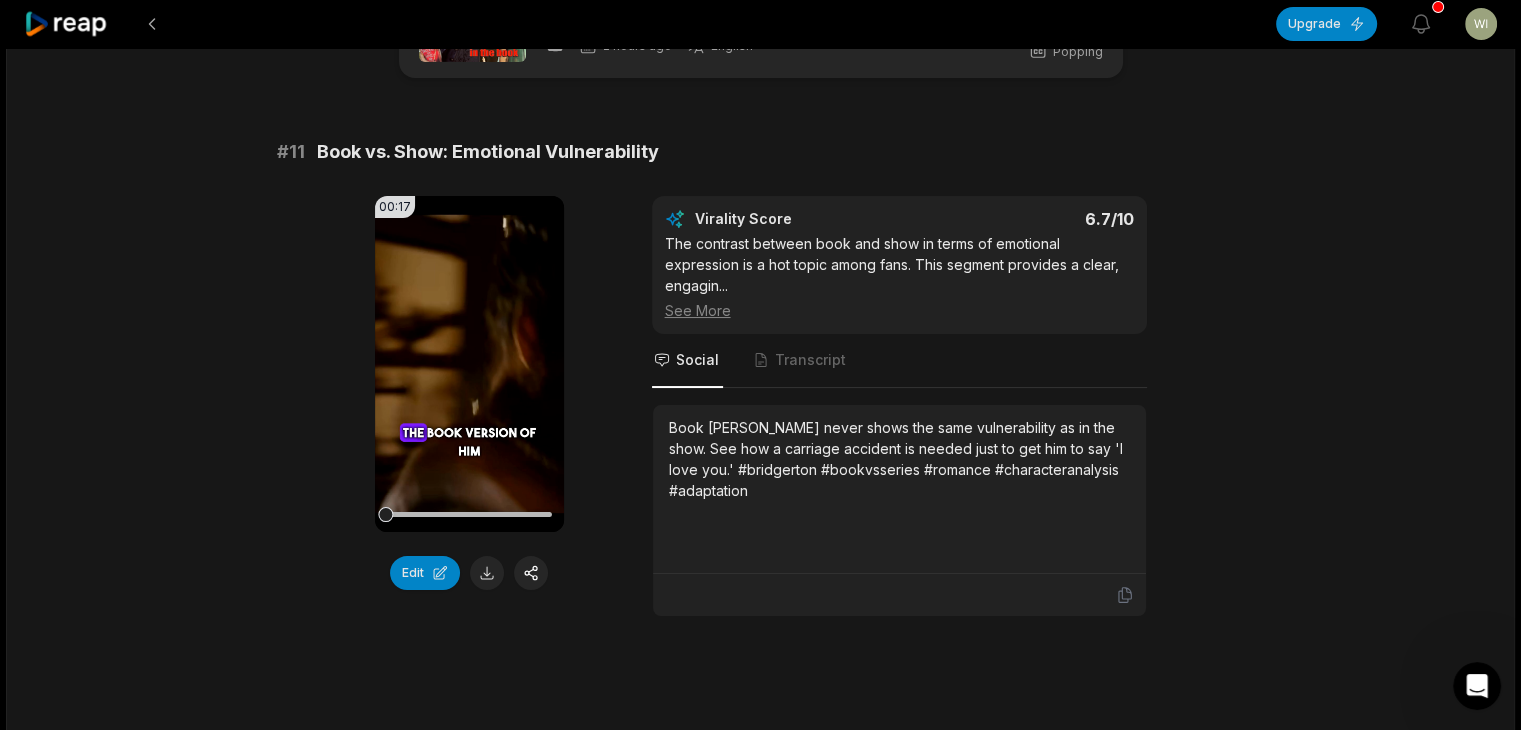 click on "Book [PERSON_NAME] never shows the same vulnerability as in the show. See how a carriage accident is needed just to get him to say 'I love you.' #bridgerton #bookvsseries #romance #characteranalysis #adaptation" at bounding box center [899, 459] 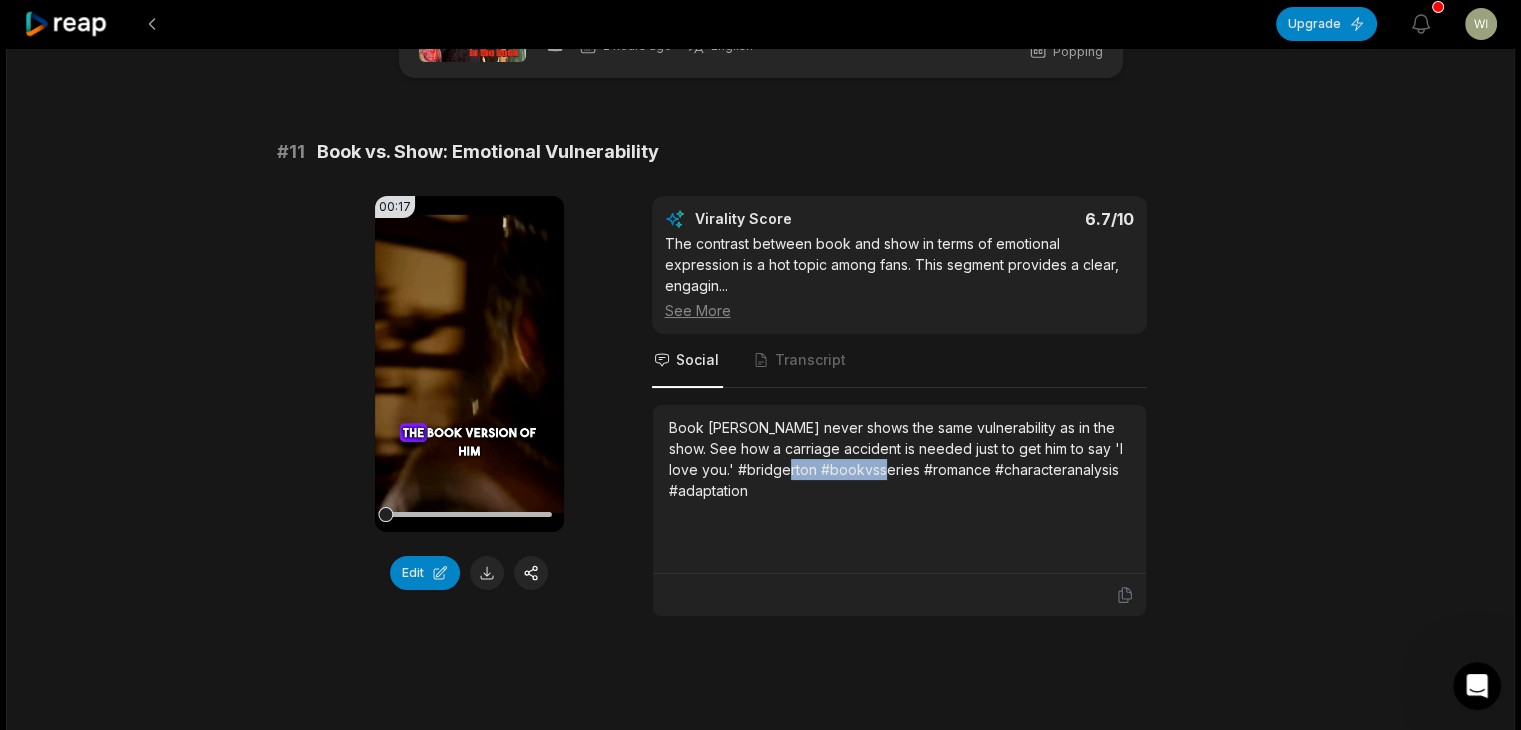 click on "Book [PERSON_NAME] never shows the same vulnerability as in the show. See how a carriage accident is needed just to get him to say 'I love you.' #bridgerton #bookvsseries #romance #characteranalysis #adaptation" at bounding box center [899, 459] 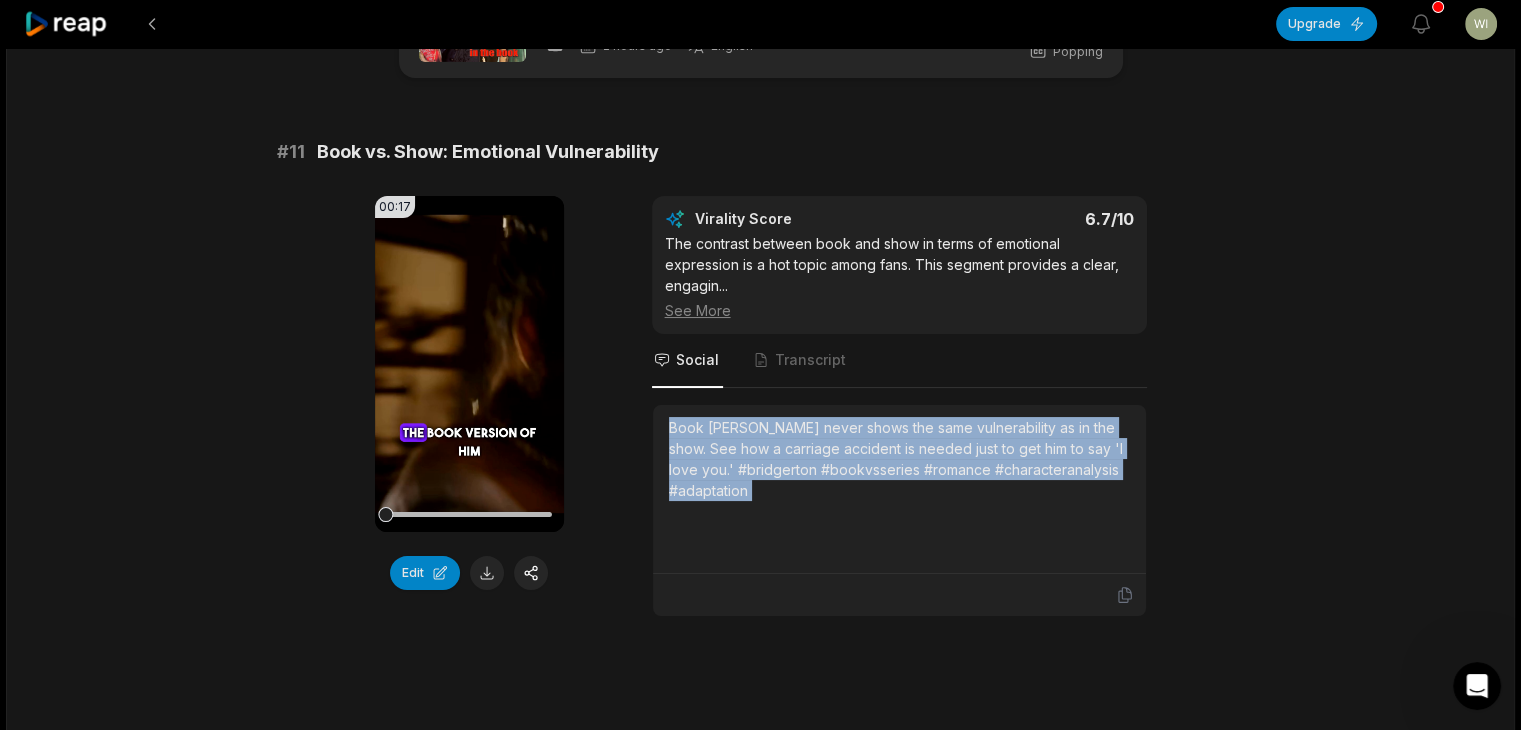 click on "Book [PERSON_NAME] never shows the same vulnerability as in the show. See how a carriage accident is needed just to get him to say 'I love you.' #bridgerton #bookvsseries #romance #characteranalysis #adaptation" at bounding box center [899, 459] 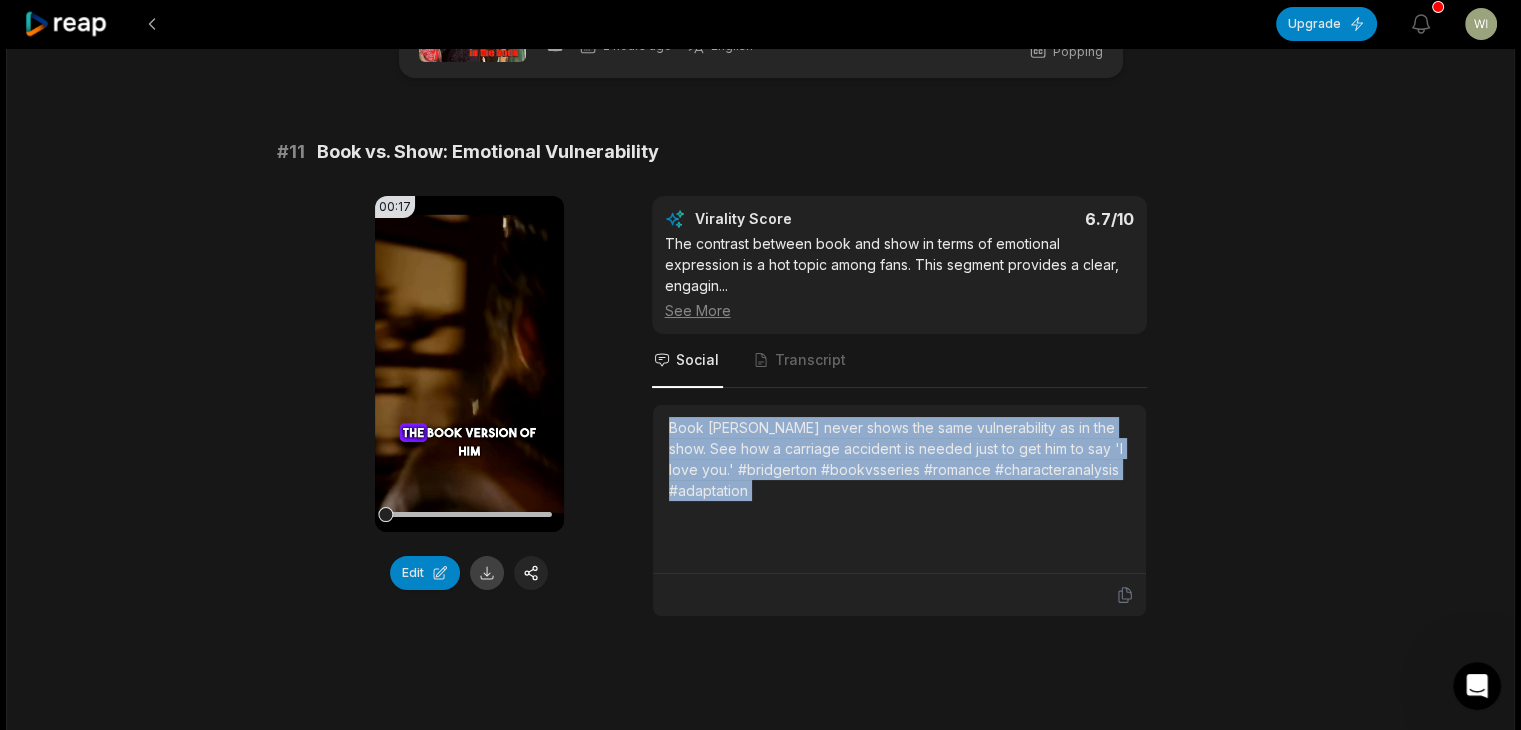 click at bounding box center (487, 573) 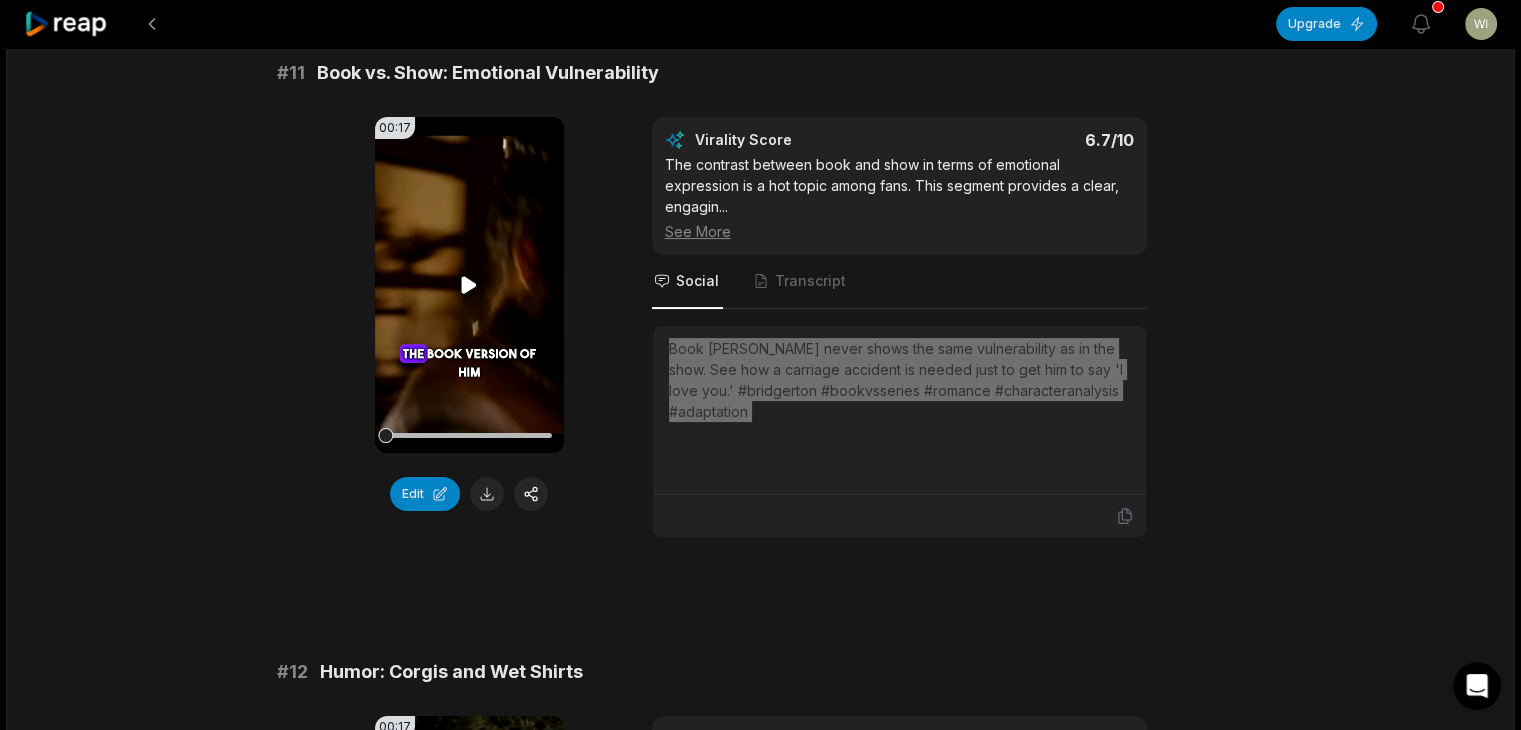 scroll, scrollTop: 300, scrollLeft: 0, axis: vertical 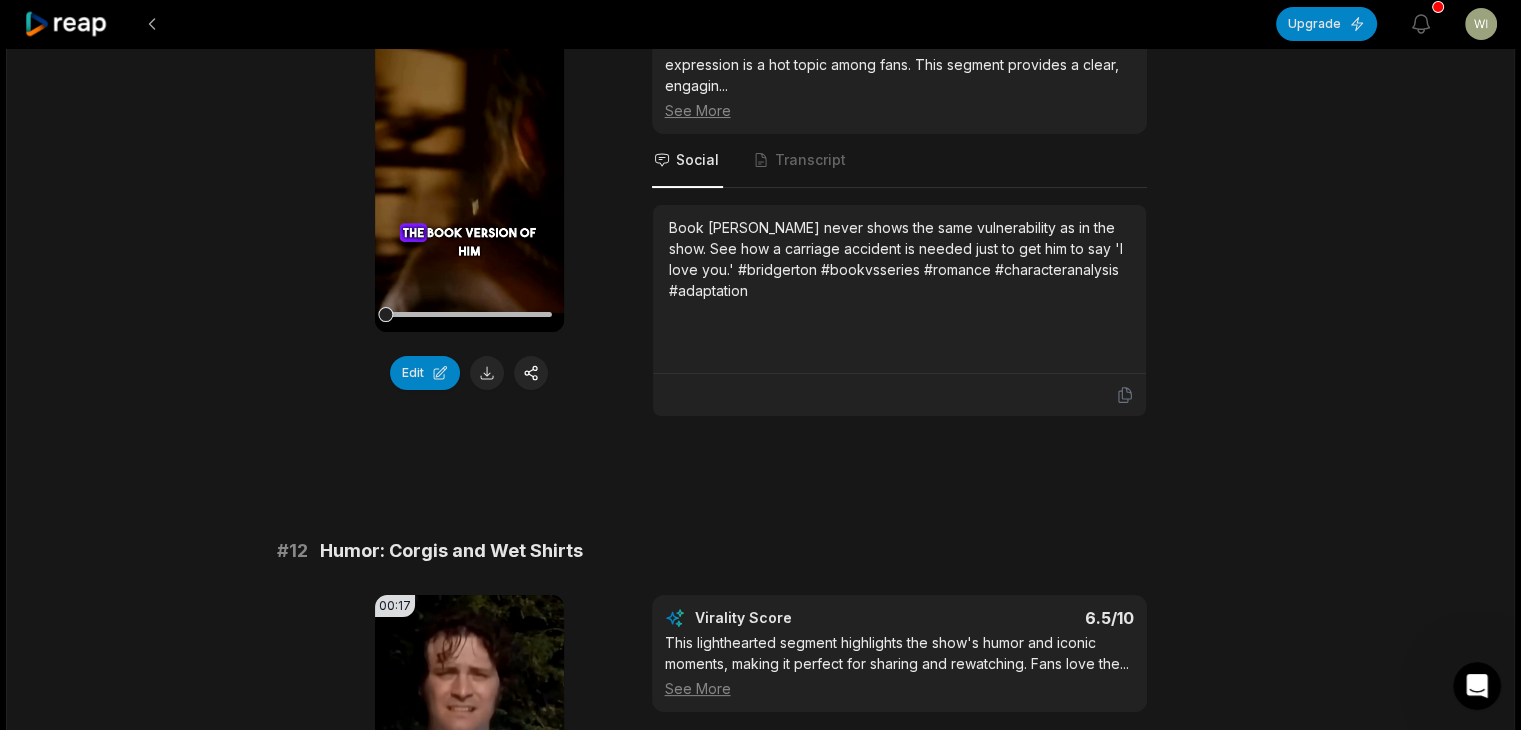 click on "# 12" at bounding box center [292, 551] 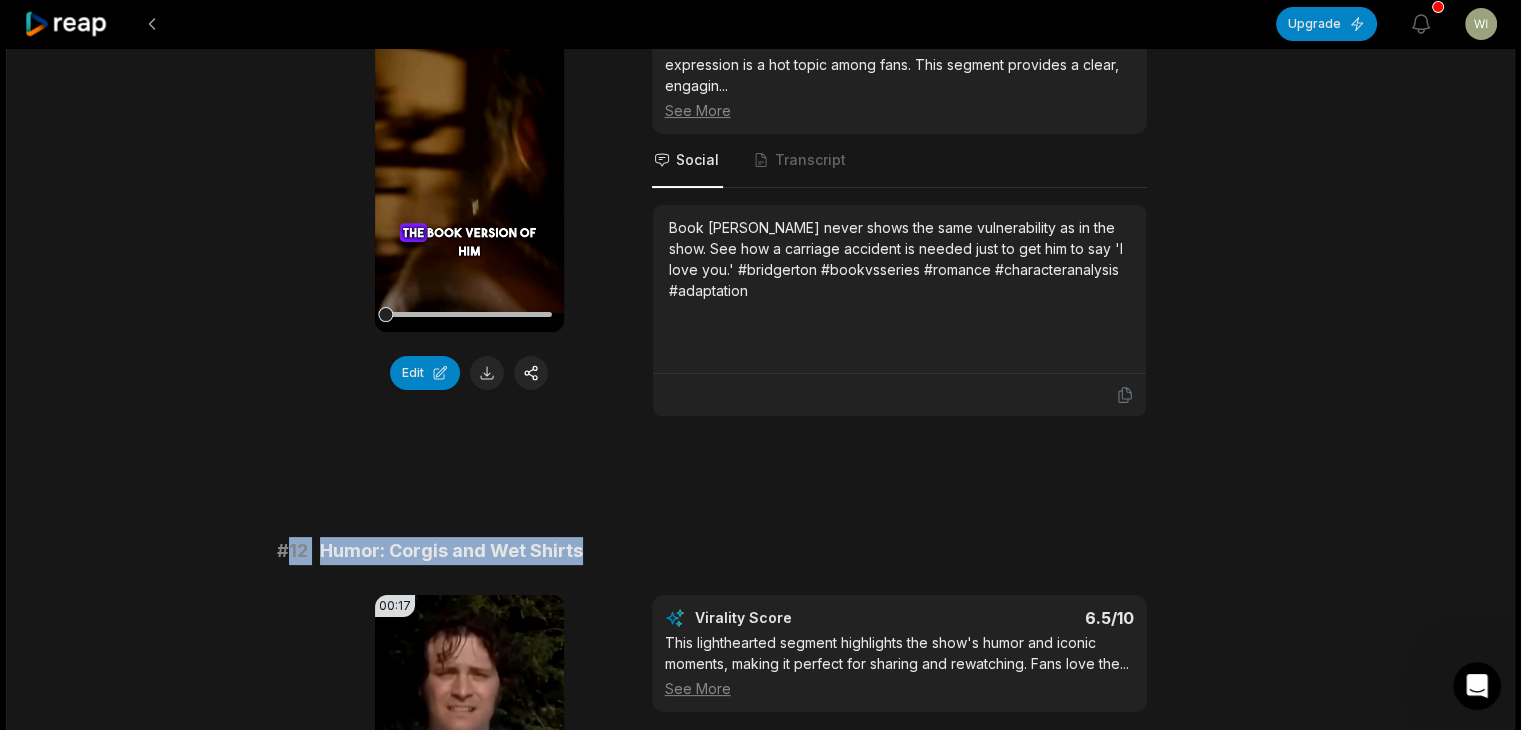 drag, startPoint x: 288, startPoint y: 523, endPoint x: 681, endPoint y: 531, distance: 393.08142 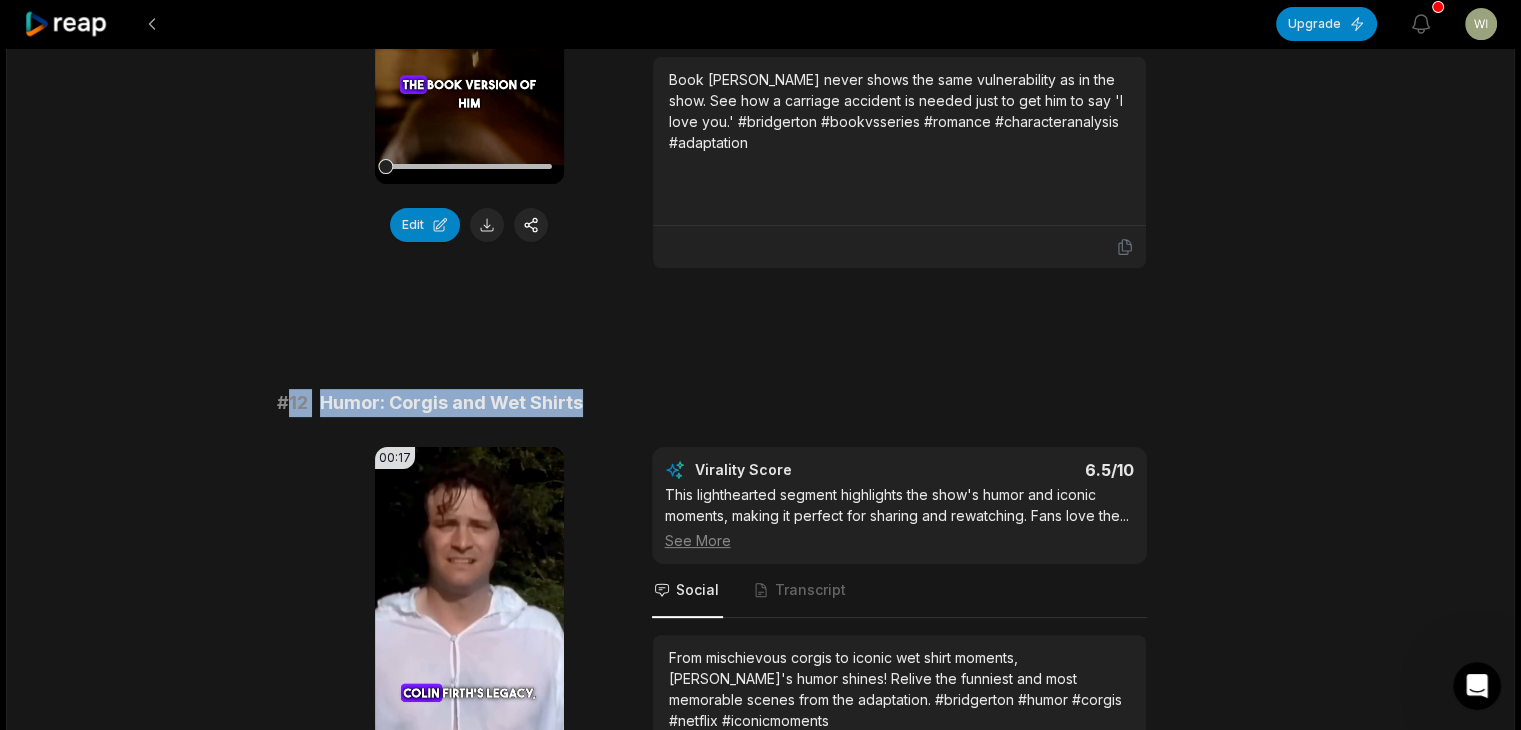 scroll, scrollTop: 600, scrollLeft: 0, axis: vertical 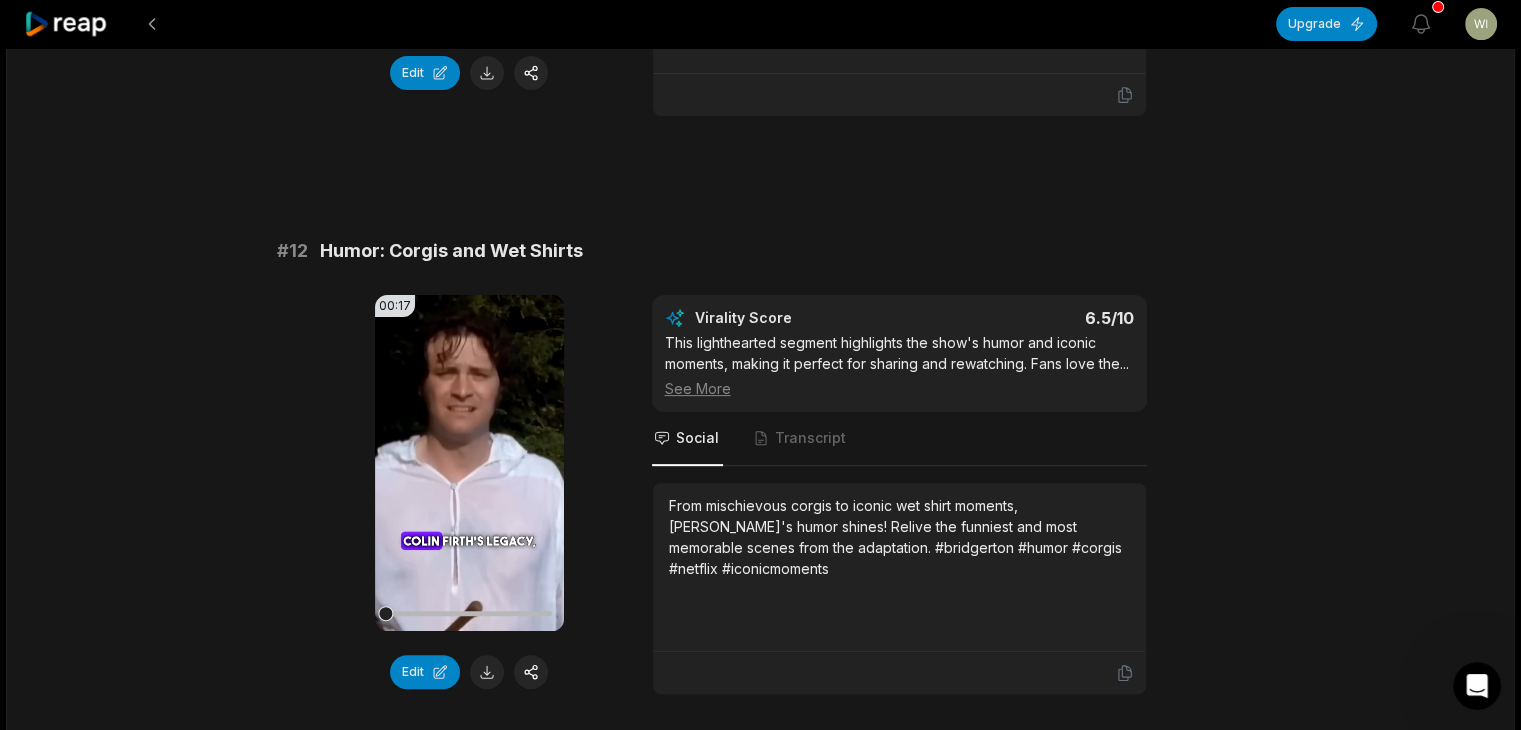 click on "From mischievous corgis to iconic wet shirt moments, [PERSON_NAME]'s humor shines! Relive the funniest and most memorable scenes from the adaptation. #bridgerton #humor #corgis #netflix #iconicmoments" at bounding box center [899, 537] 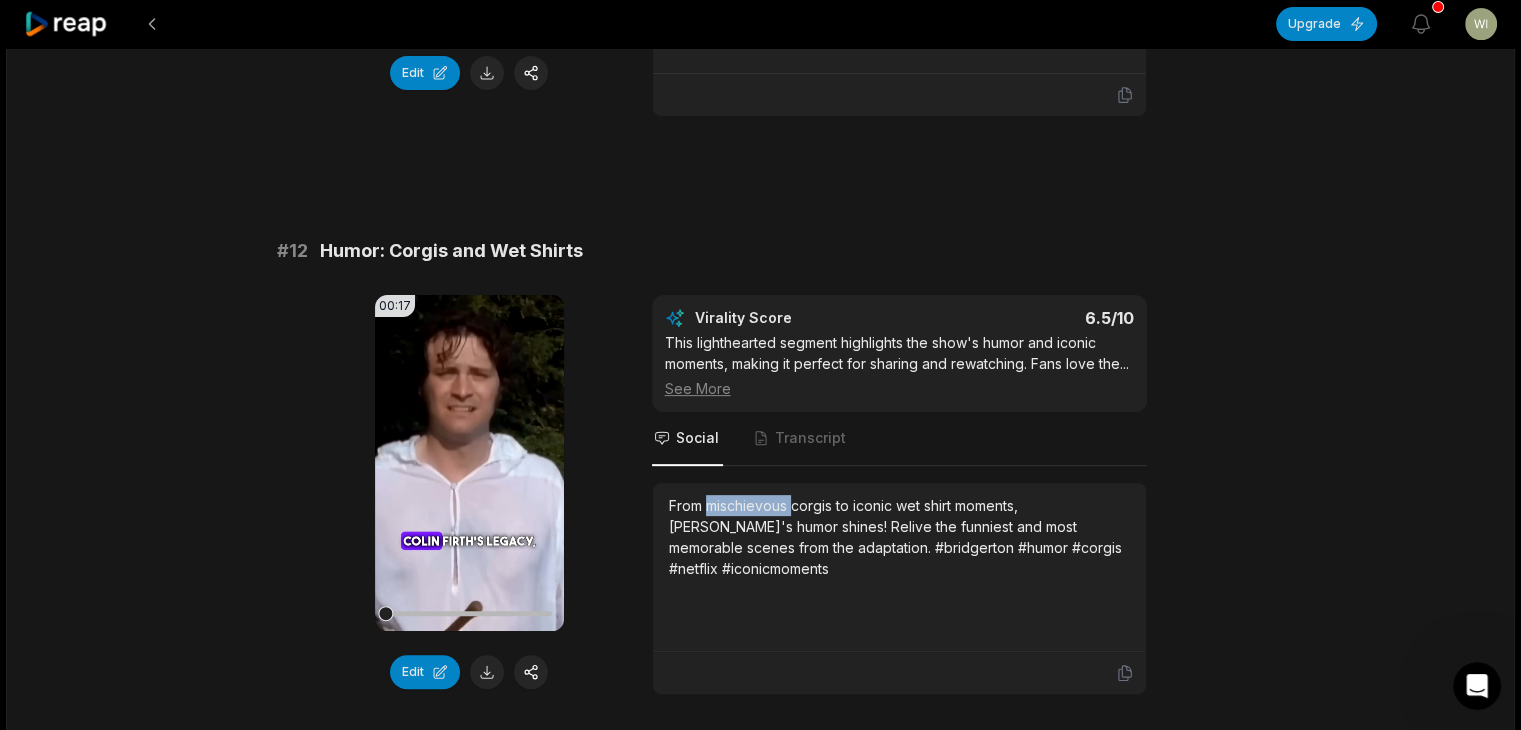 click on "From mischievous corgis to iconic wet shirt moments, [PERSON_NAME]'s humor shines! Relive the funniest and most memorable scenes from the adaptation. #bridgerton #humor #corgis #netflix #iconicmoments" at bounding box center [899, 537] 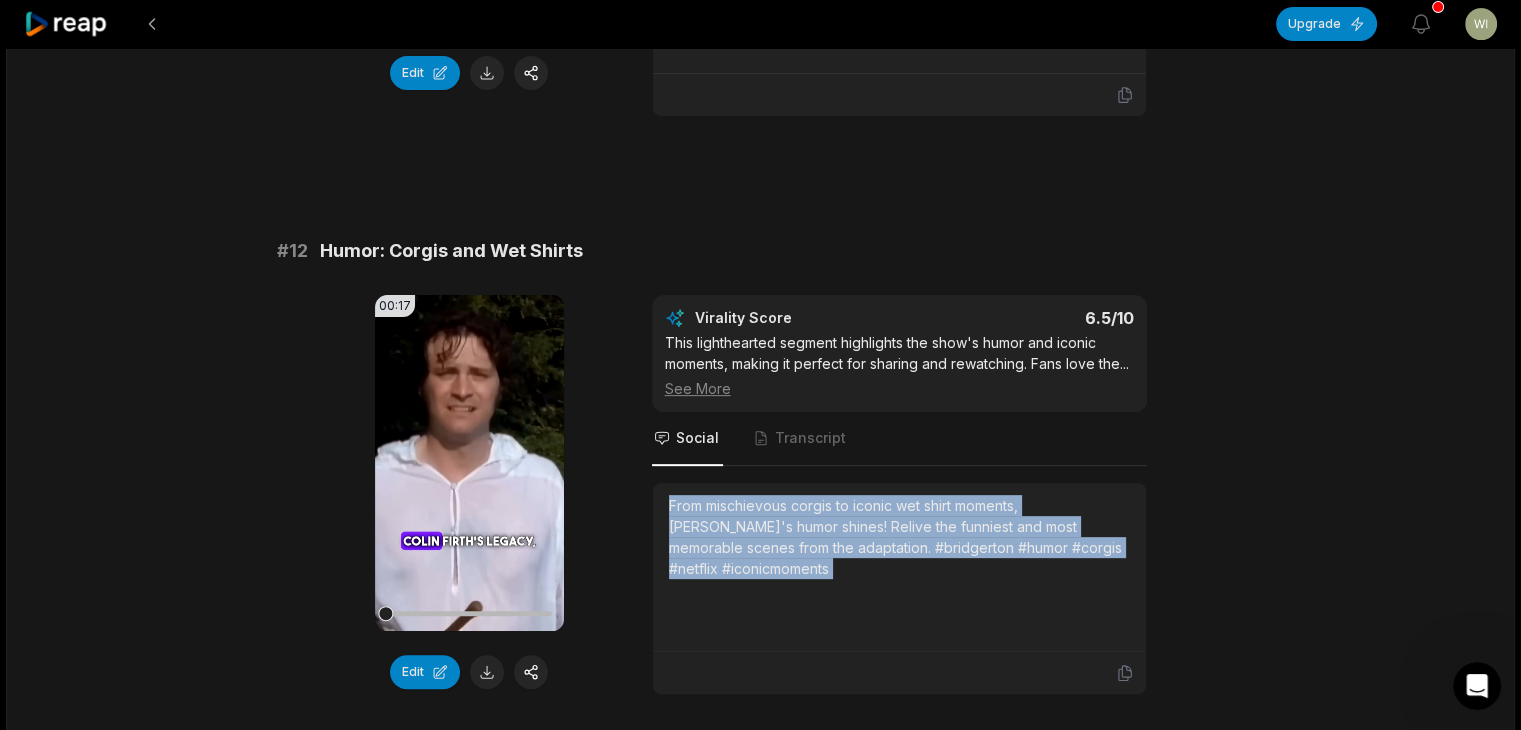 click on "From mischievous corgis to iconic wet shirt moments, [PERSON_NAME]'s humor shines! Relive the funniest and most memorable scenes from the adaptation. #bridgerton #humor #corgis #netflix #iconicmoments" at bounding box center (899, 537) 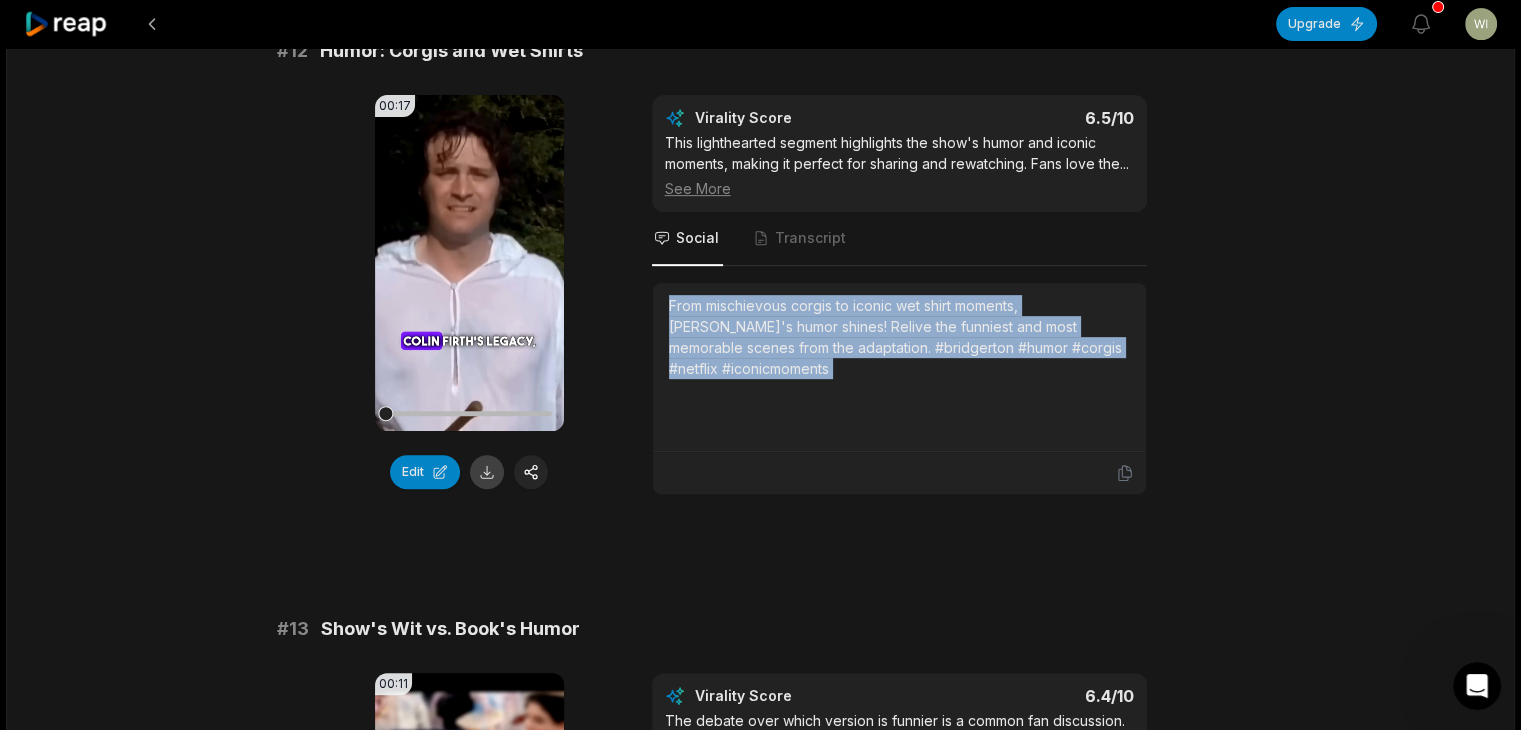 click at bounding box center (487, 472) 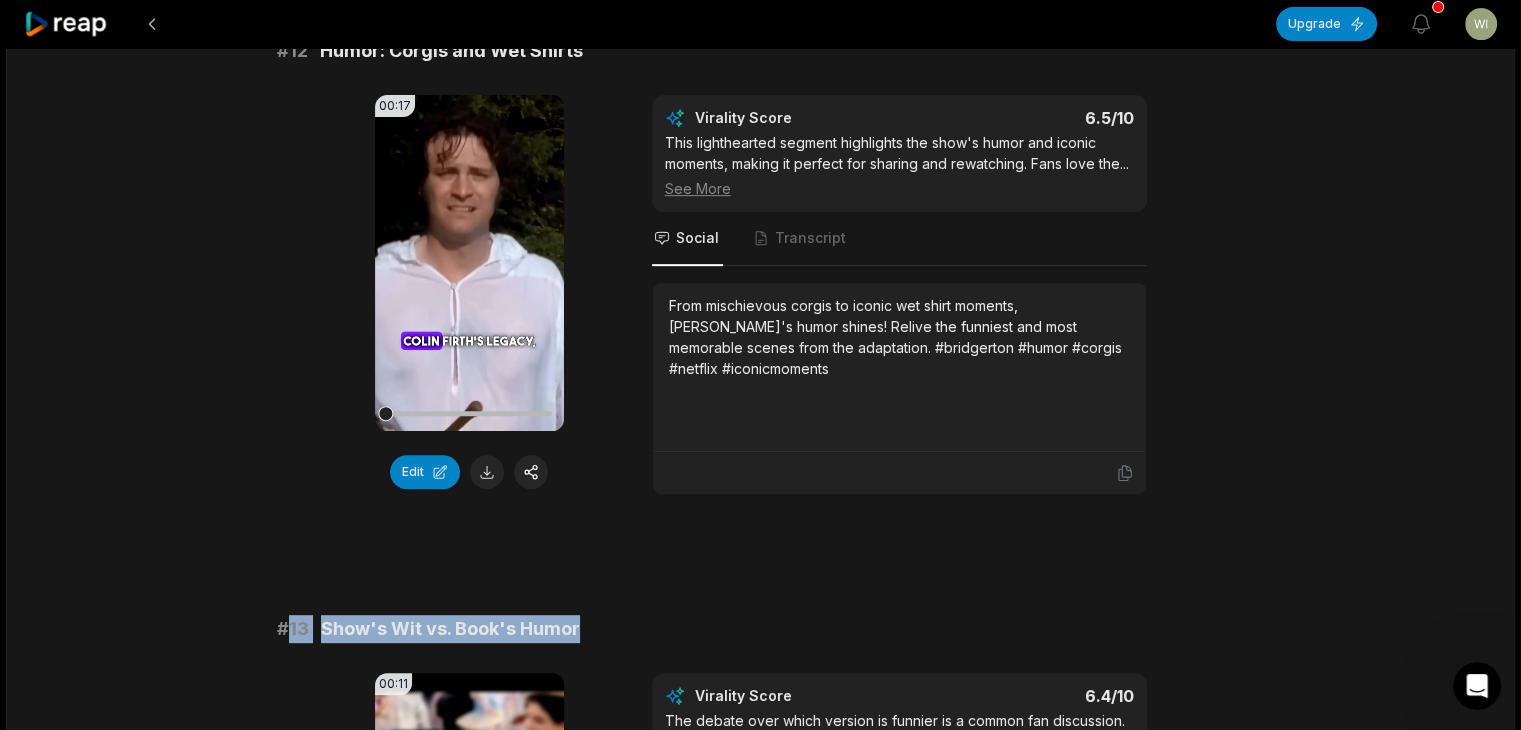 drag, startPoint x: 289, startPoint y: 621, endPoint x: 820, endPoint y: 624, distance: 531.0085 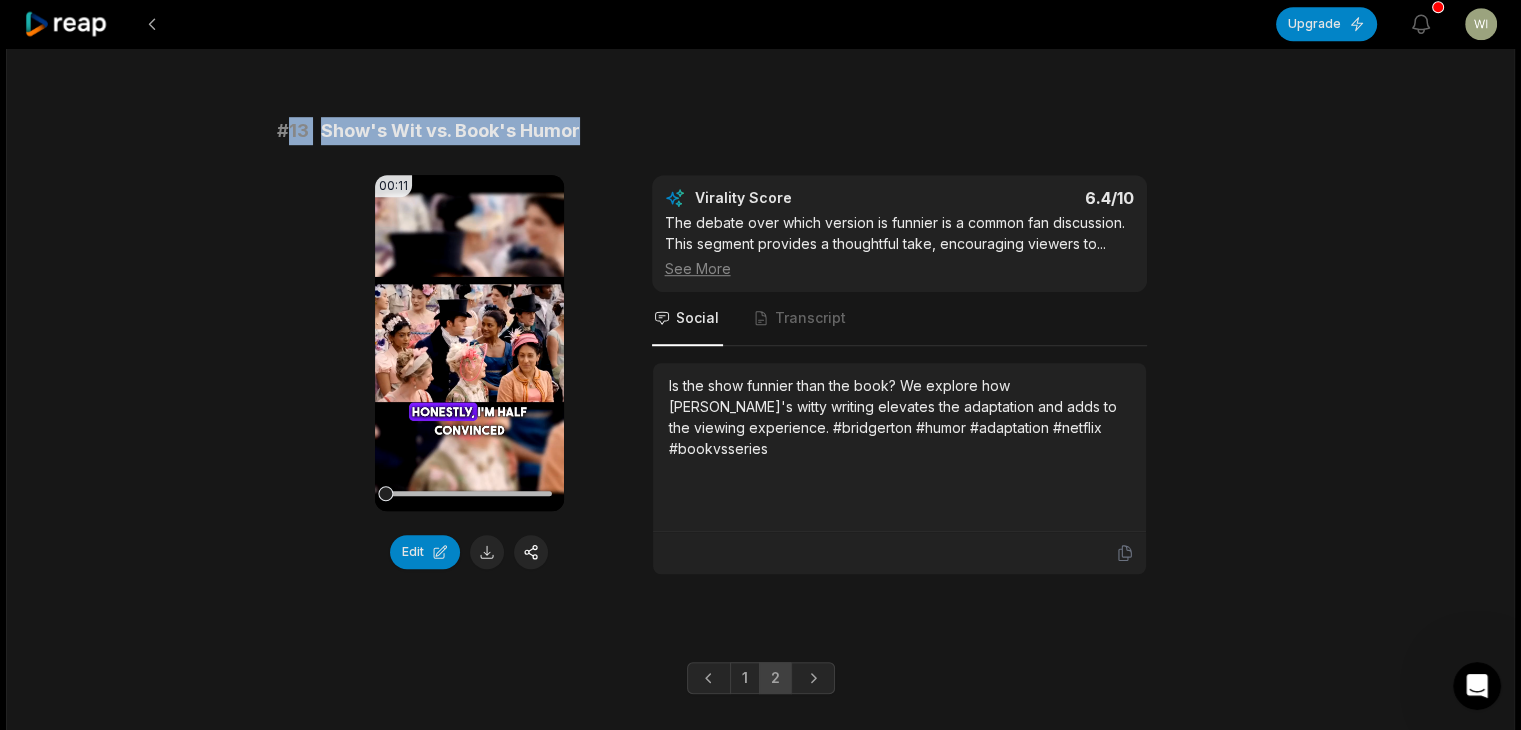 scroll, scrollTop: 1300, scrollLeft: 0, axis: vertical 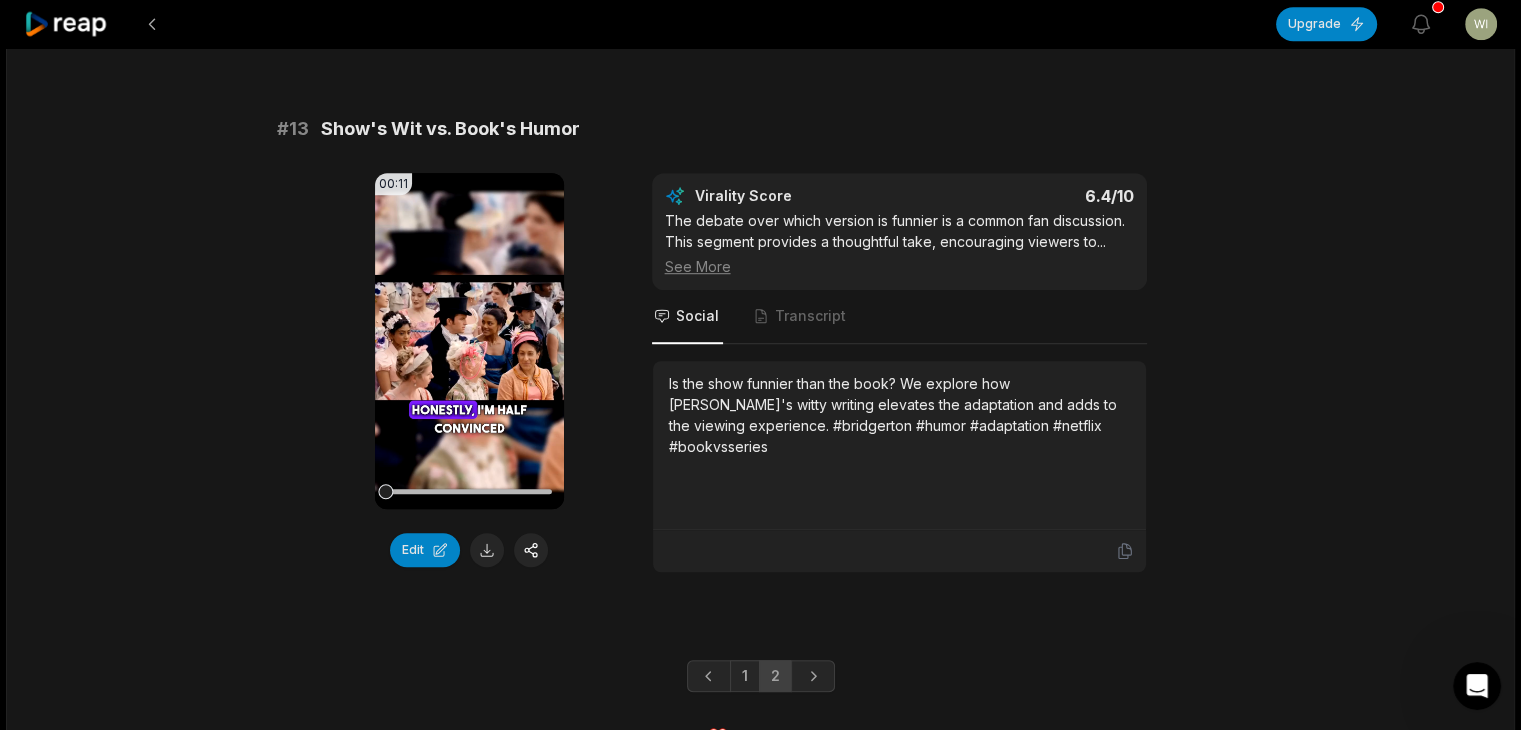 click on "Is the show funnier than the book? We explore how [PERSON_NAME]'s witty writing elevates the adaptation and adds to the viewing experience. #bridgerton #humor #adaptation #netflix #bookvsseries" at bounding box center (899, 415) 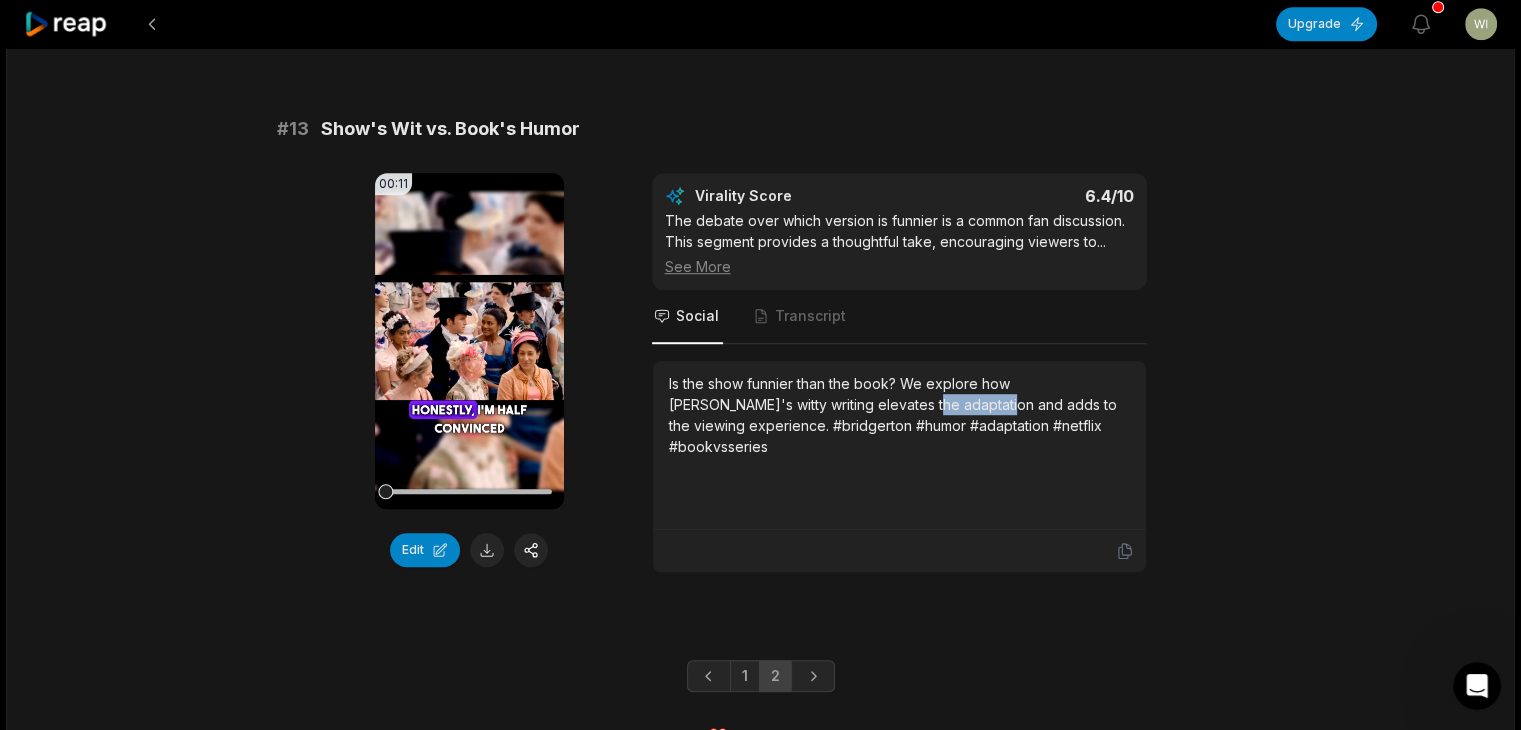 click on "Is the show funnier than the book? We explore how [PERSON_NAME]'s witty writing elevates the adaptation and adds to the viewing experience. #bridgerton #humor #adaptation #netflix #bookvsseries" at bounding box center (899, 415) 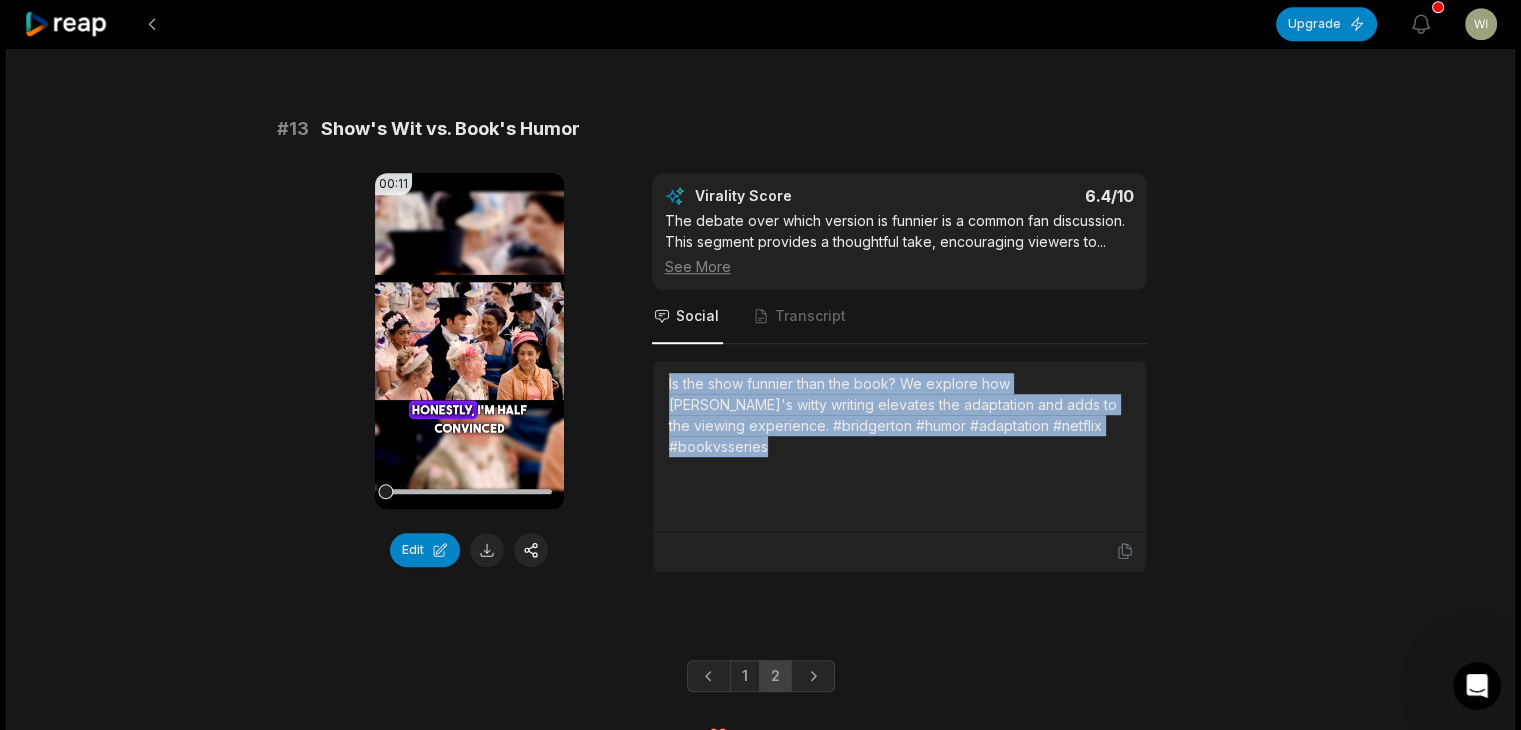click on "Is the show funnier than the book? We explore how [PERSON_NAME]'s witty writing elevates the adaptation and adds to the viewing experience. #bridgerton #humor #adaptation #netflix #bookvsseries" at bounding box center [899, 415] 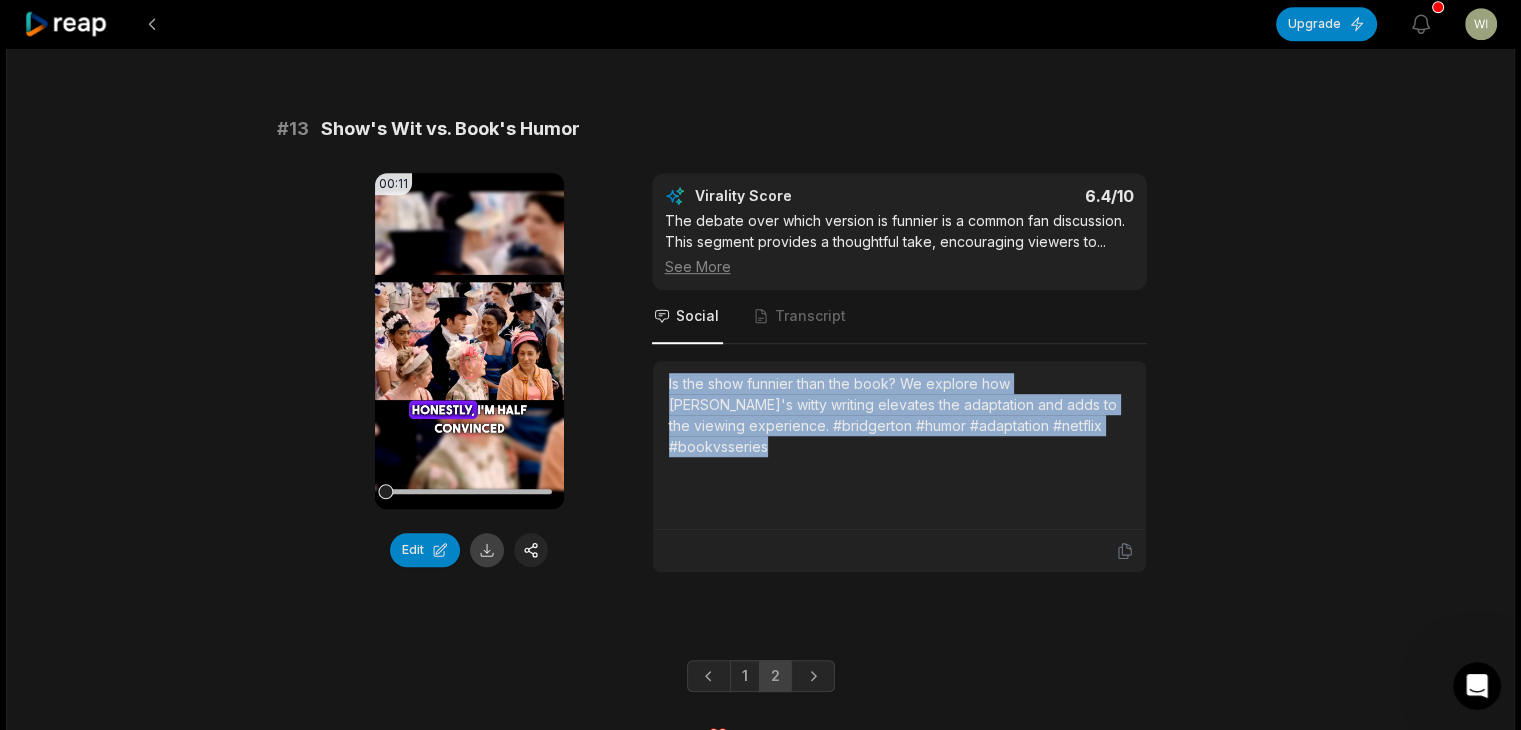 click at bounding box center (487, 550) 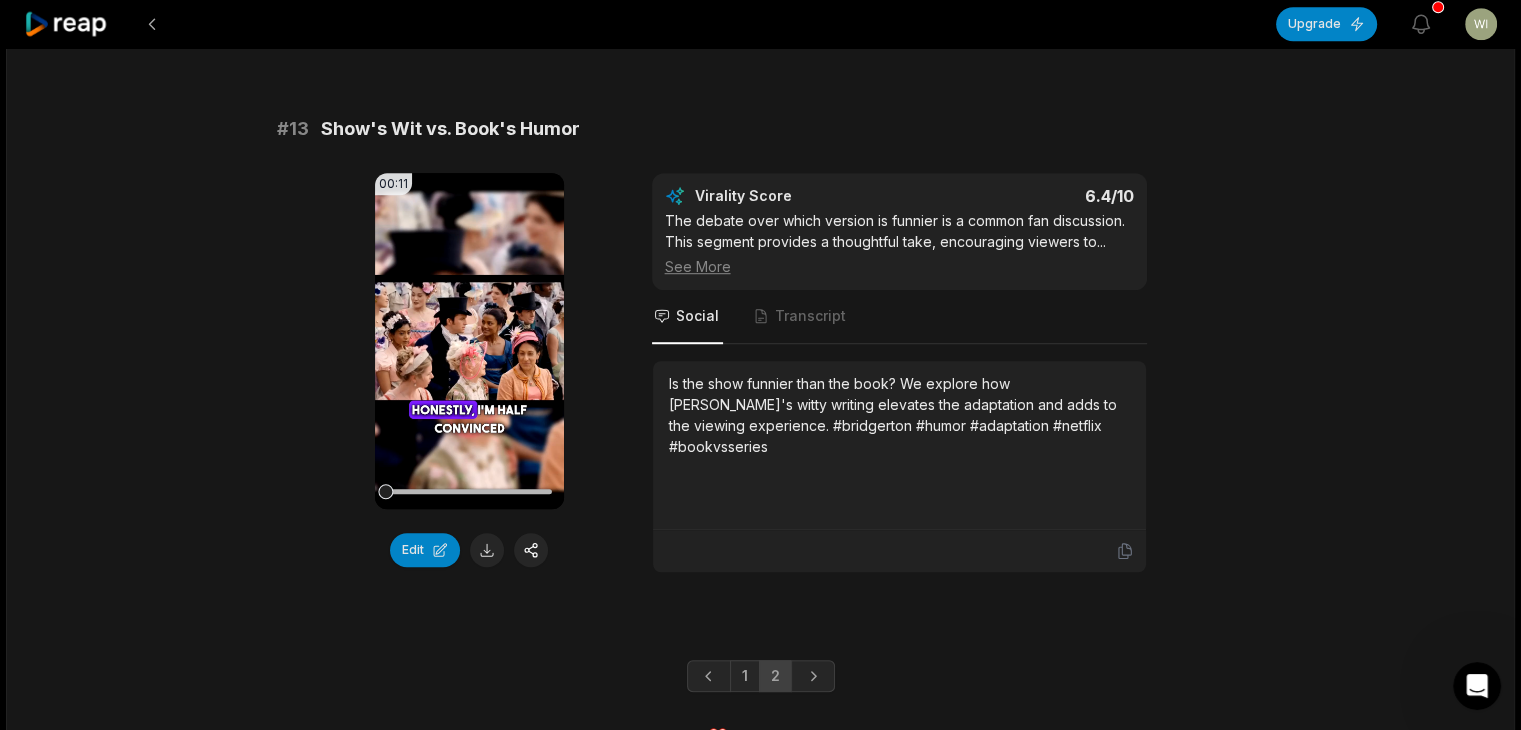 drag, startPoint x: 123, startPoint y: 433, endPoint x: 184, endPoint y: 468, distance: 70.327805 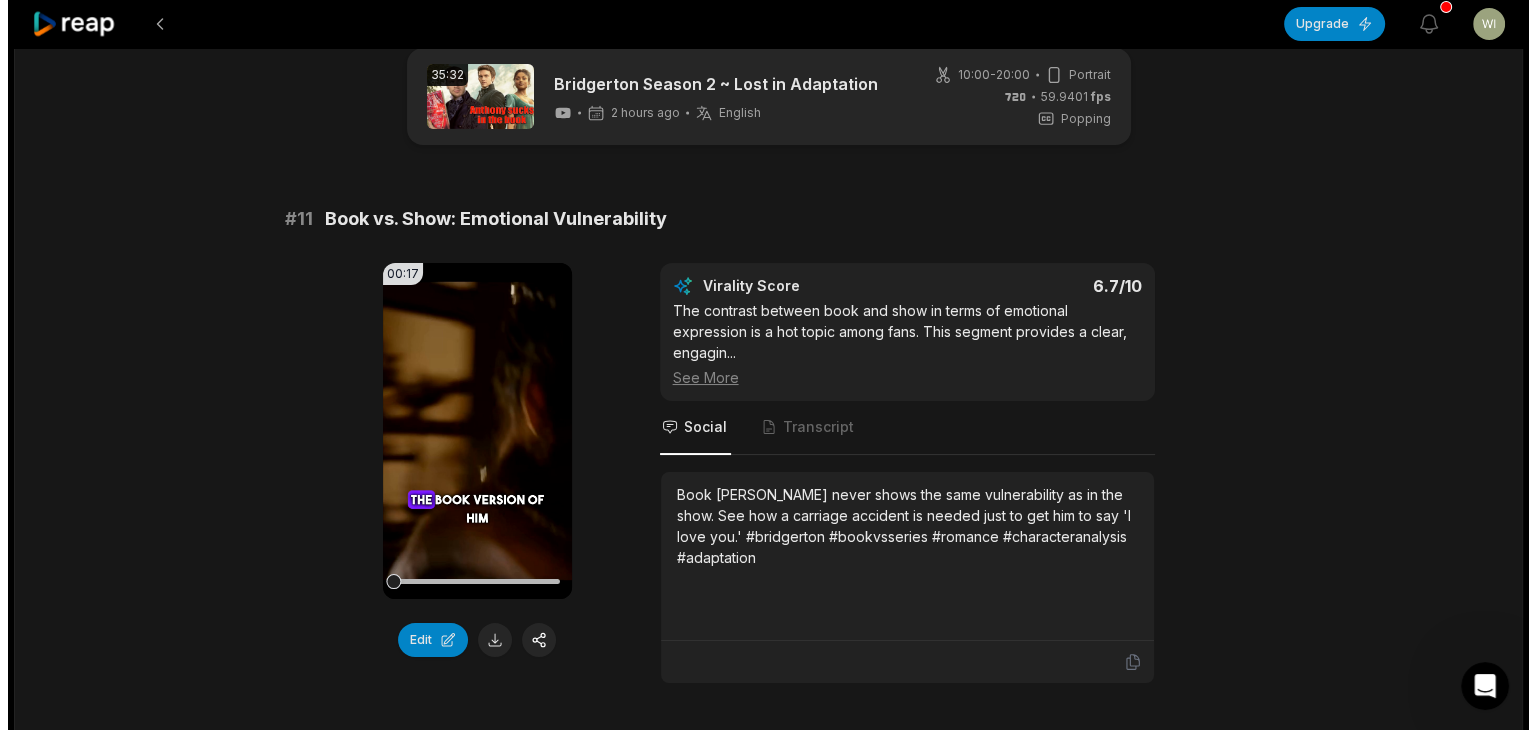 scroll, scrollTop: 0, scrollLeft: 0, axis: both 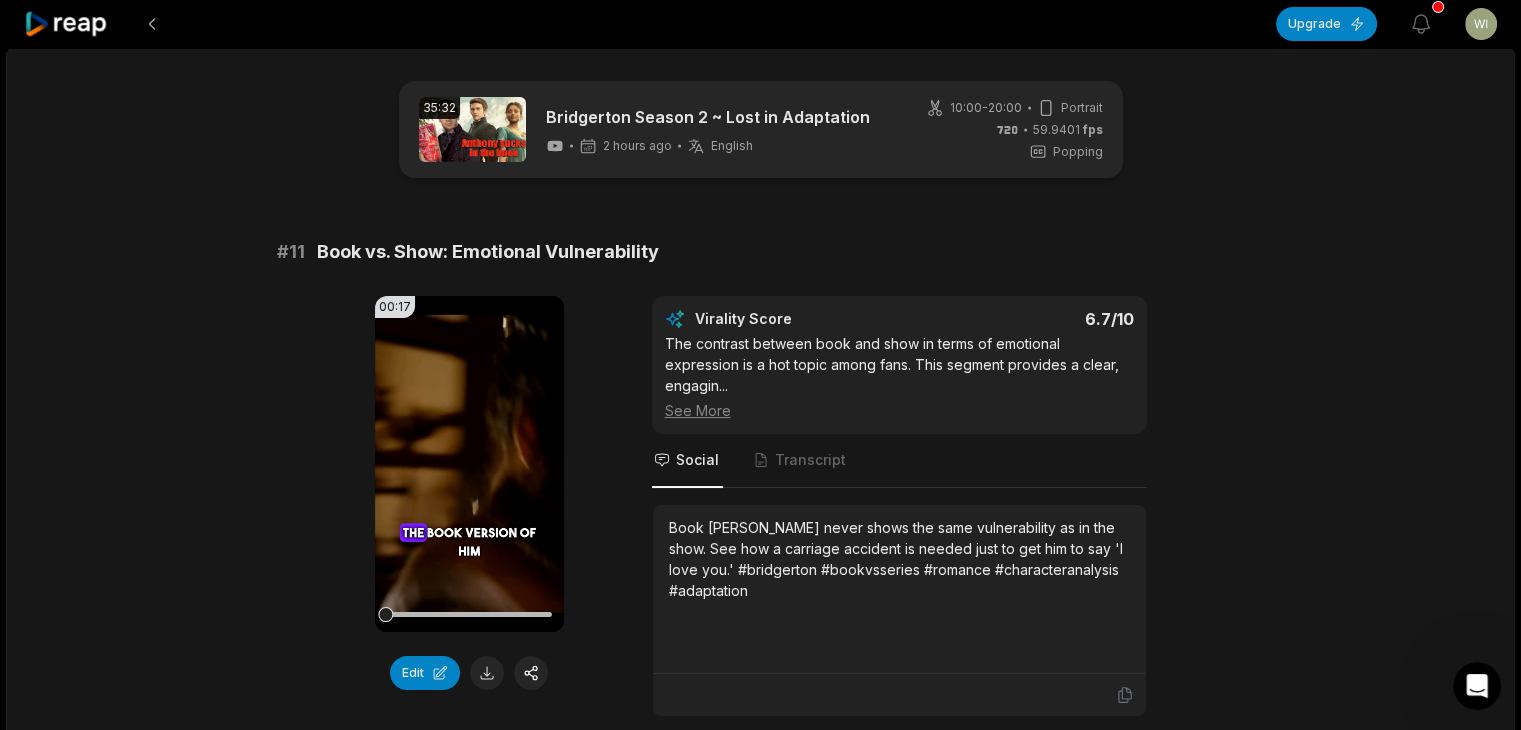 click on "Upgrade View notifications Open user menu 35:32 Bridgerton Season 2 ~ Lost in Adaptation 2 hours ago English en 10:00  -  20:00 Portrait 59.9401   fps Popping # 11 Book vs. Show: Emotional Vulnerability 00:17 Your browser does not support mp4 format. Edit Virality Score 6.7 /10 The contrast between book and show in terms of emotional expression is a hot topic among fans. This segment provides a clear, engagin ...   See More Social Transcript Book [PERSON_NAME] never shows the same vulnerability as in the show. See how a carriage accident is needed just to get him to say 'I love you.' #bridgerton #bookvsseries #romance #characteranalysis #adaptation # 12 Humor: [PERSON_NAME] and Wet Shirts 00:17 Your browser does not support mp4 format. Edit Virality Score 6.5 /10 This lighthearted segment highlights the show's humor and iconic moments, making it perfect for sharing and rewatching. Fans love the ...   See More Social Transcript # 13 Show's Wit vs. Book's Humor 00:11 Your browser does not support mp4 format. Edit 6.4 /10" at bounding box center (760, 365) 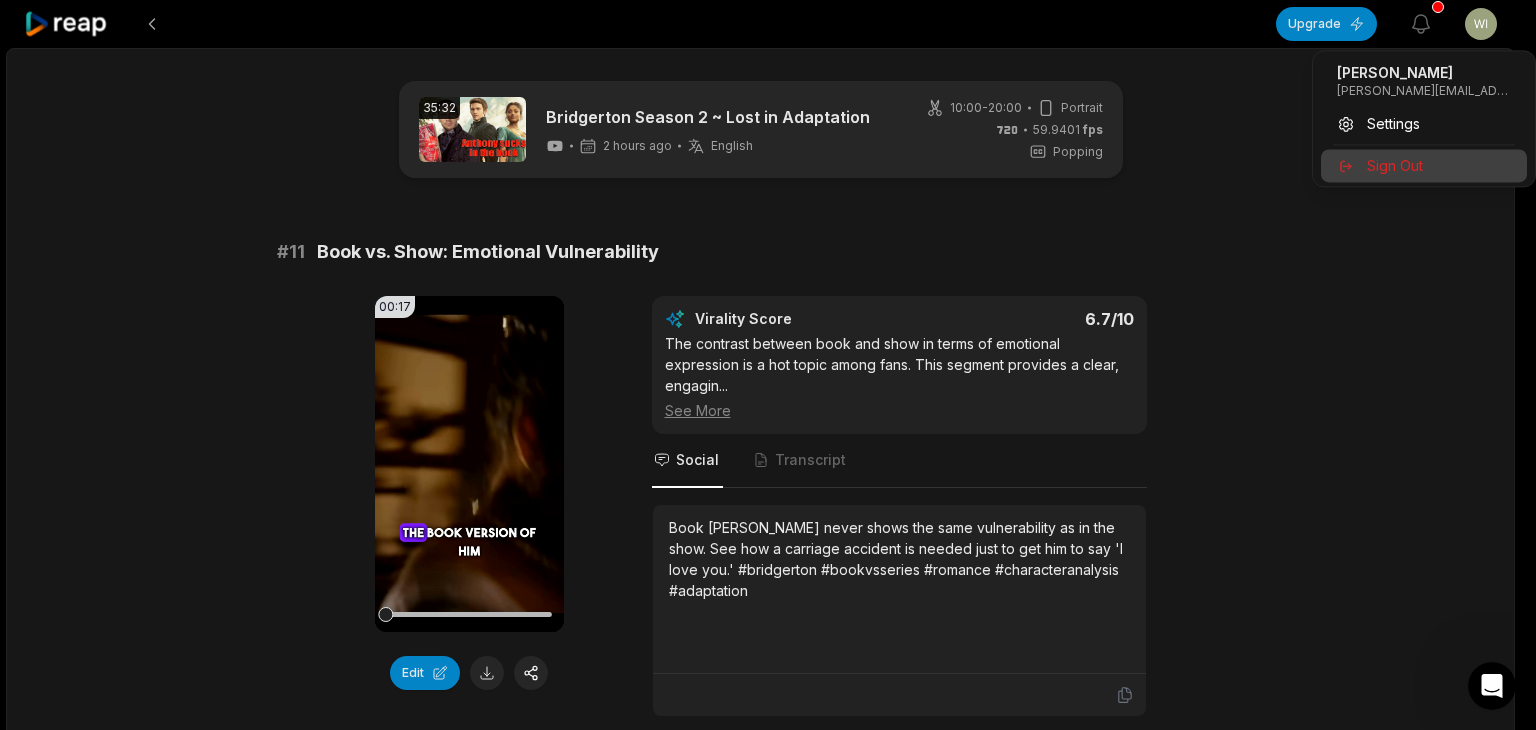 click on "Sign Out" at bounding box center (1395, 165) 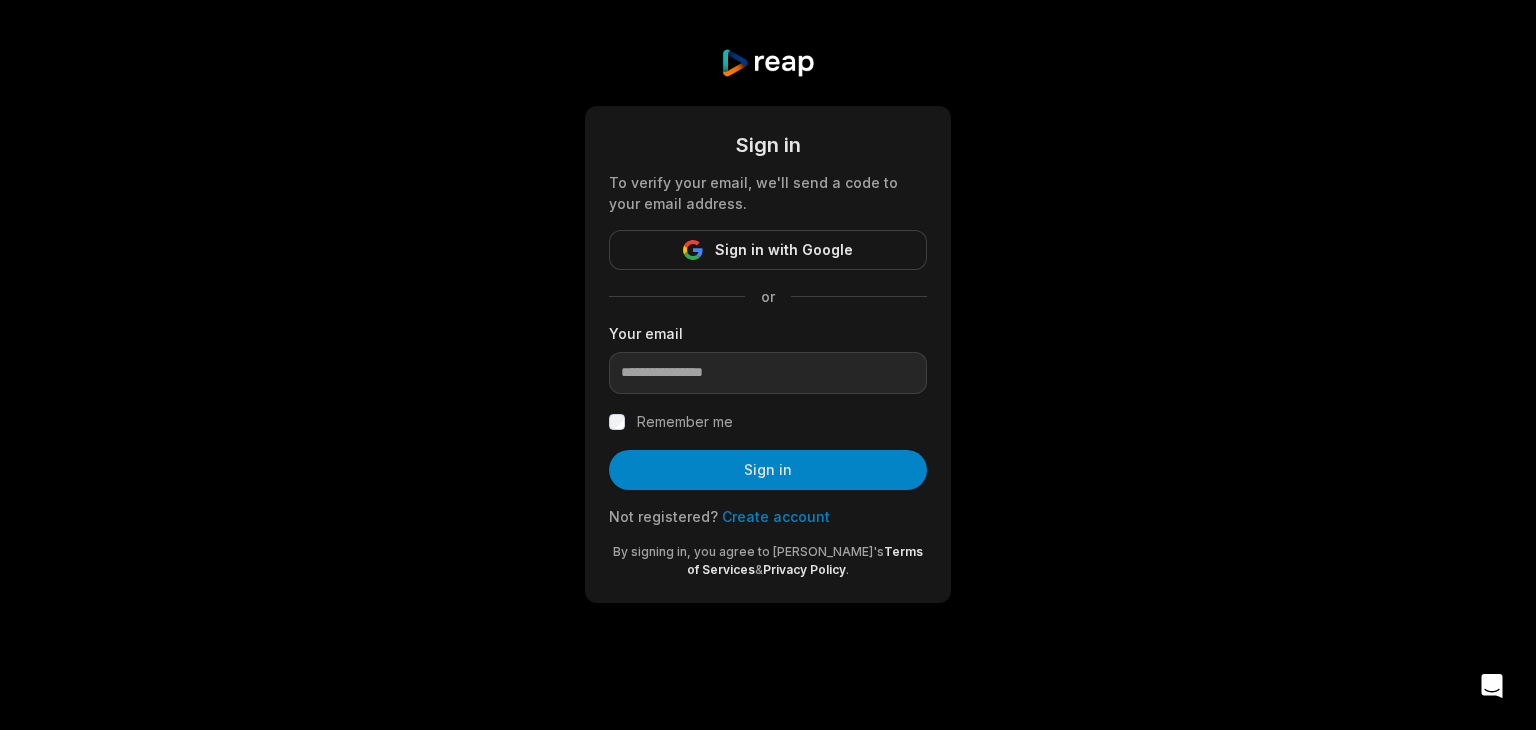 click on "Create account" at bounding box center [776, 516] 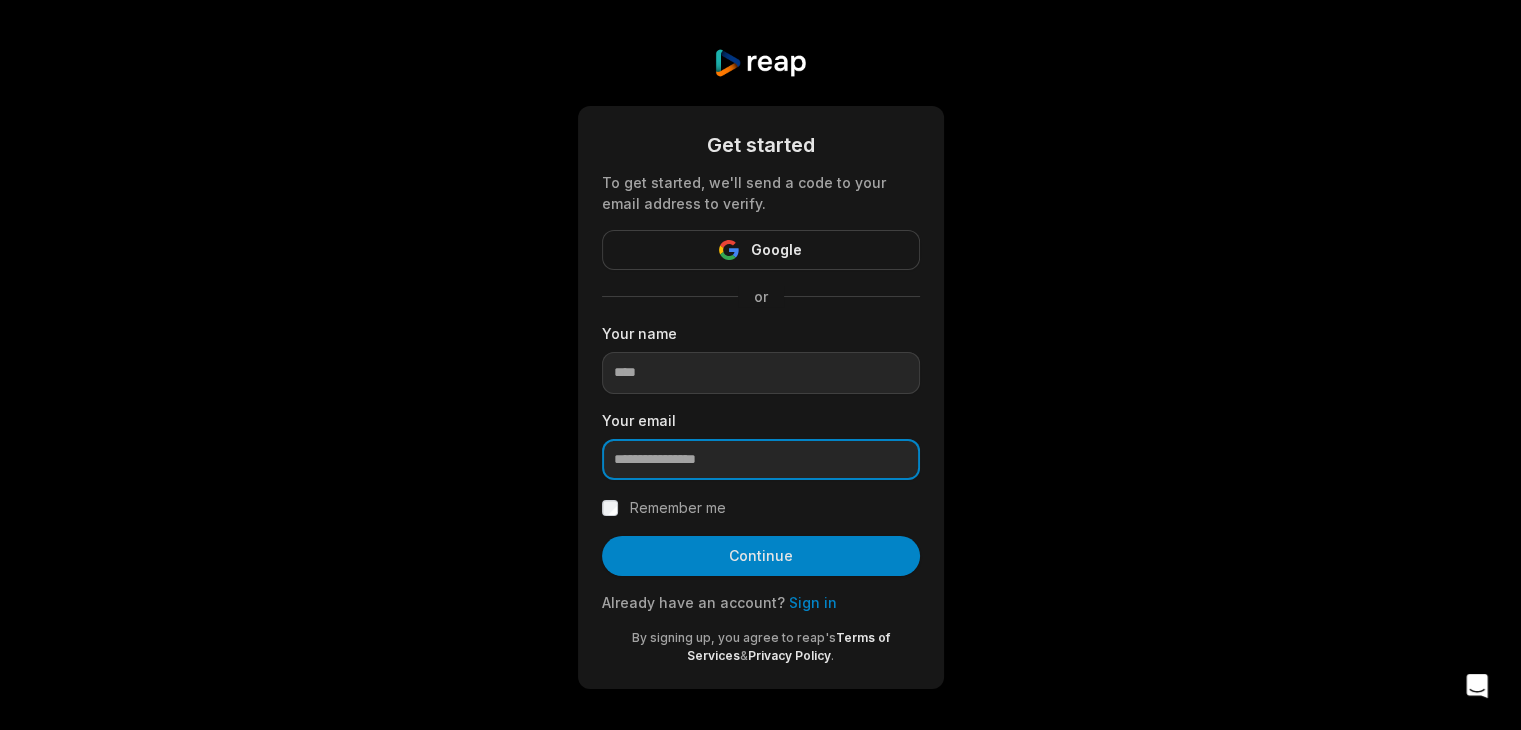 click at bounding box center (761, 460) 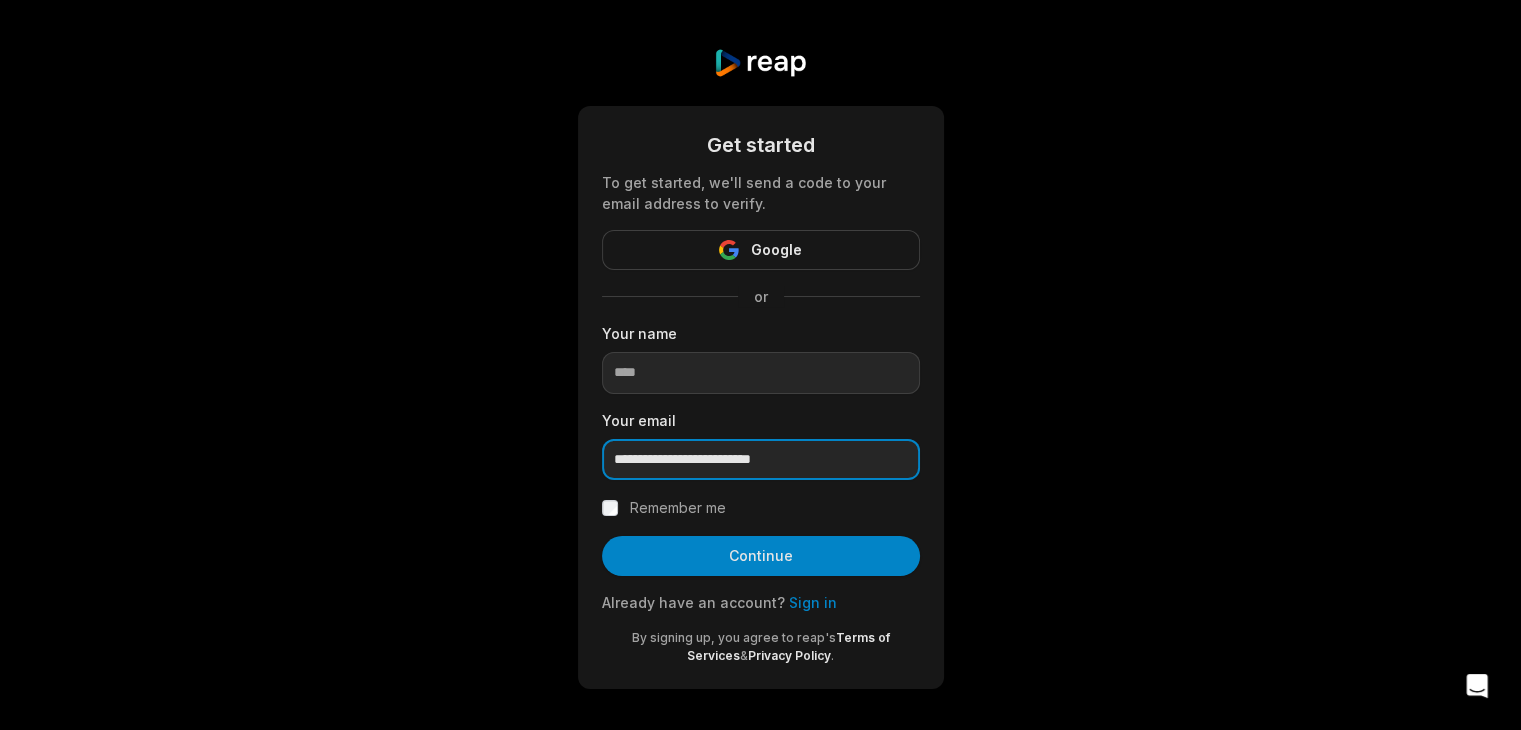 type on "**********" 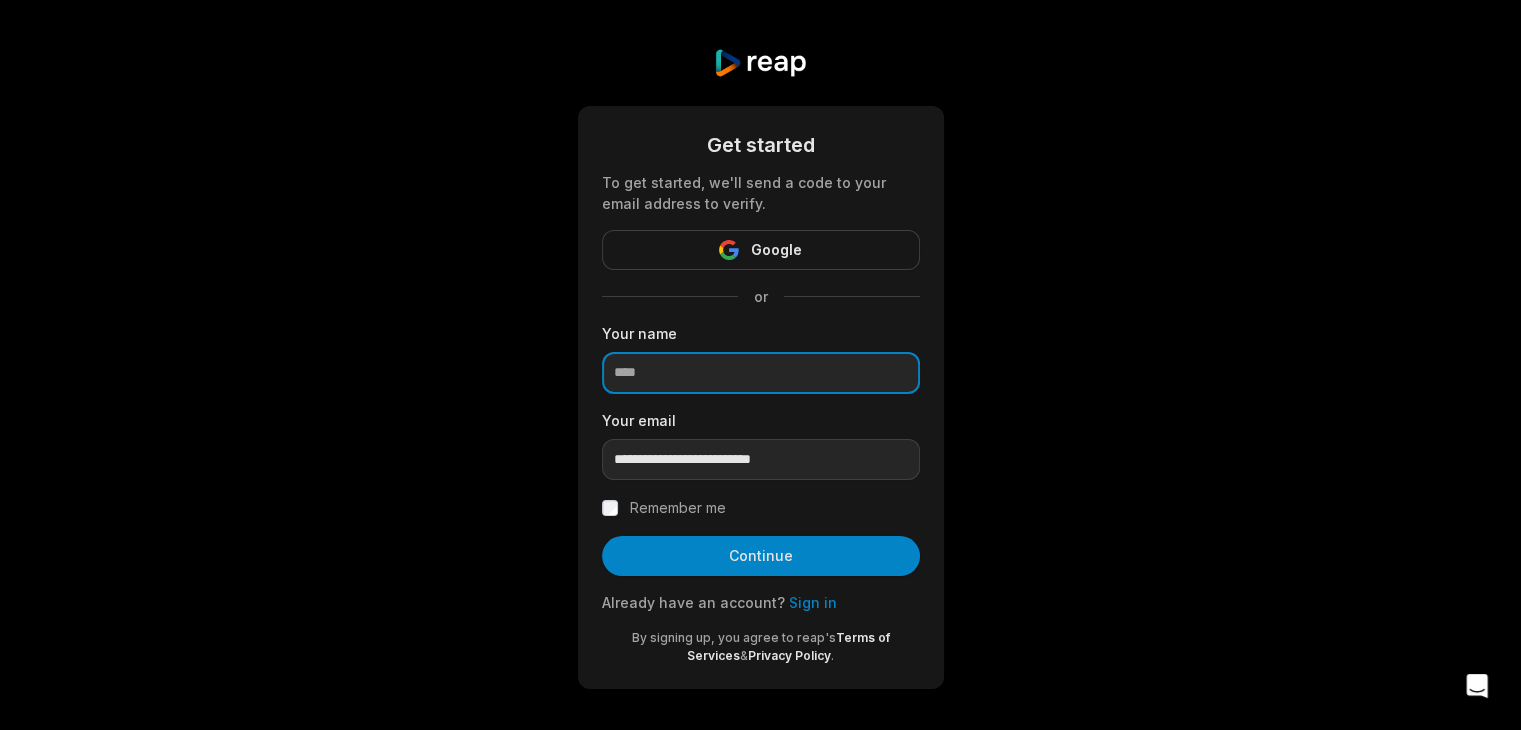 click at bounding box center [761, 373] 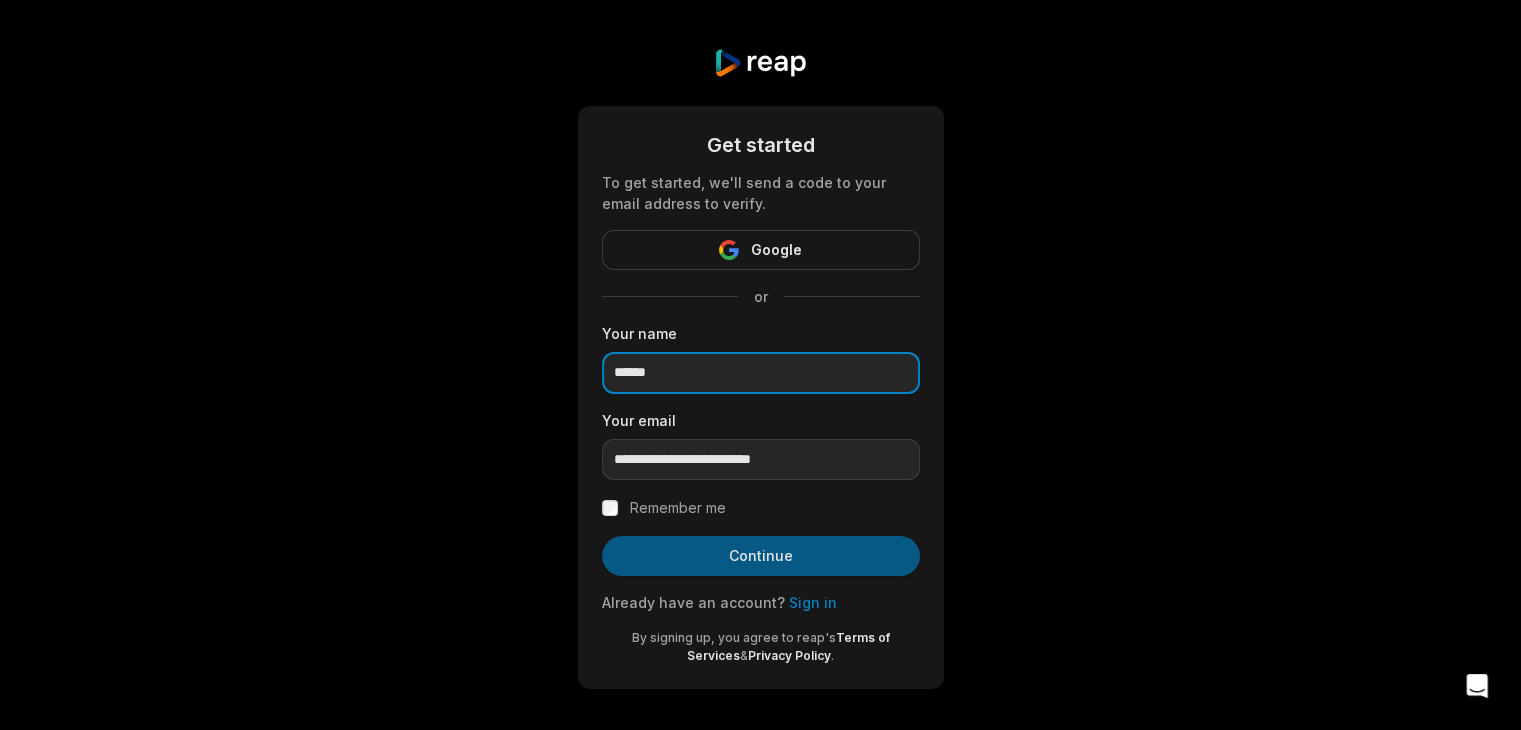 type on "******" 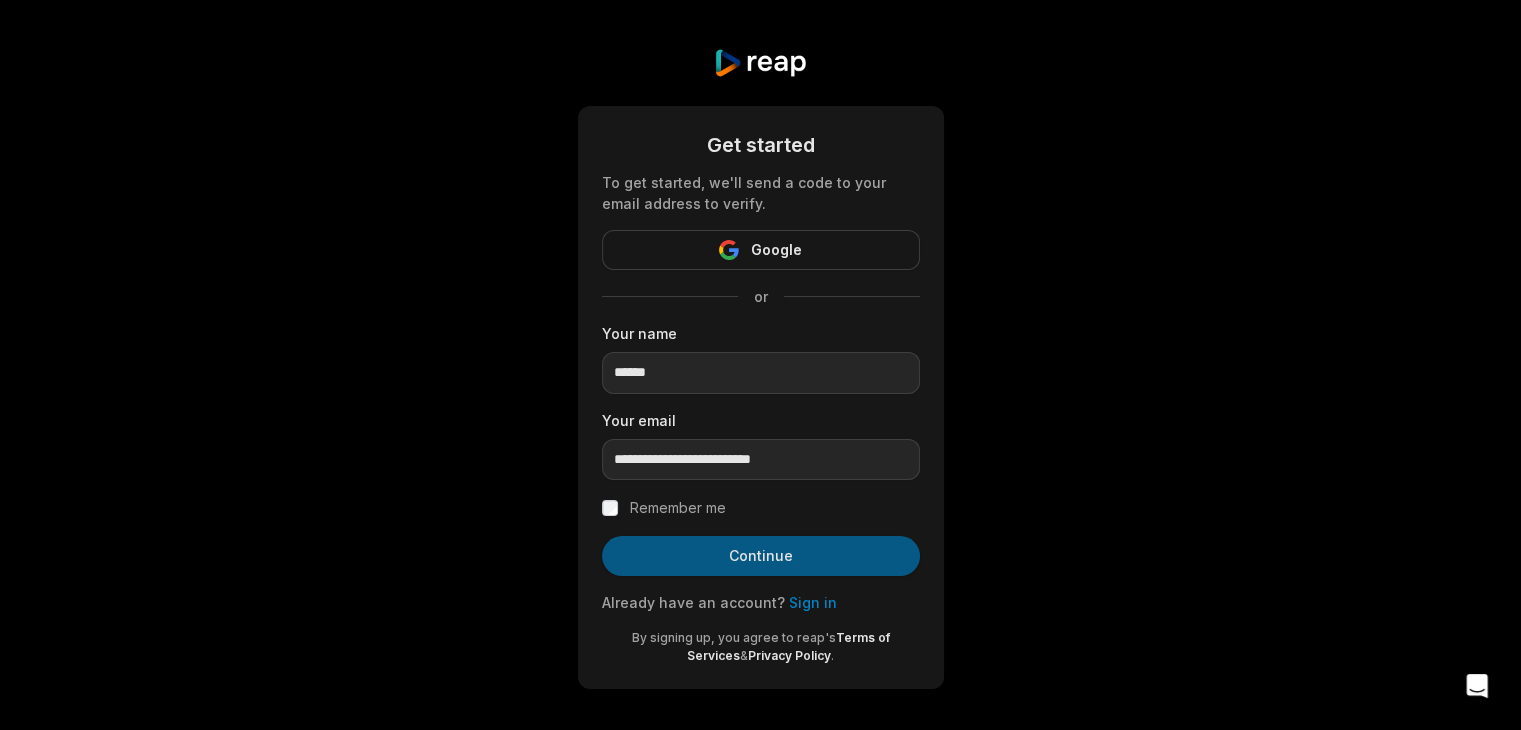 click on "Continue" at bounding box center [761, 556] 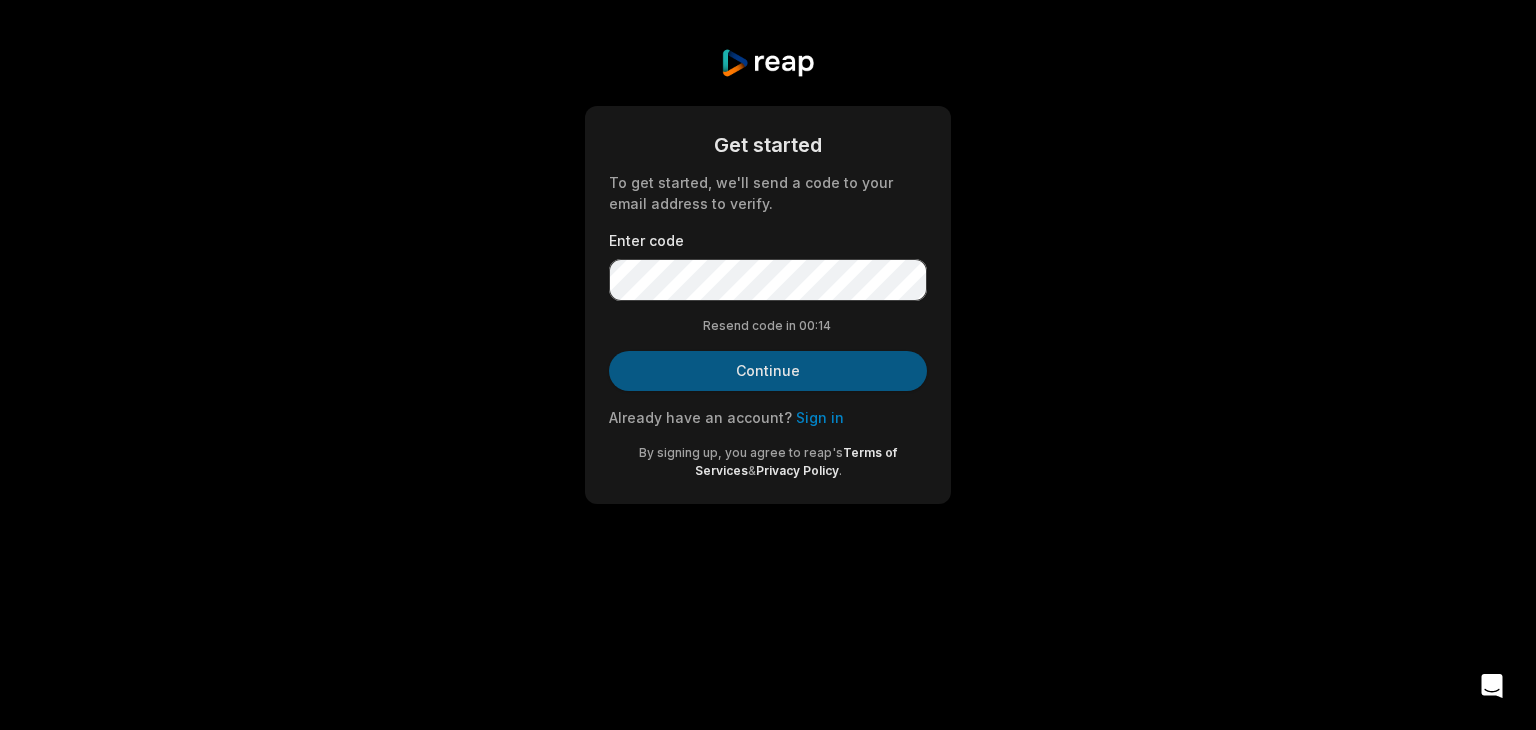 click on "Continue" at bounding box center (768, 371) 